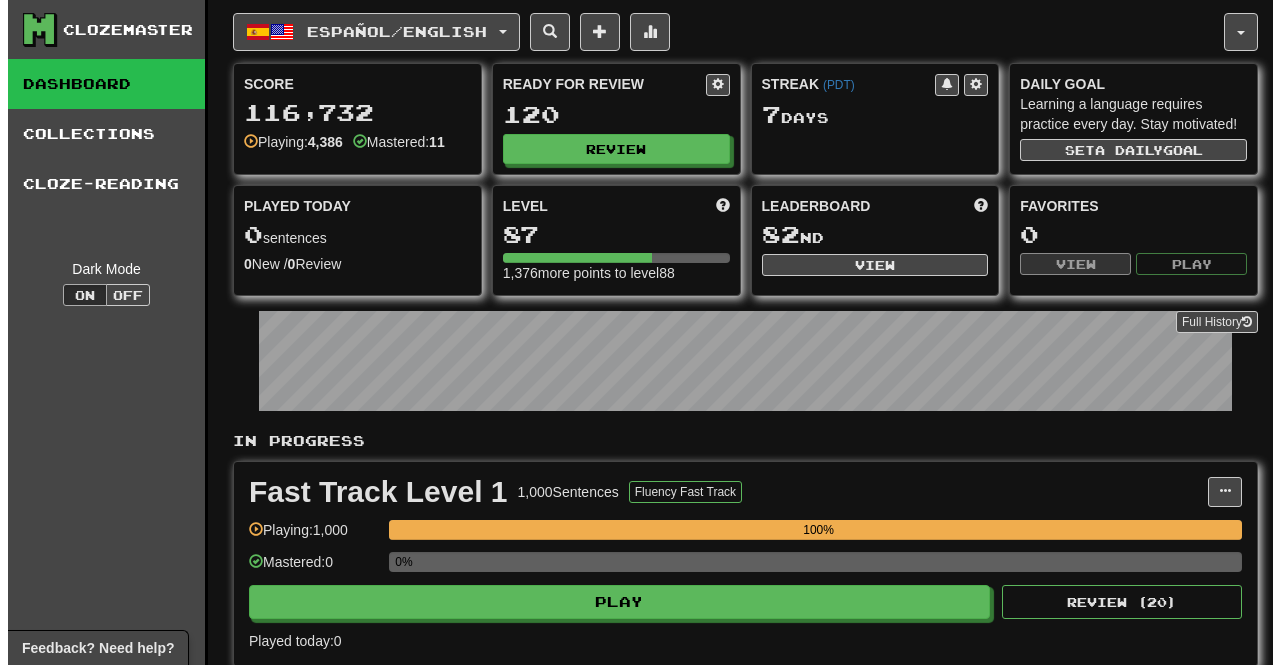scroll, scrollTop: 0, scrollLeft: 0, axis: both 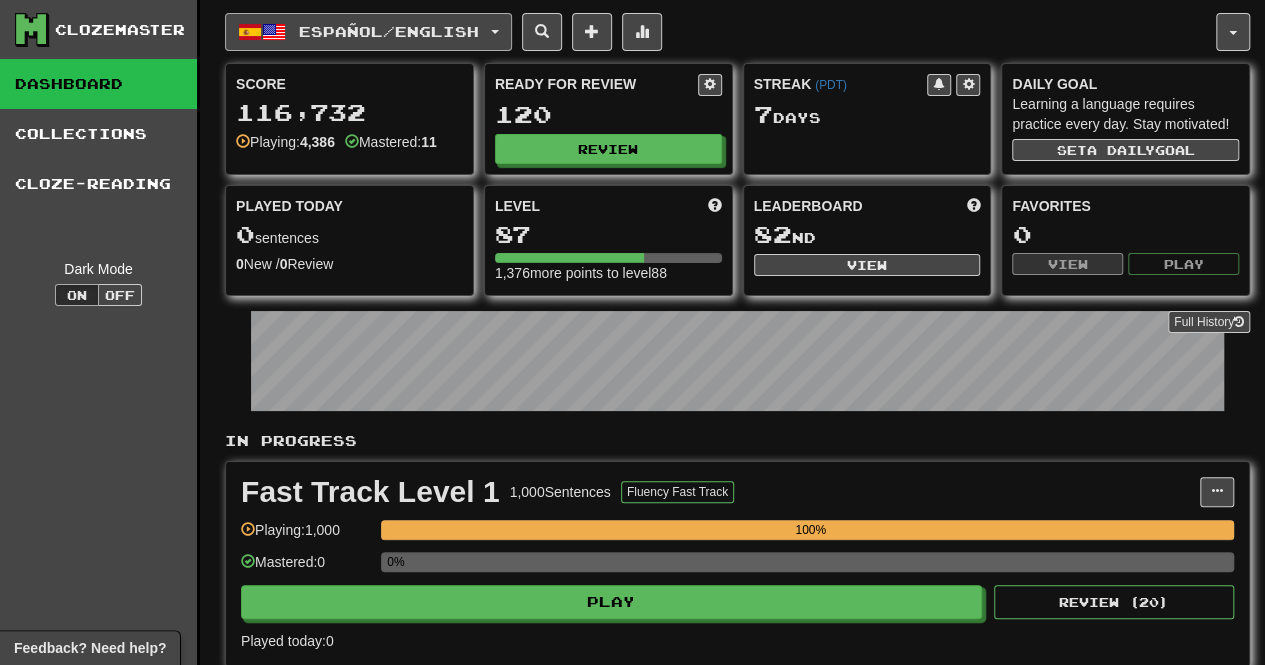 click on "Español  /  English" at bounding box center [389, 31] 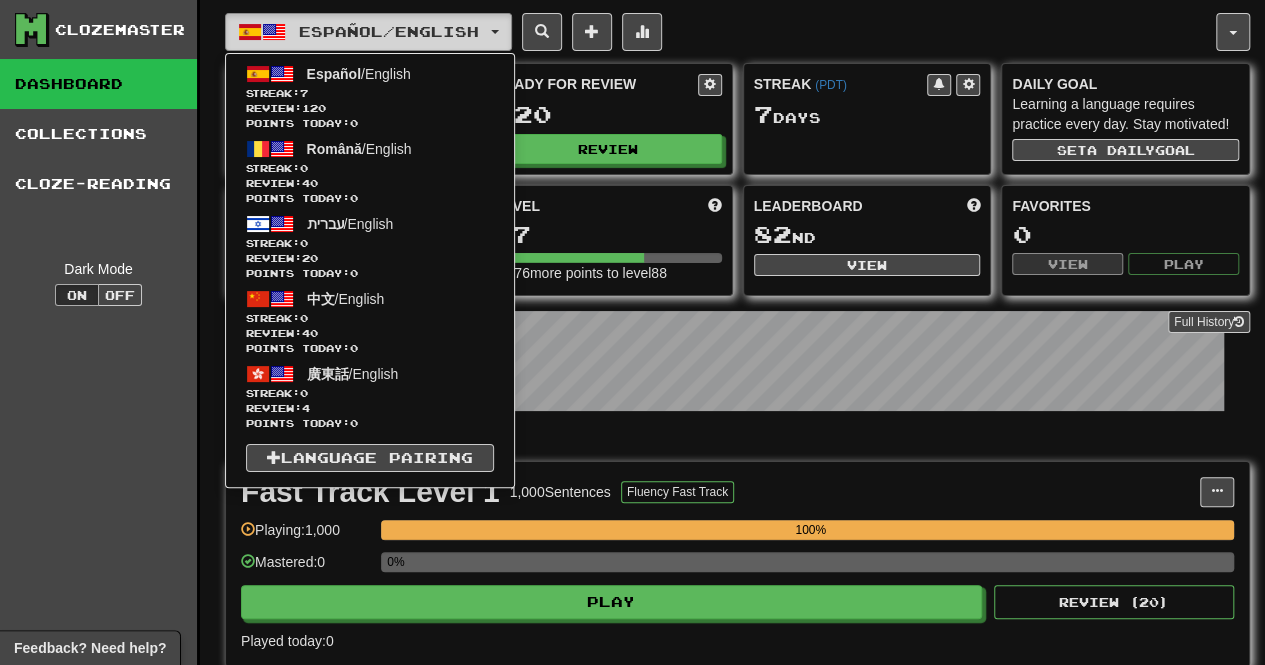 click on "Español  /  English" at bounding box center [389, 31] 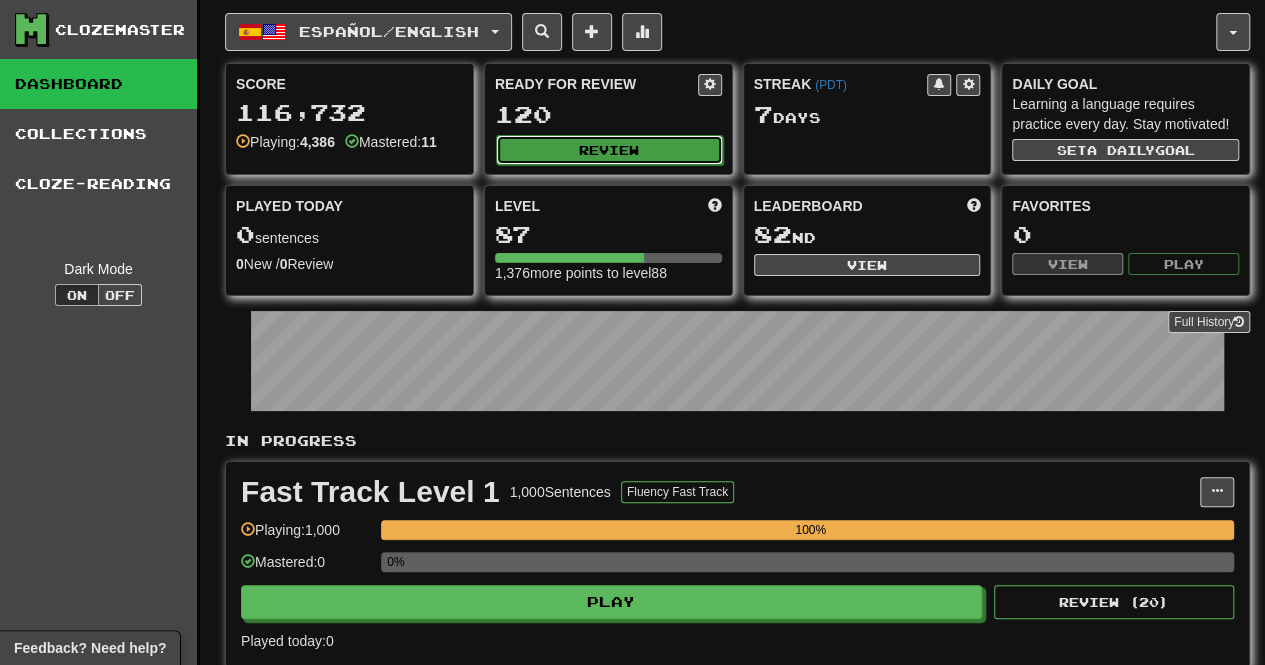 click on "Review" at bounding box center (609, 150) 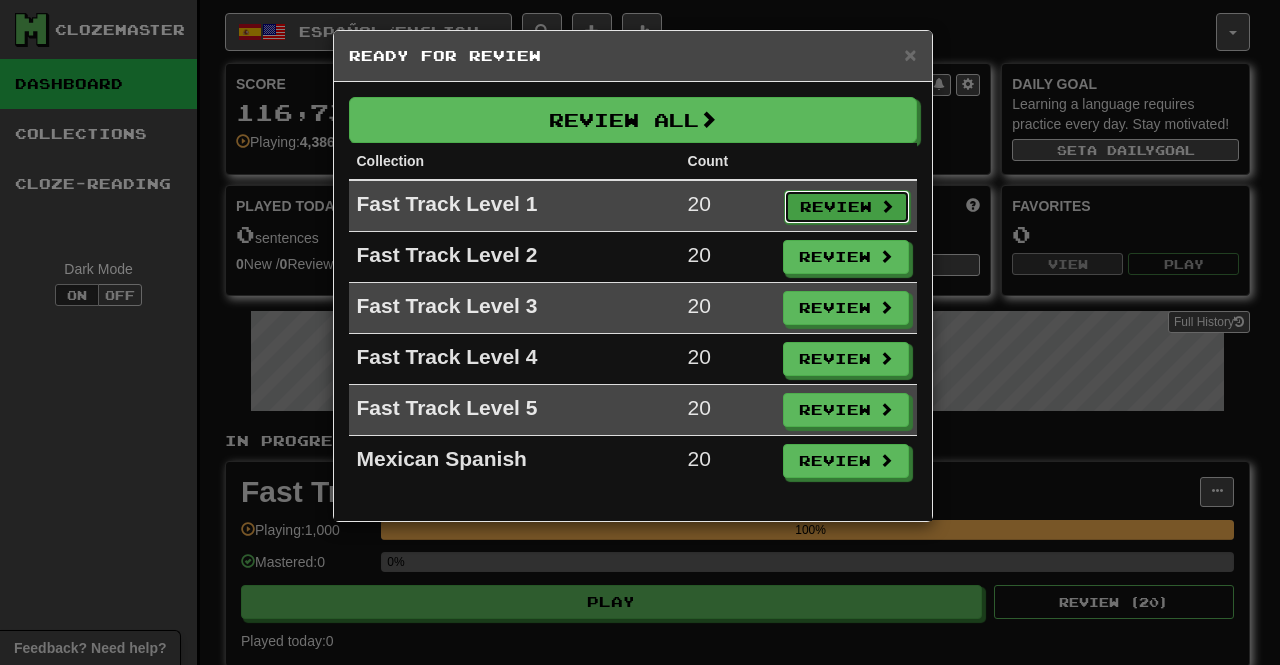 click on "Review" at bounding box center (847, 207) 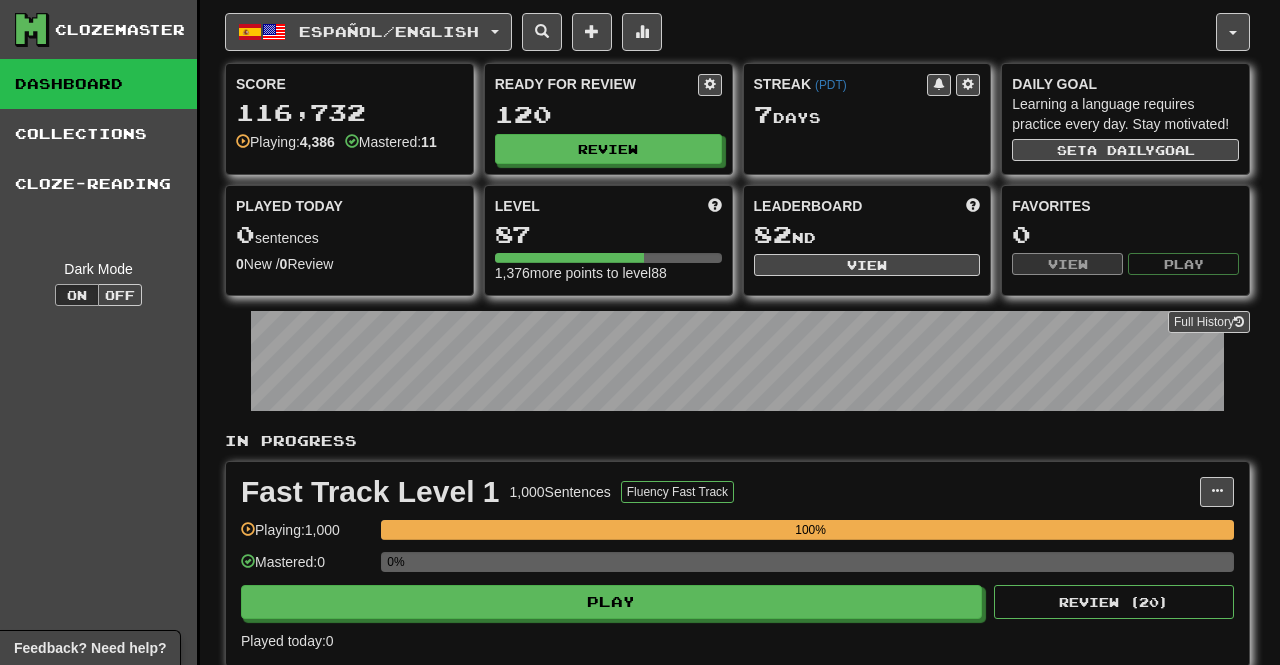 select on "**" 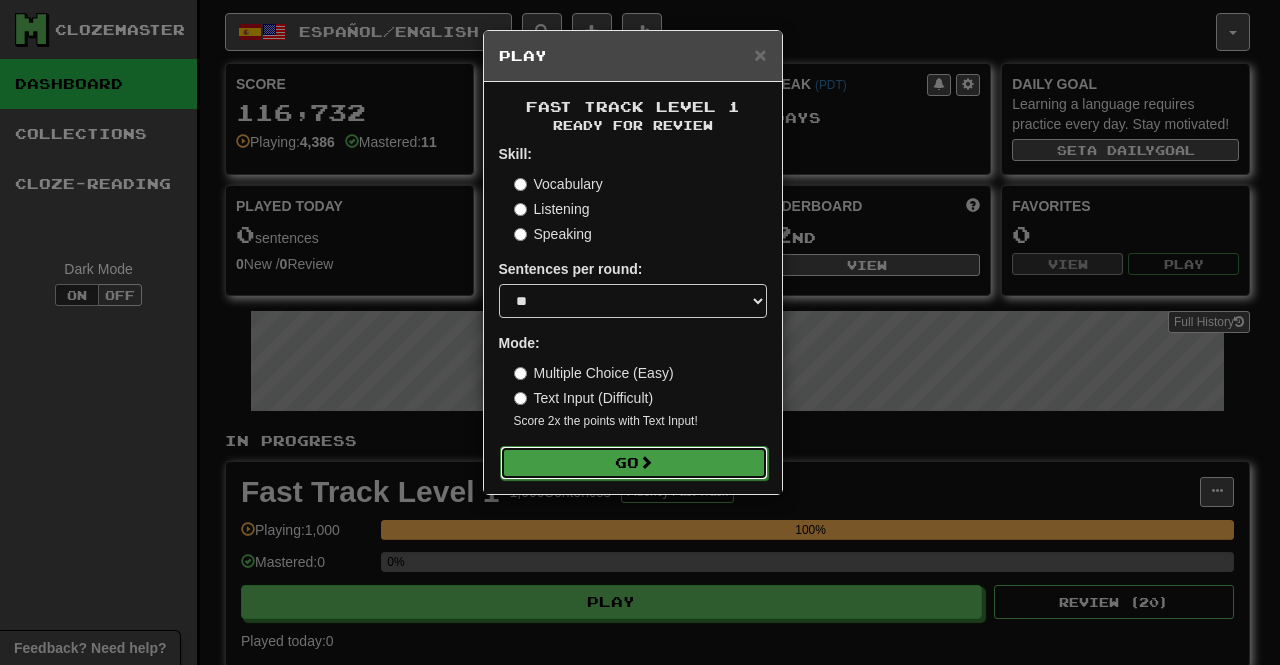 click on "Go" at bounding box center [634, 463] 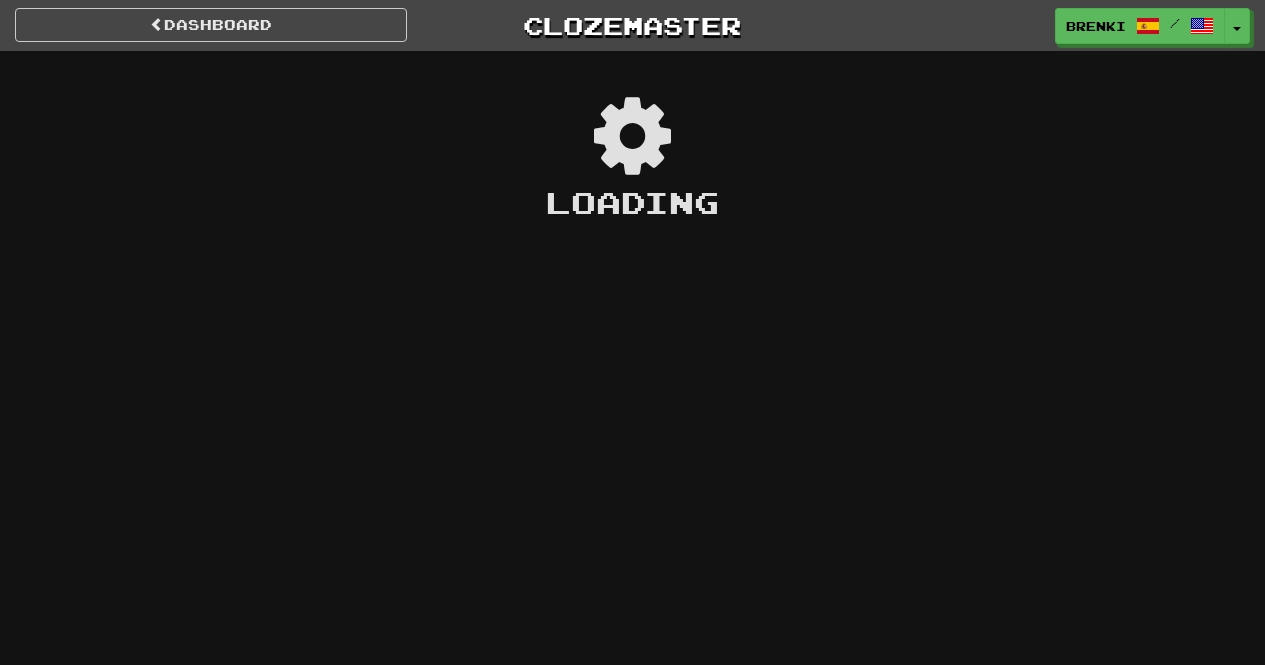 scroll, scrollTop: 0, scrollLeft: 0, axis: both 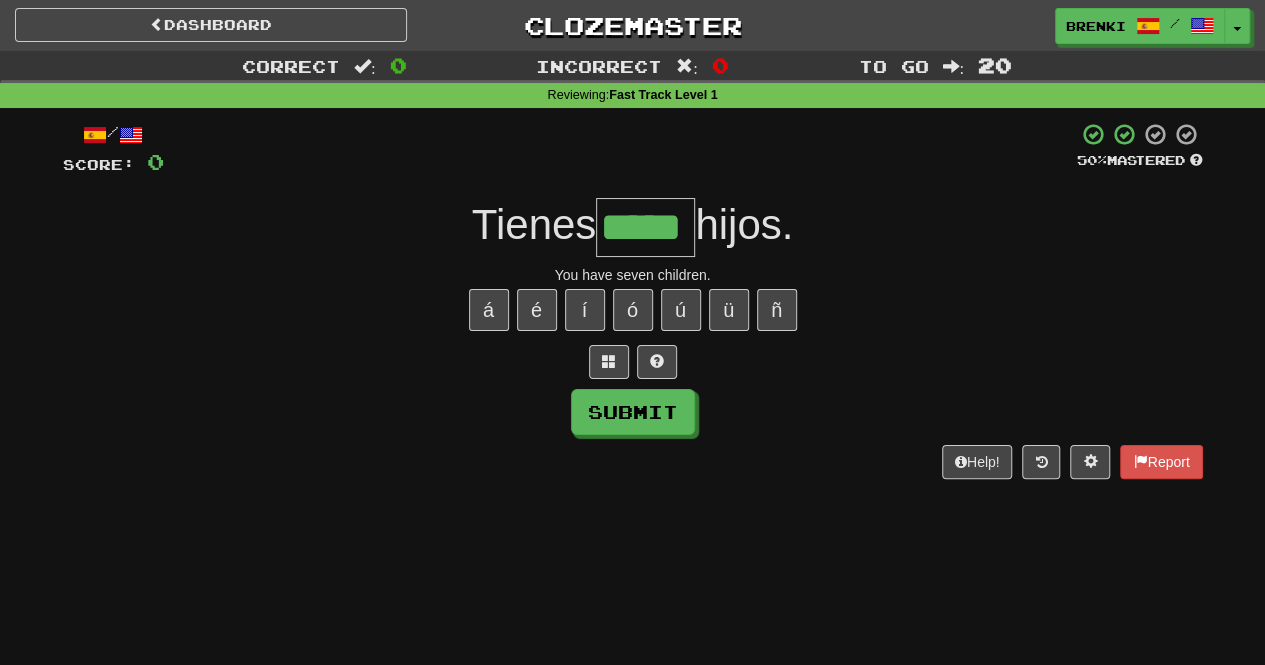 type on "*****" 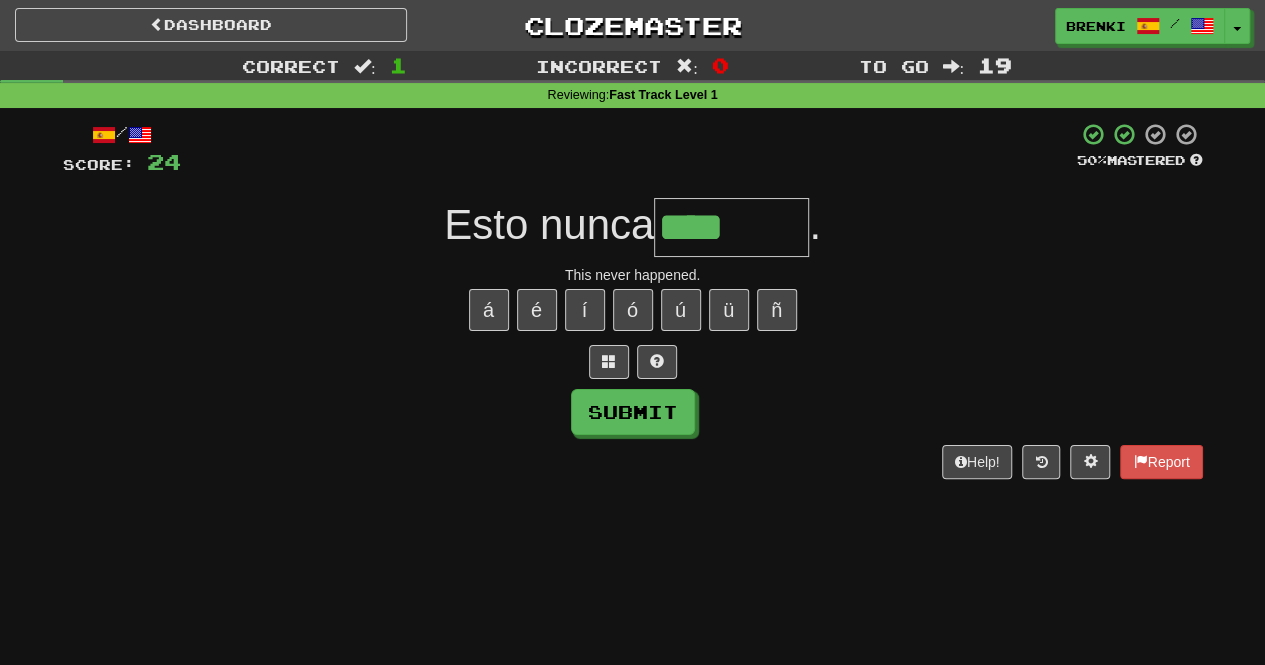 type on "*******" 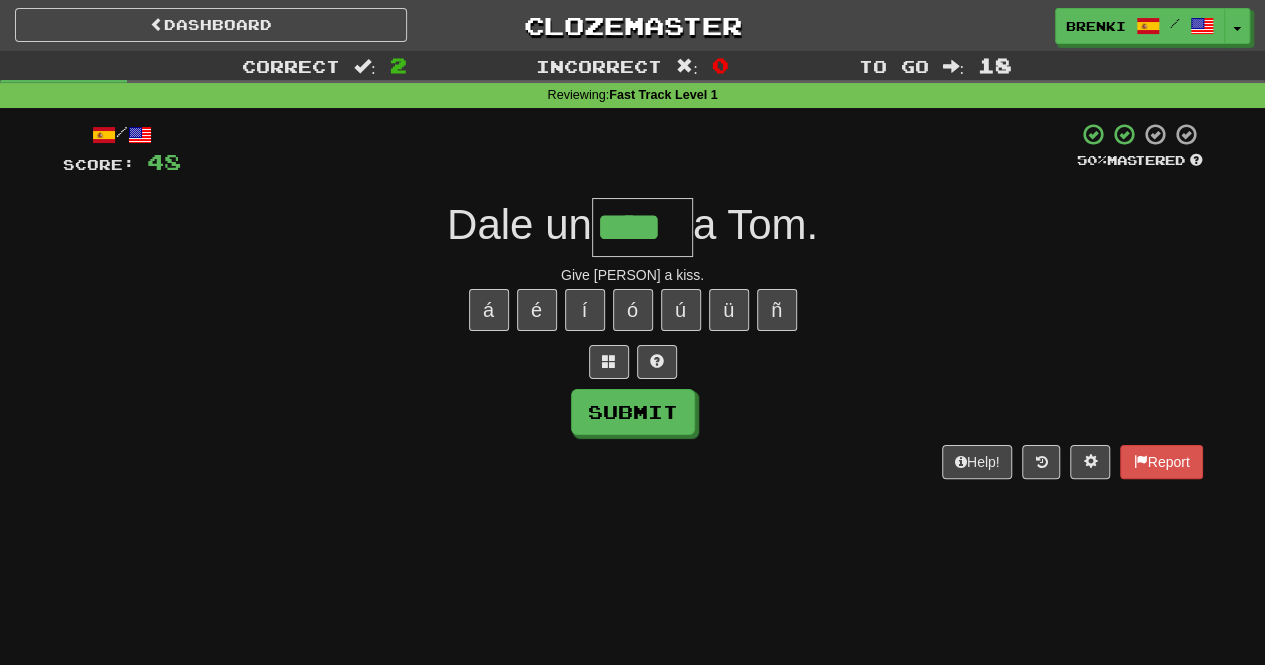 type on "****" 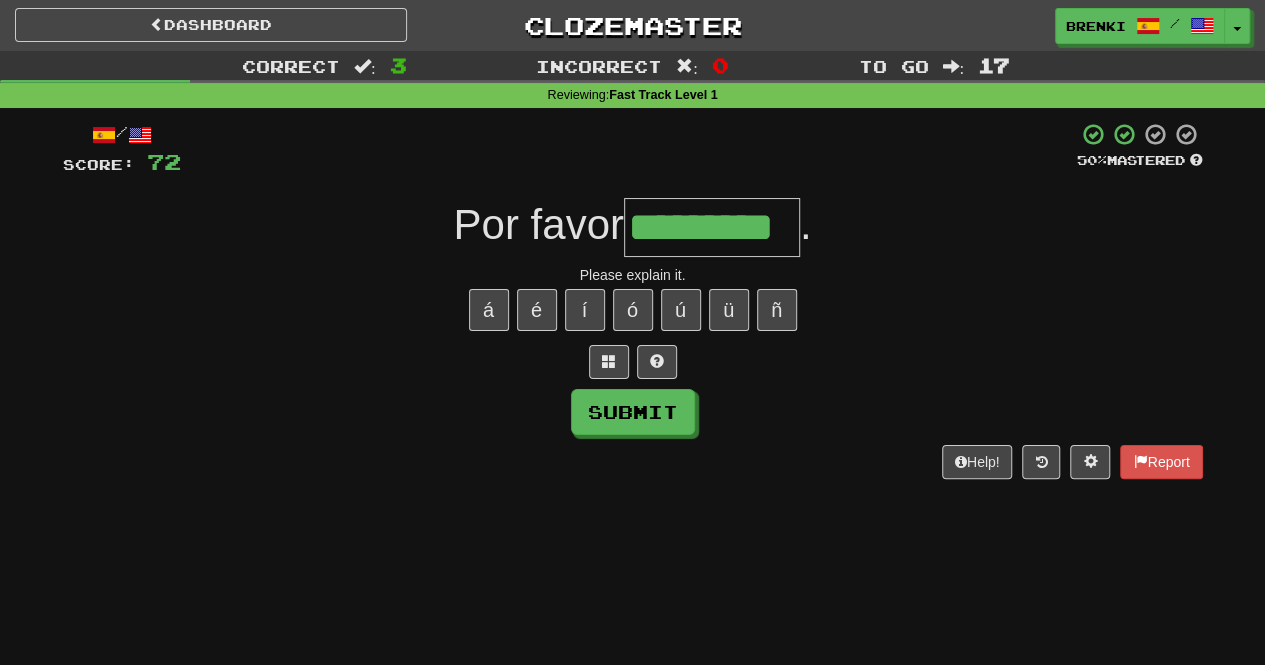 type on "*********" 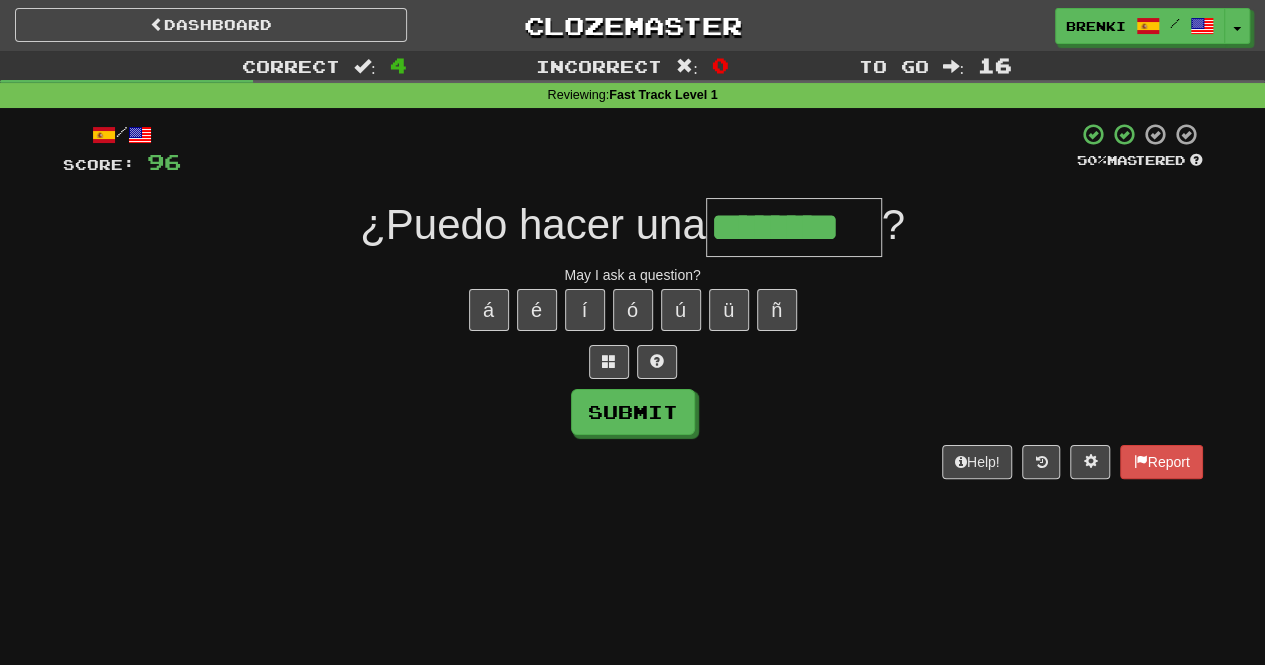 type on "********" 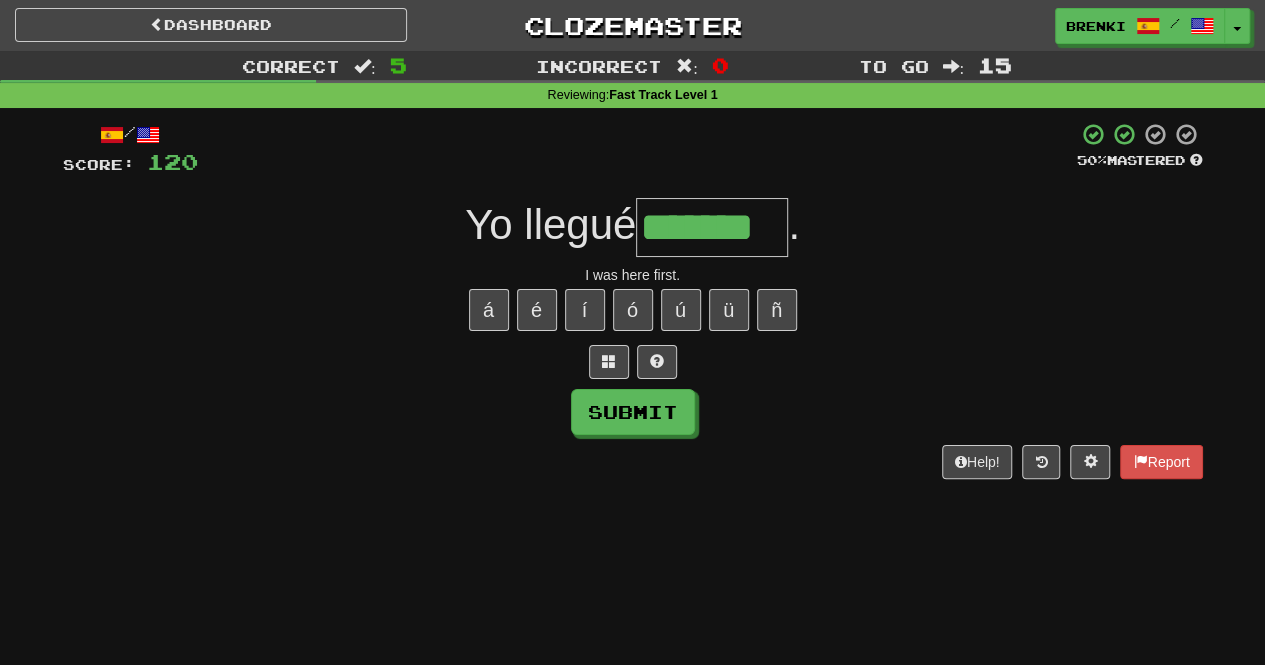 type on "*******" 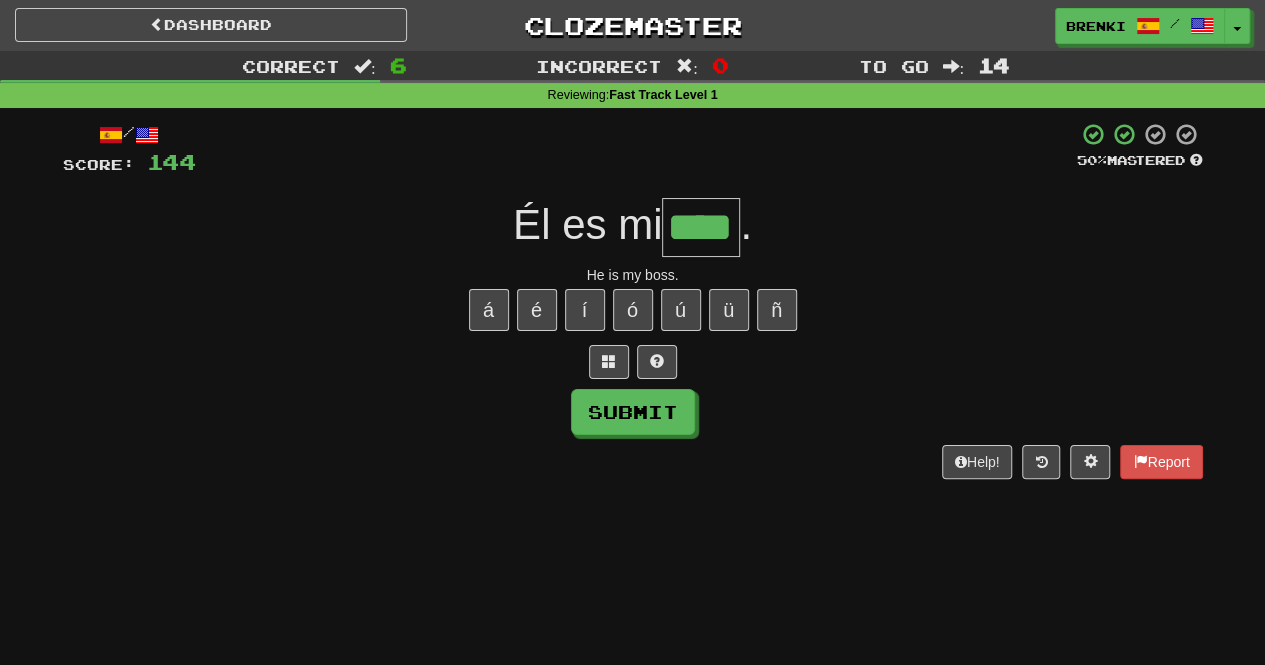 type on "****" 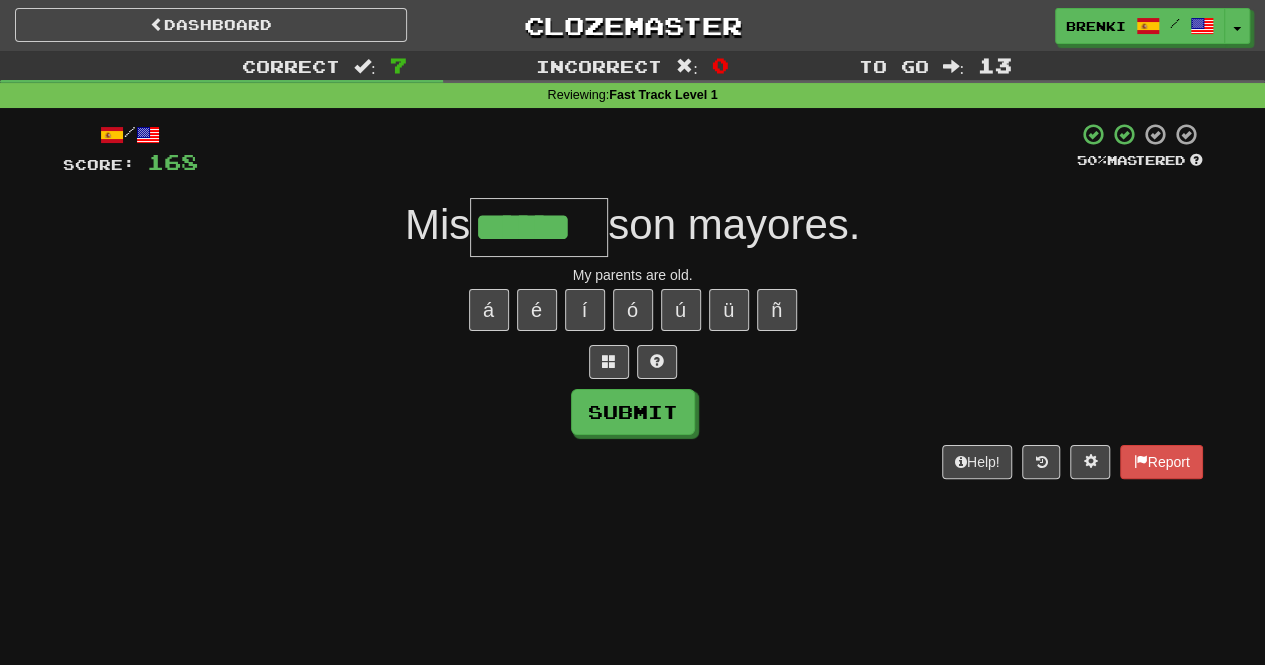 type on "******" 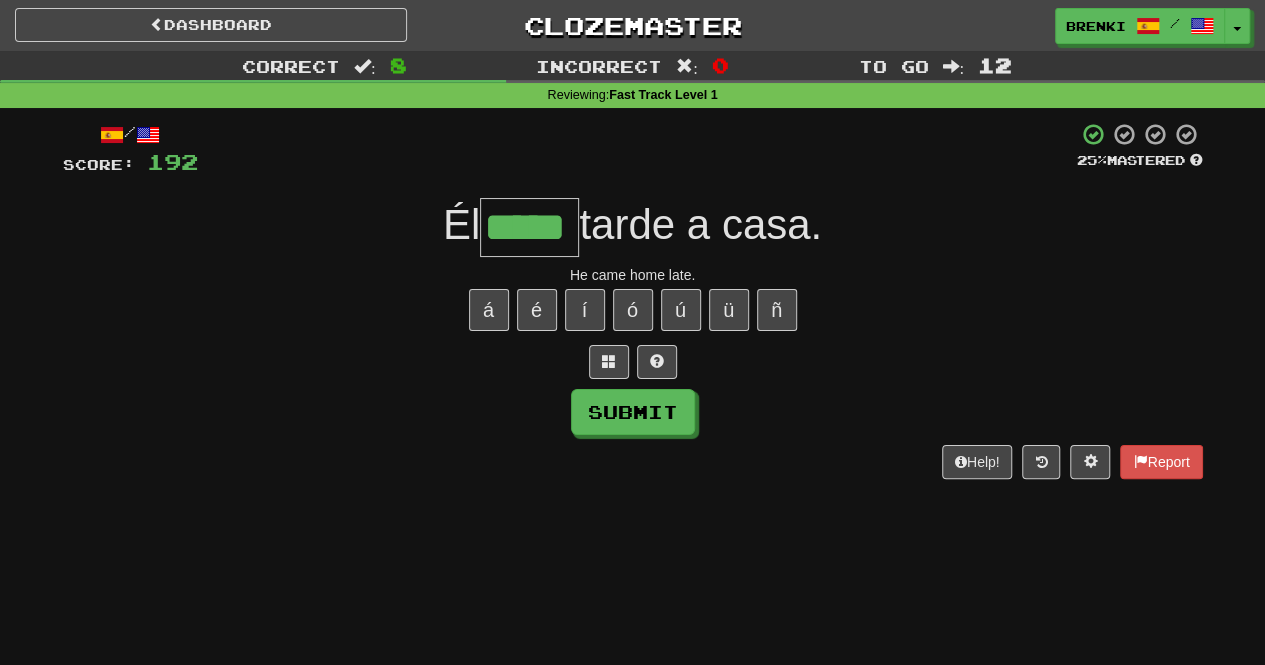 type on "*****" 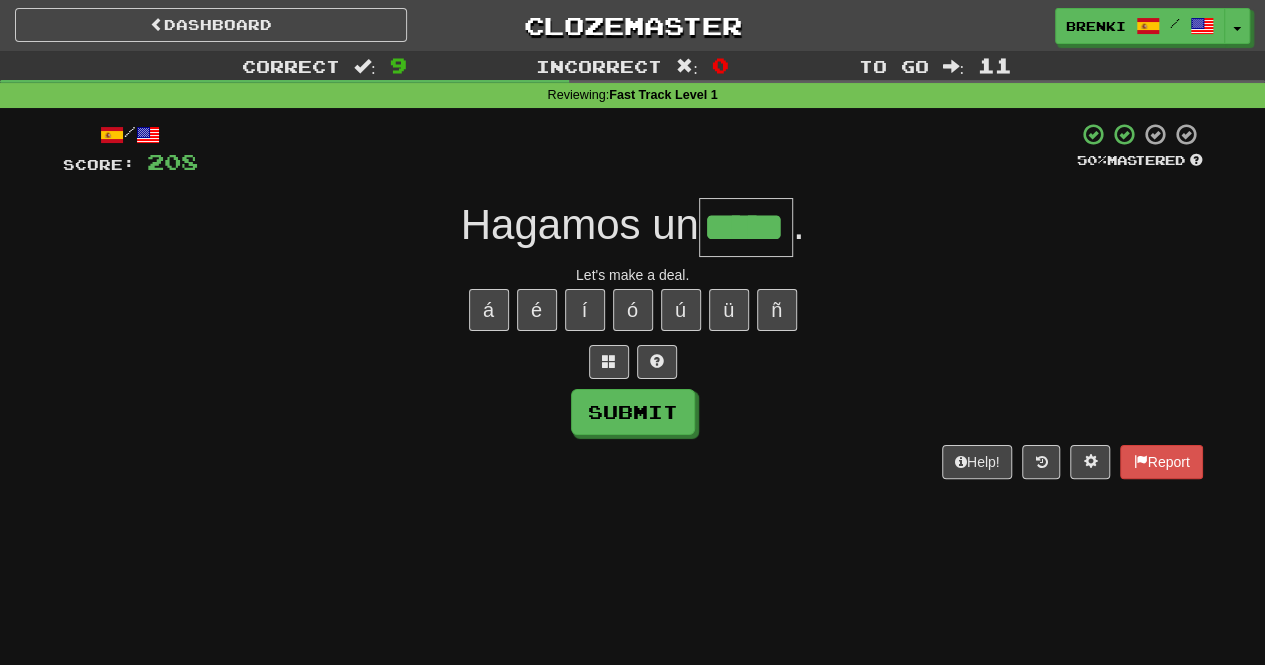 type on "*****" 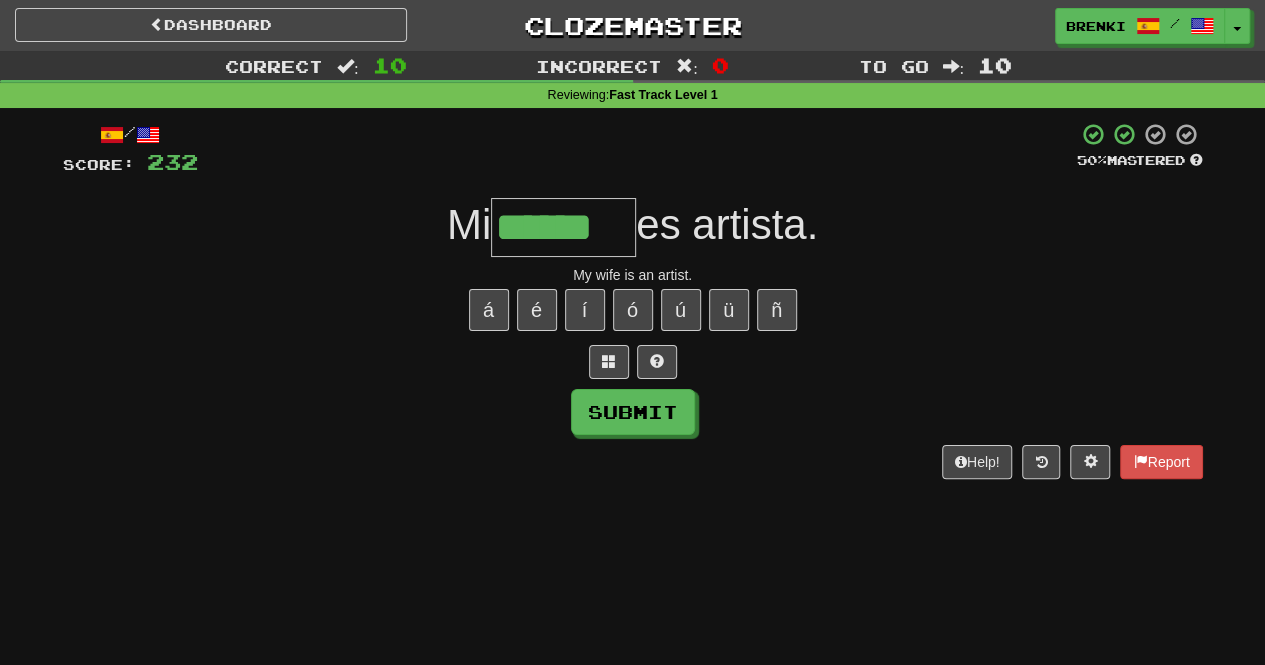 type on "******" 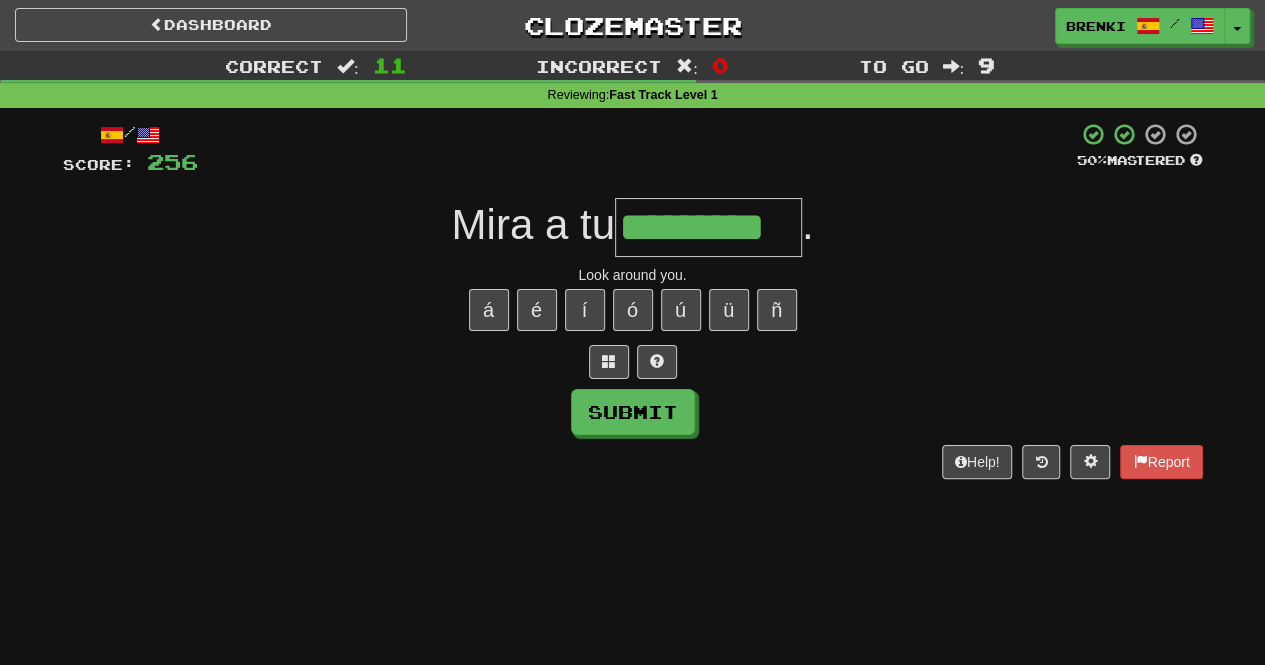 type on "*********" 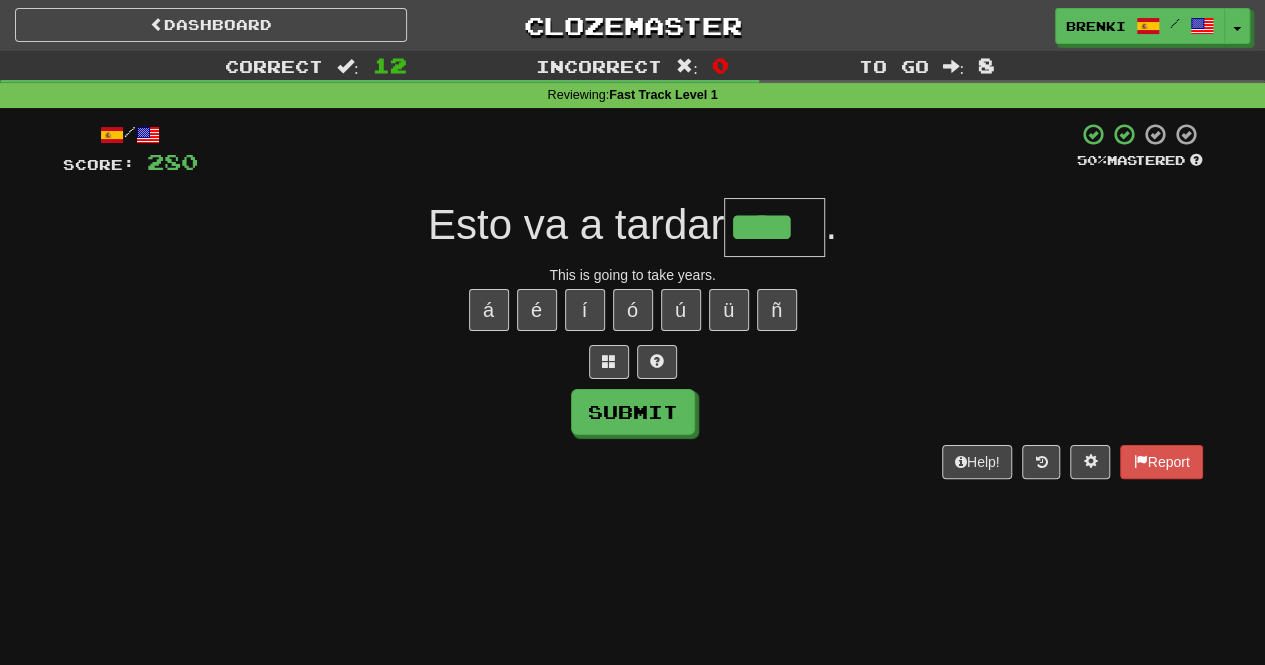 type on "****" 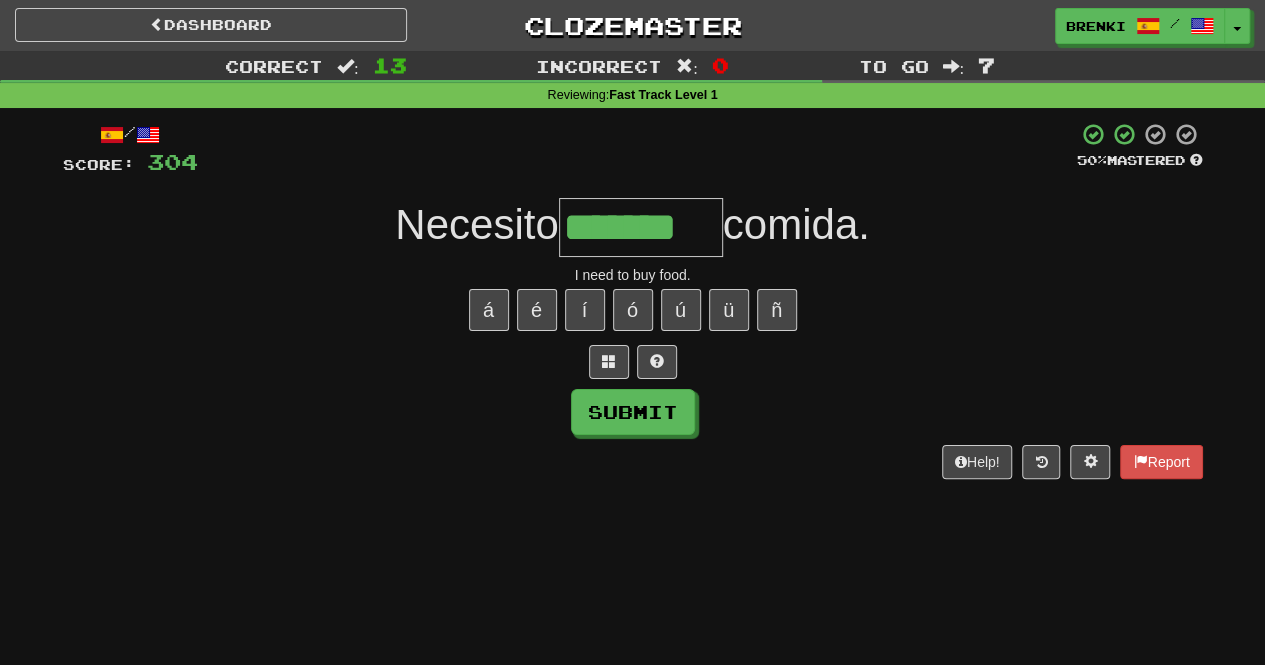 type on "*******" 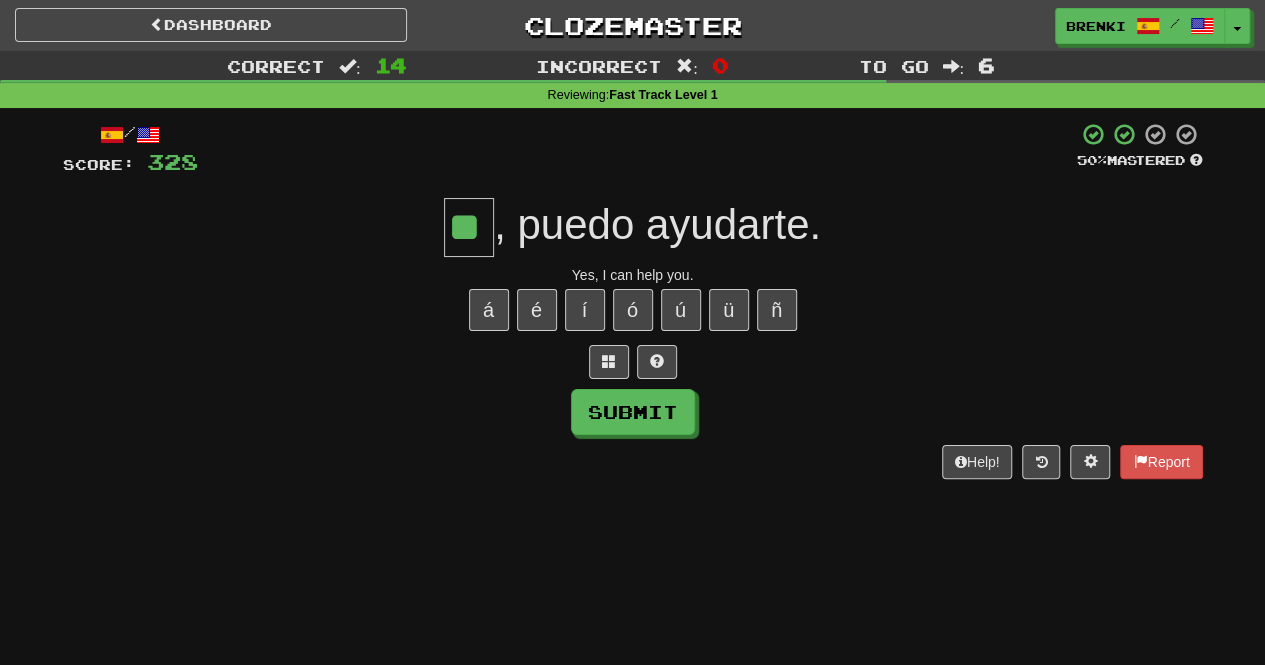 type on "**" 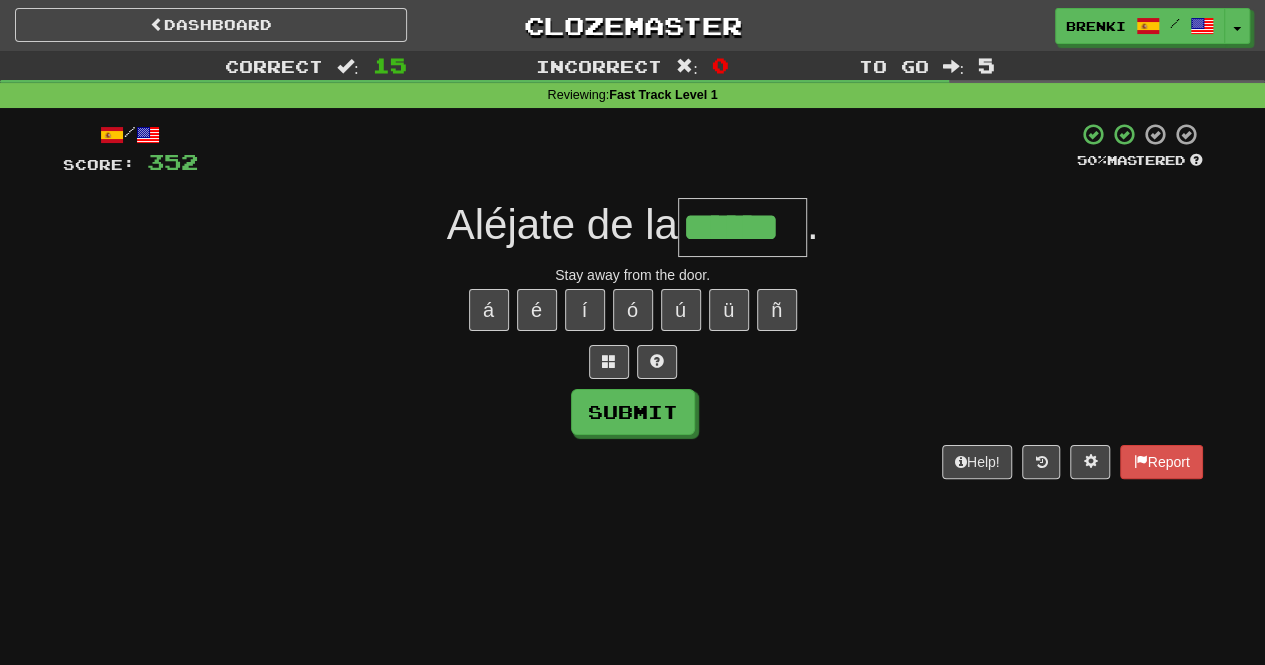 type on "******" 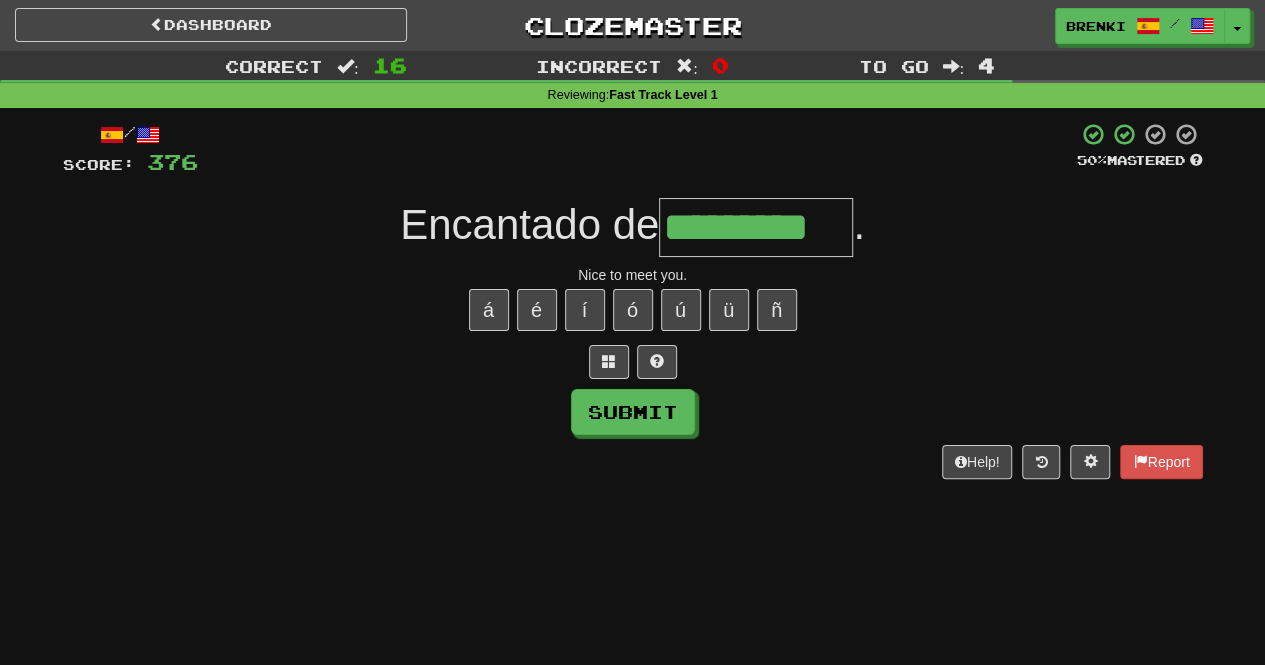 type on "*********" 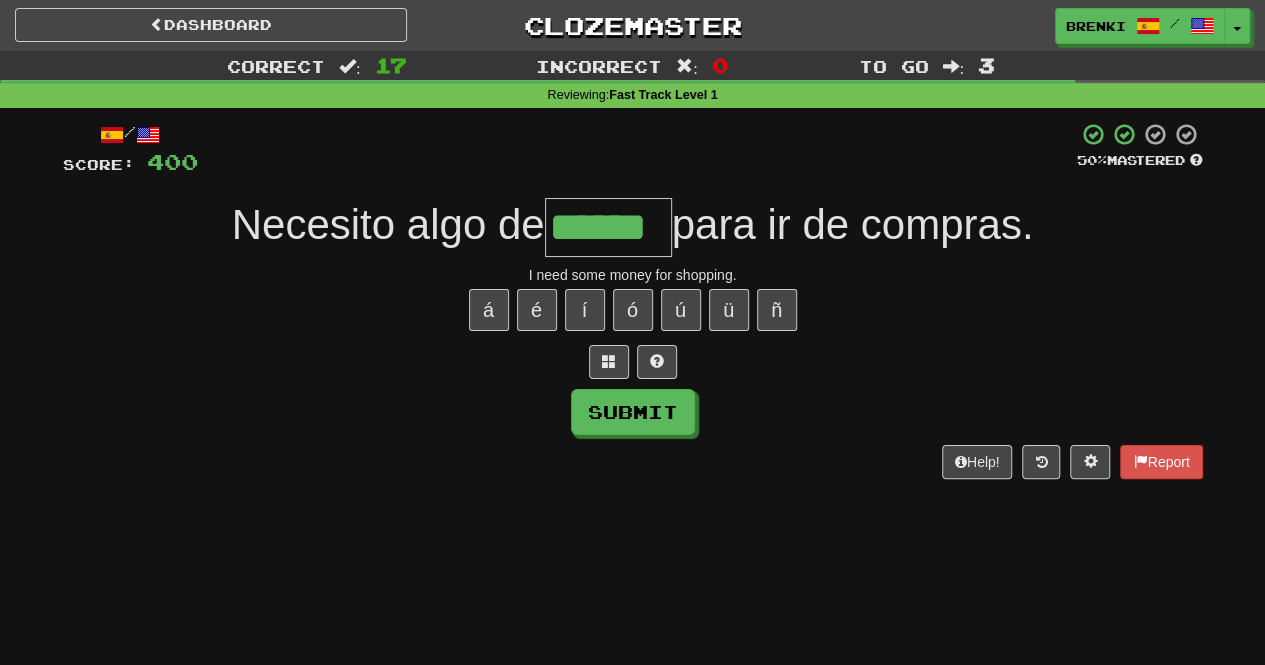type on "******" 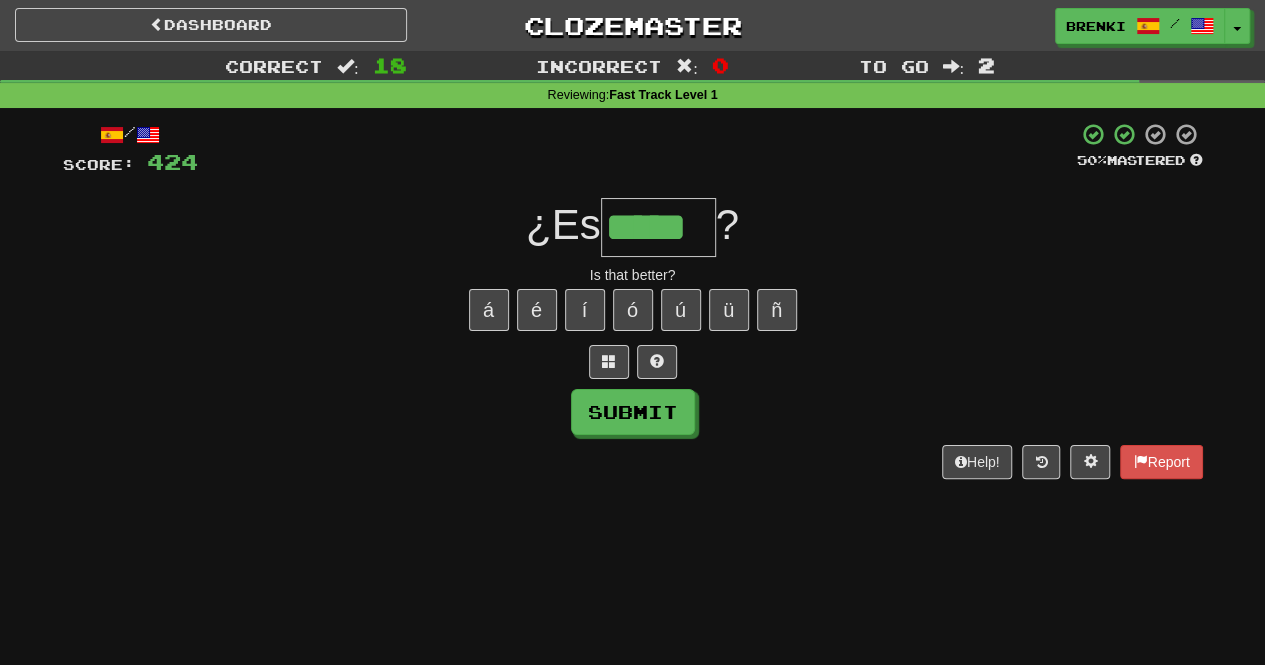 type on "*****" 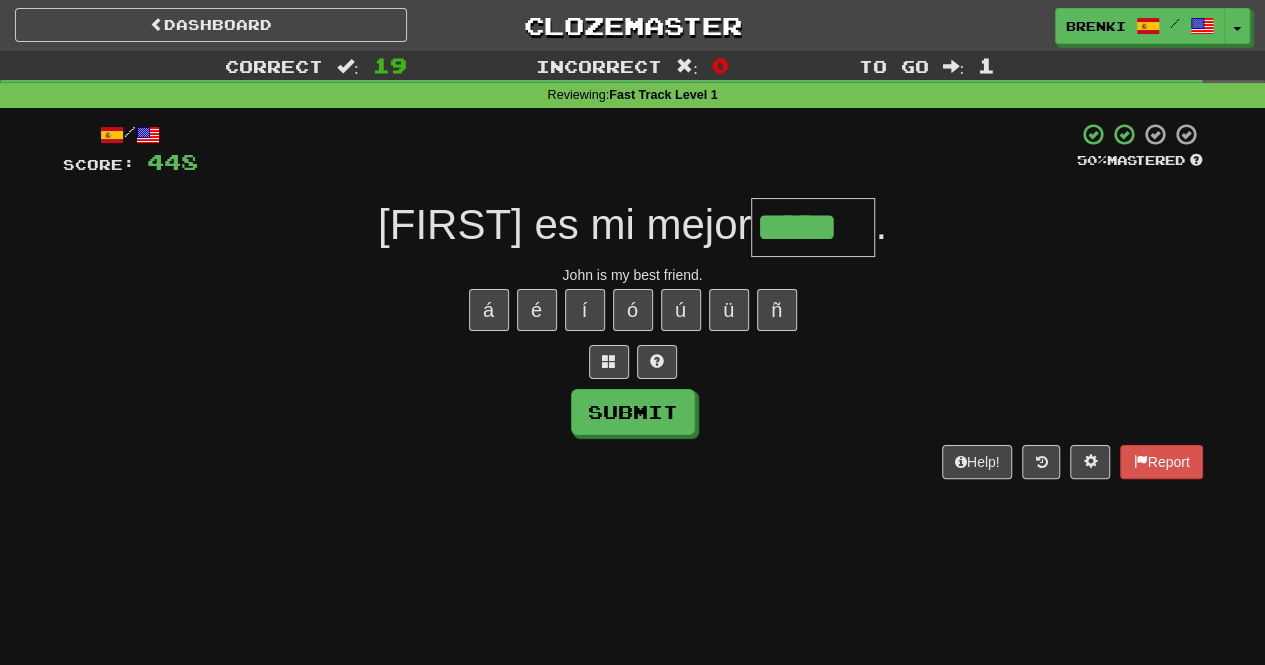 type on "*****" 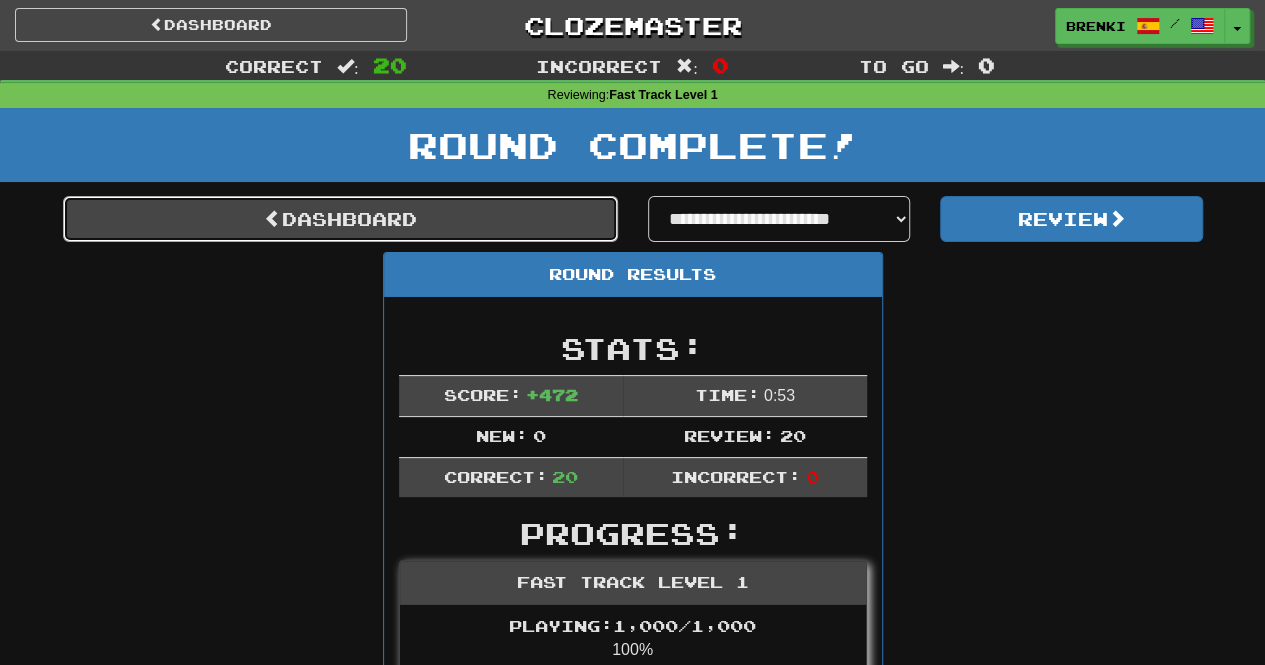 click on "Dashboard" at bounding box center (340, 219) 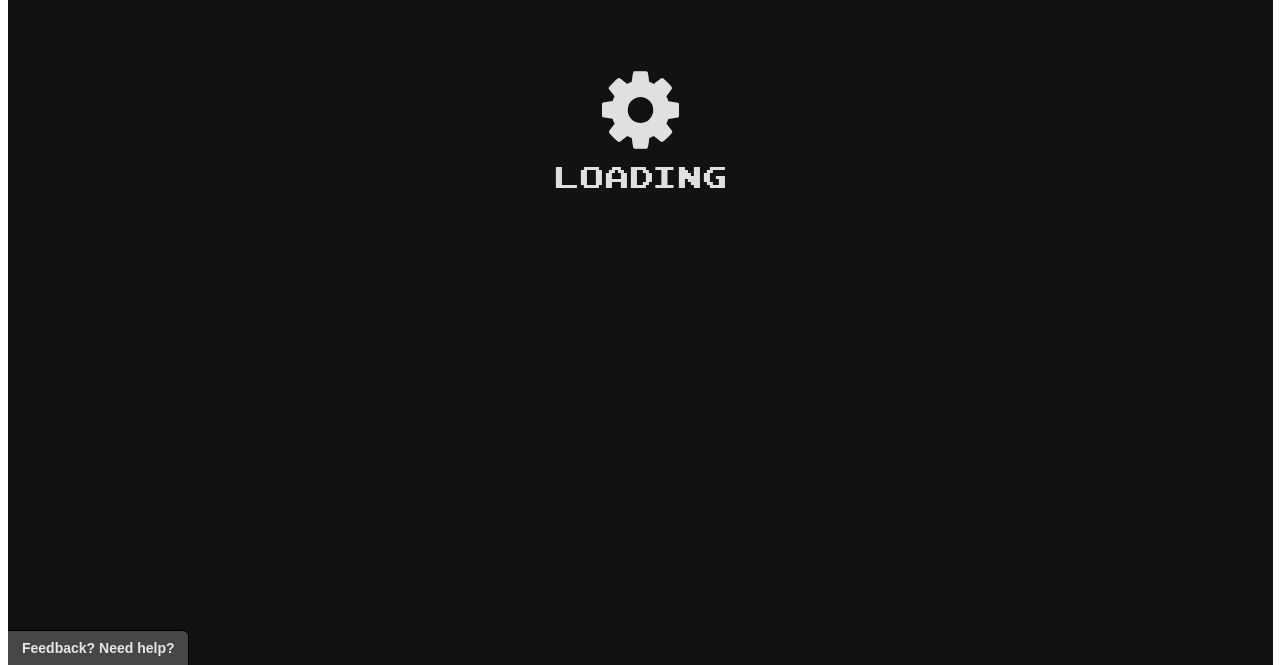 scroll, scrollTop: 0, scrollLeft: 0, axis: both 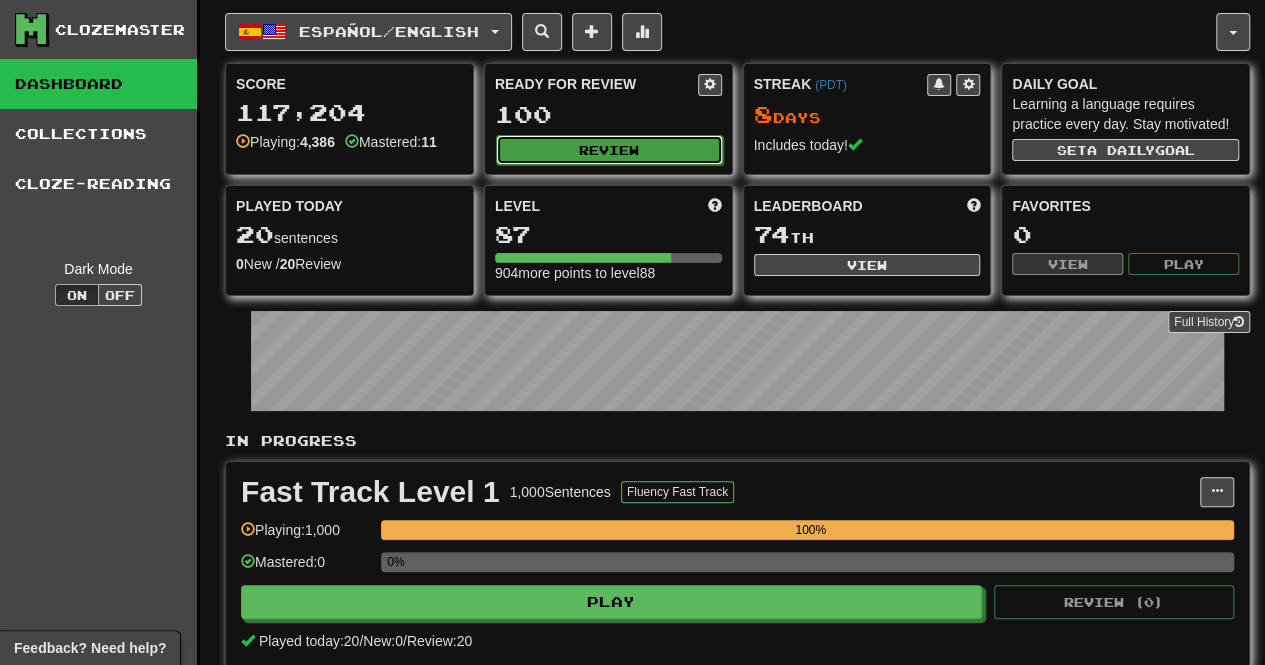 click on "Review" at bounding box center (609, 150) 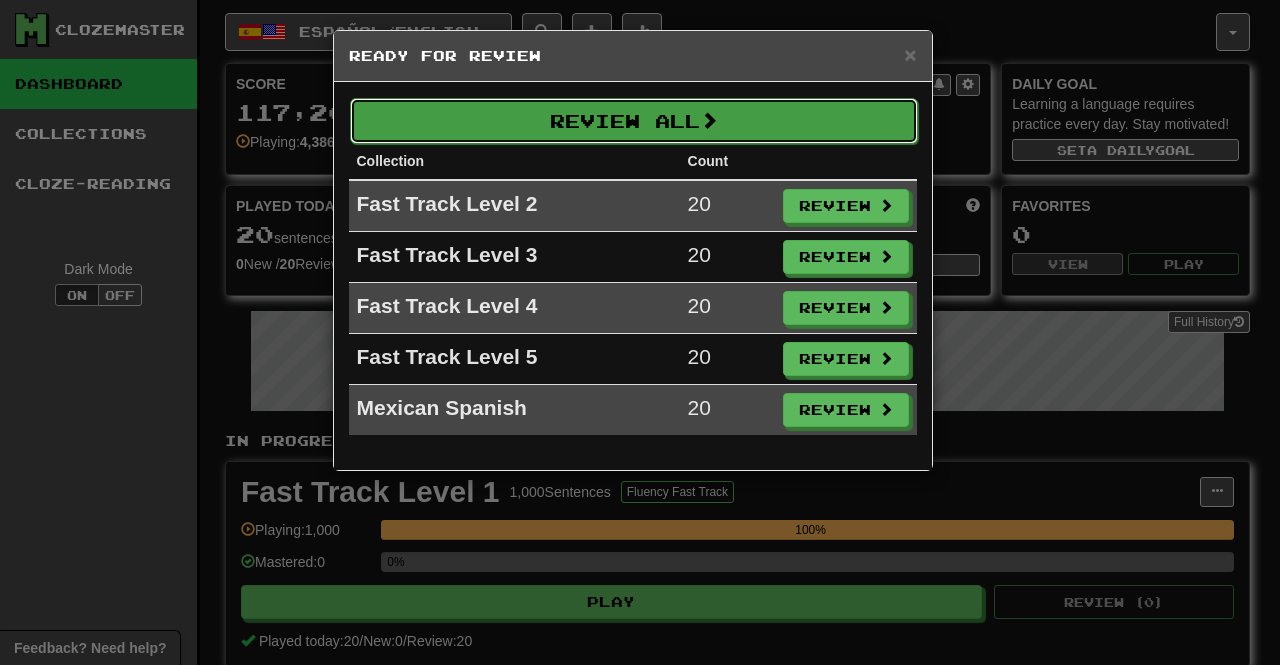 click on "Review All" at bounding box center [634, 121] 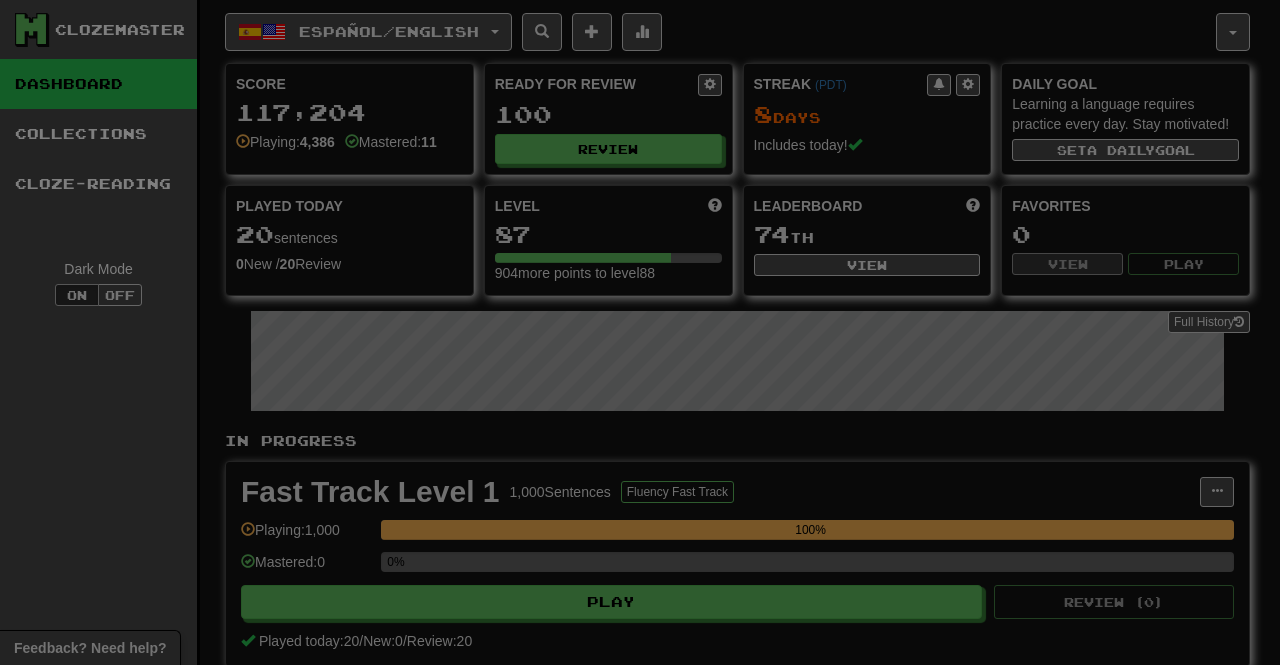 select on "**" 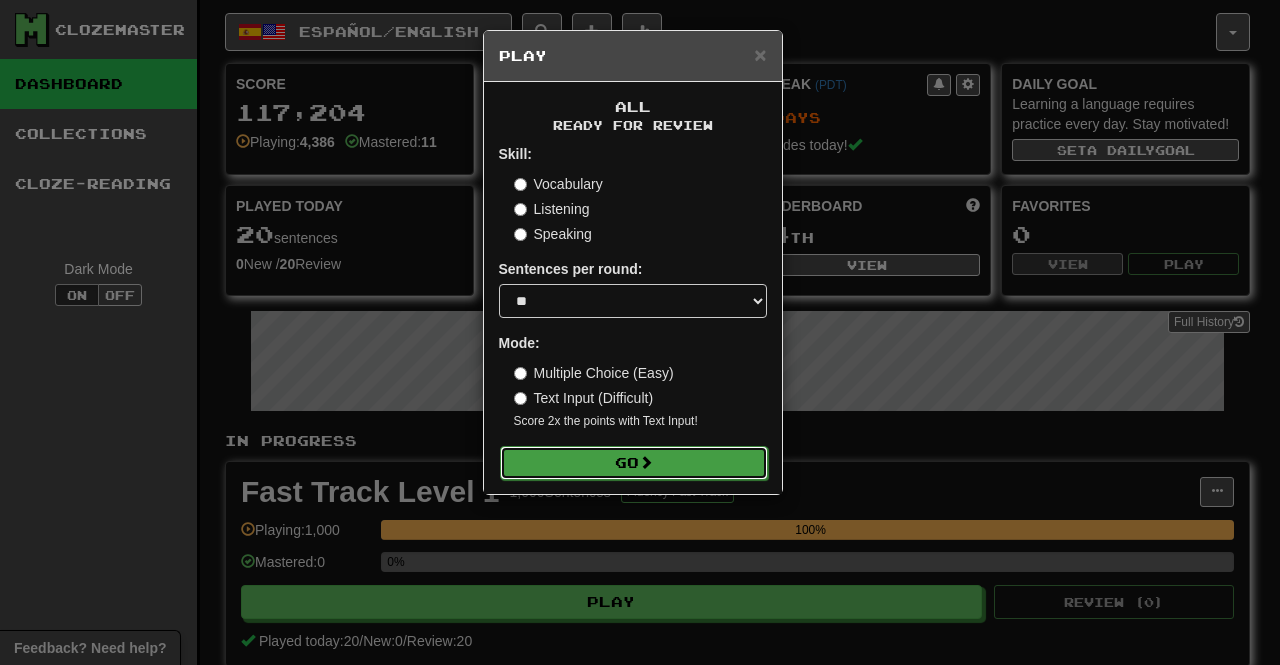 click on "Go" at bounding box center (634, 463) 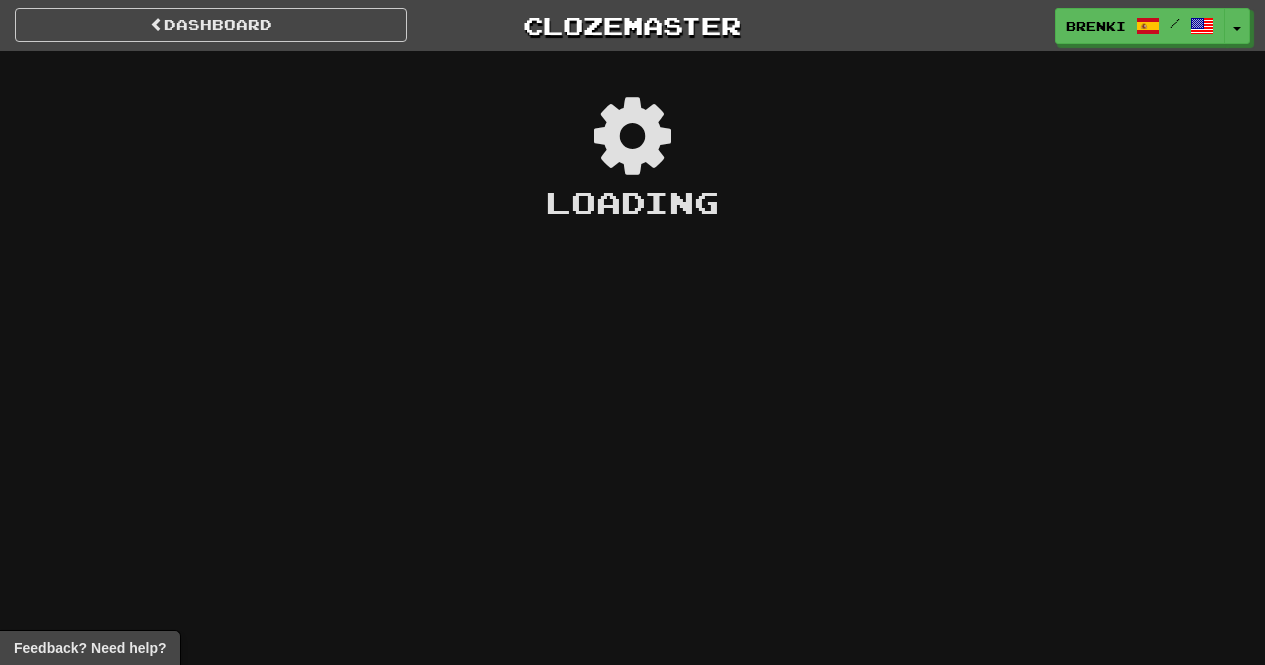 scroll, scrollTop: 0, scrollLeft: 0, axis: both 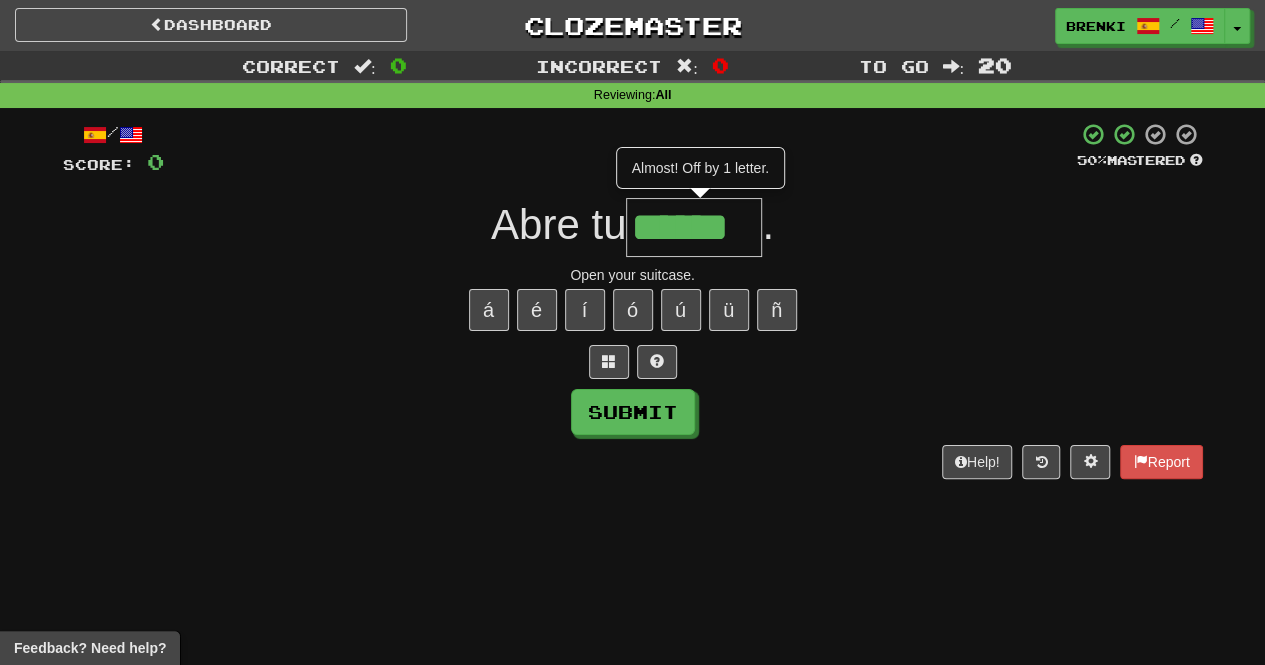 type on "******" 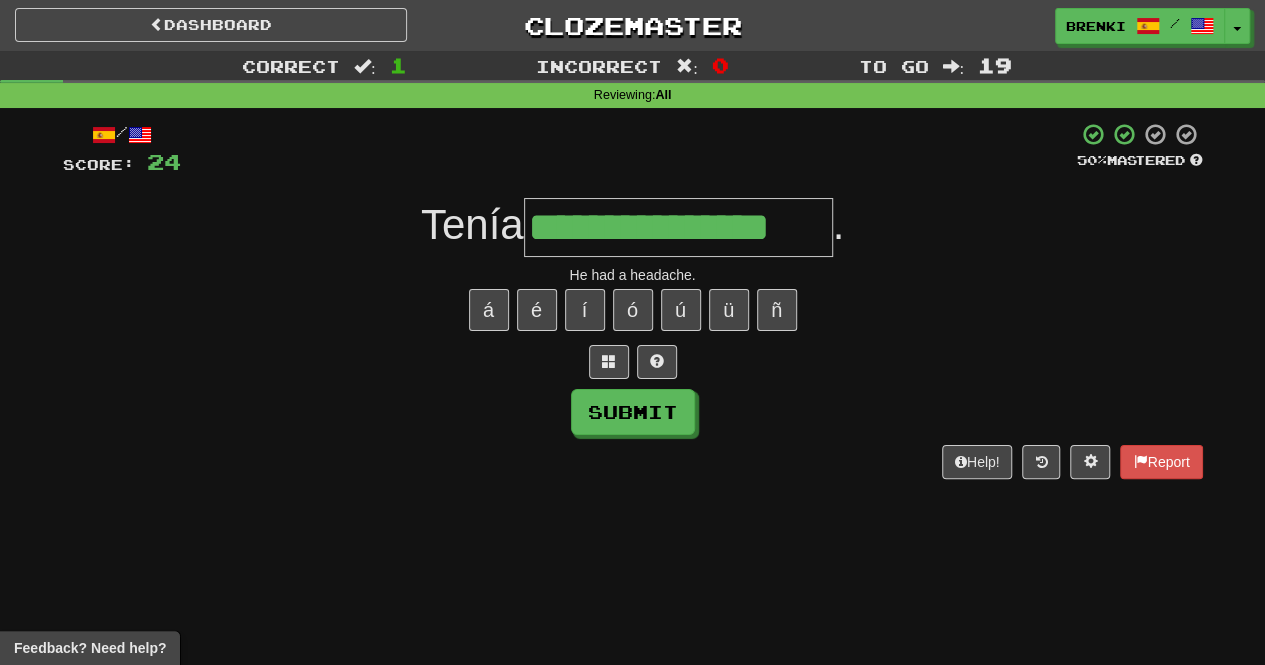 type on "**********" 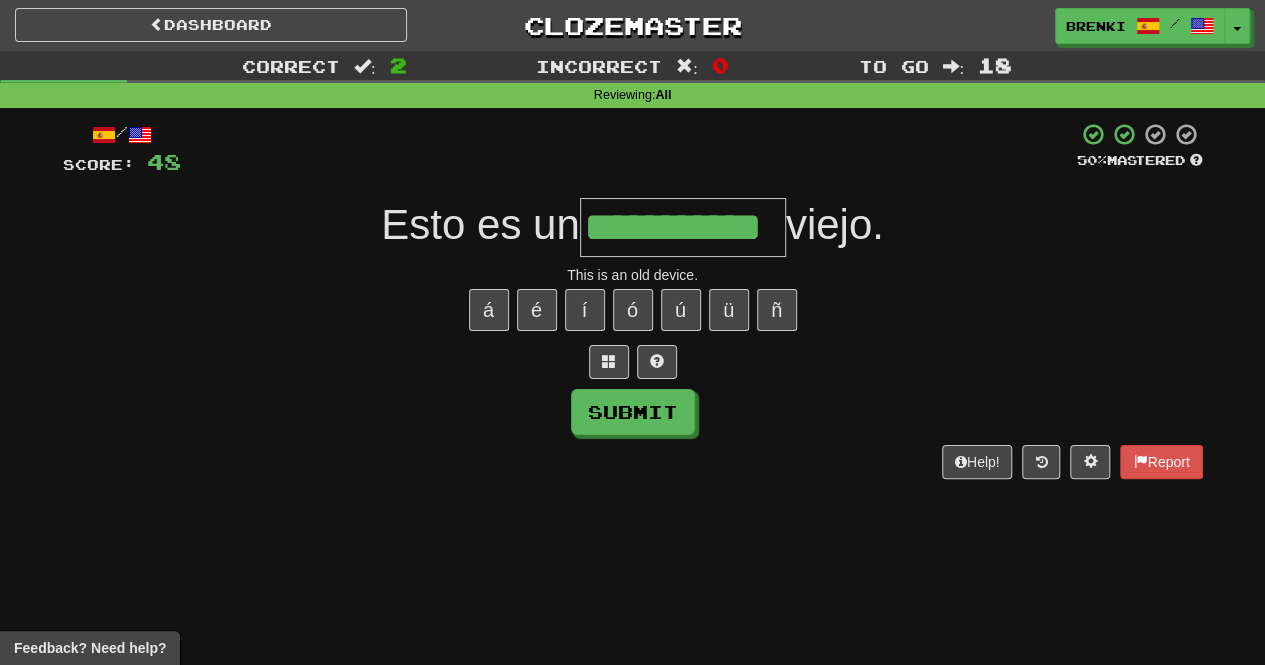 type on "**********" 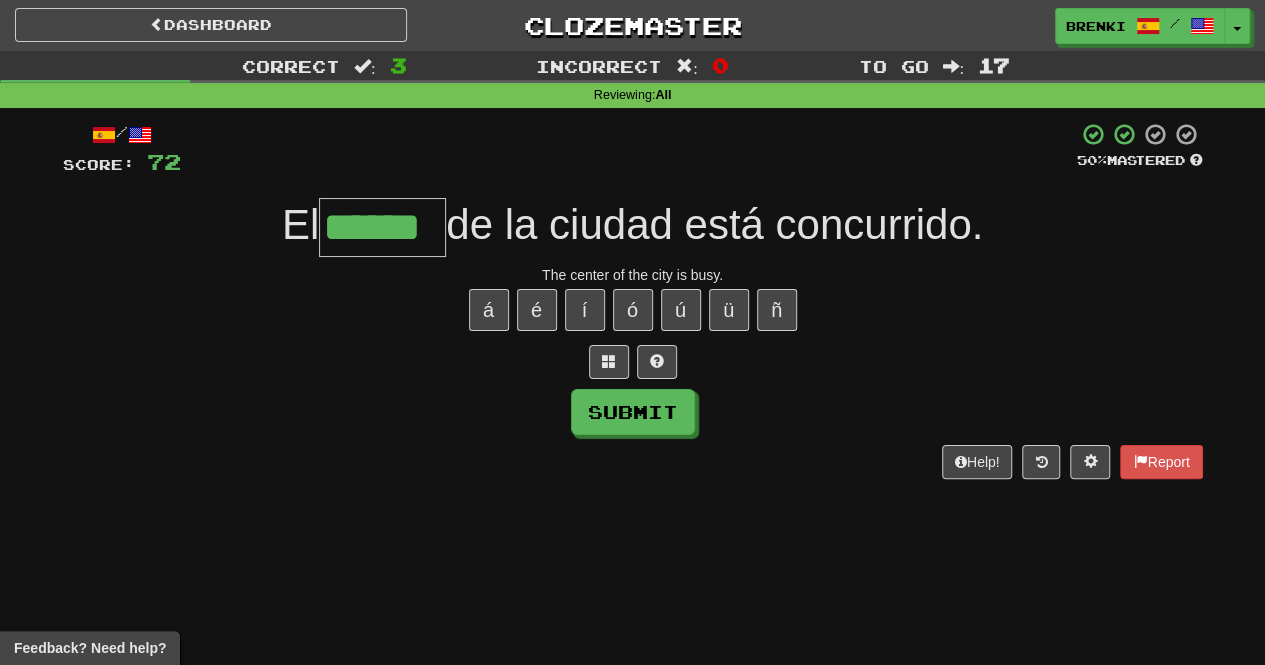 type on "******" 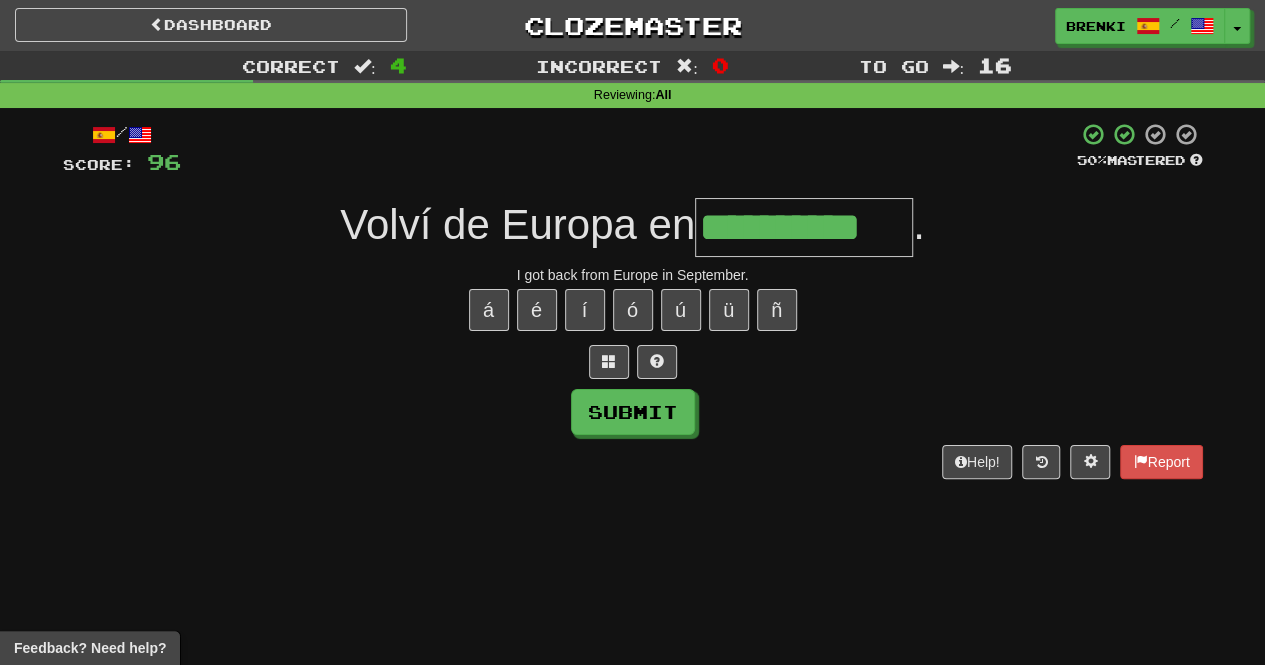 type on "**********" 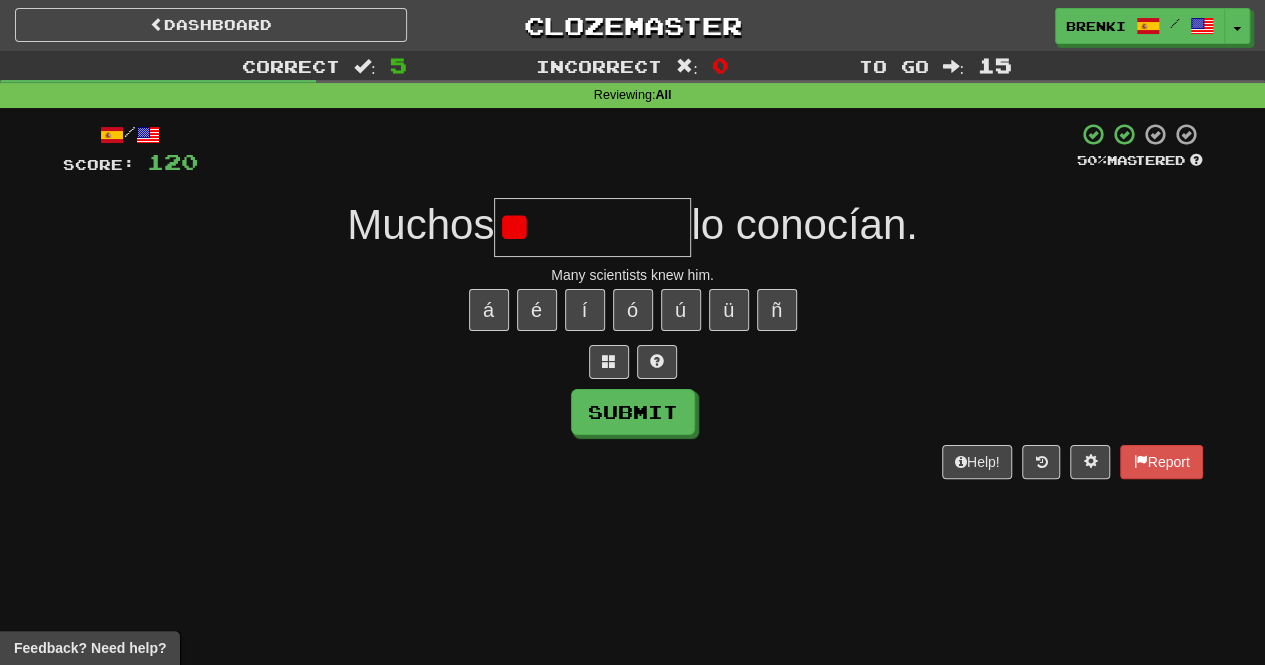 type on "*" 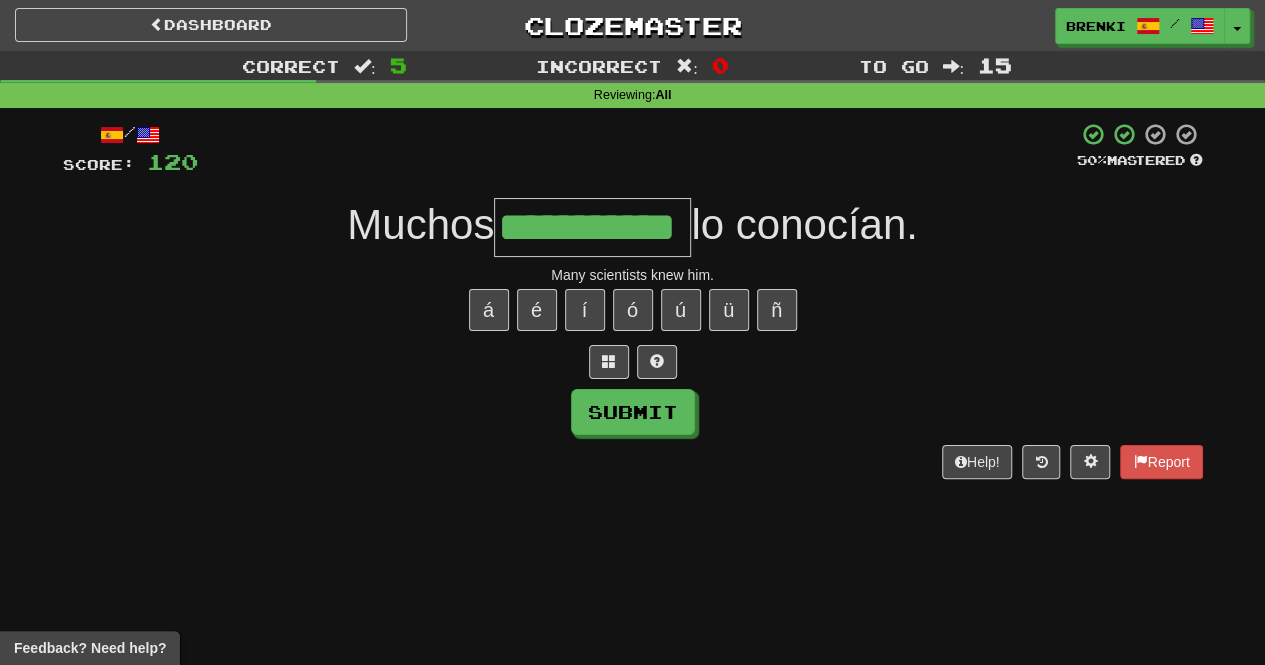 type on "**********" 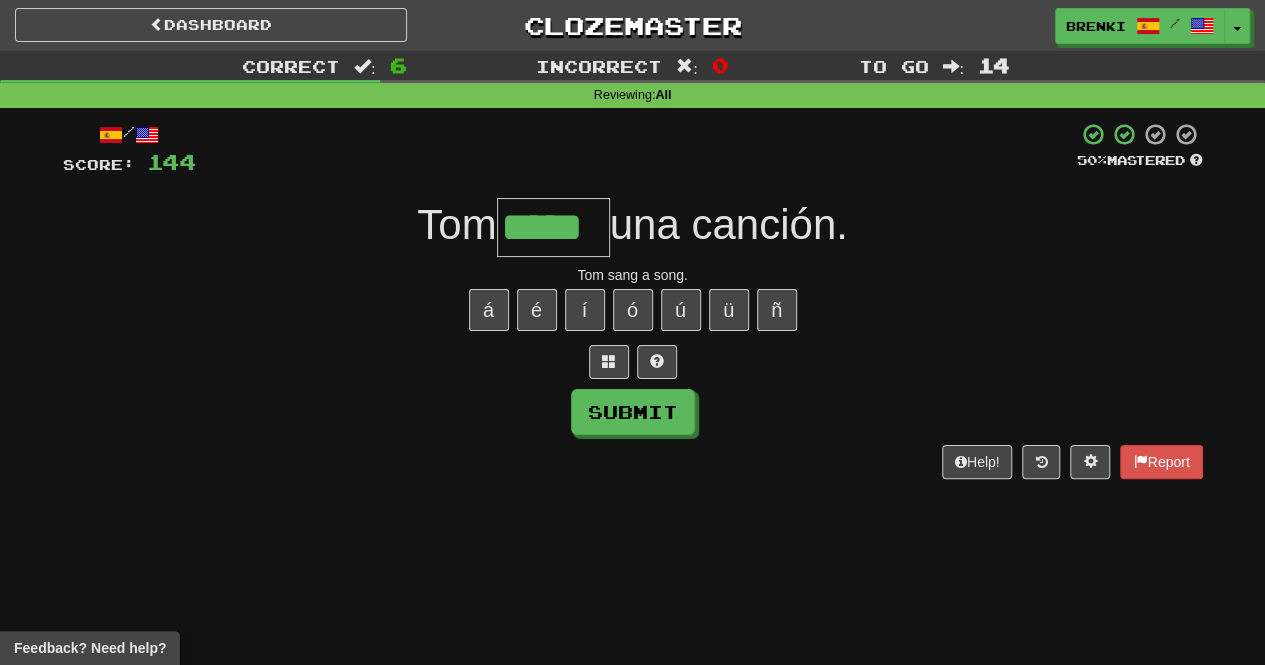 type on "*****" 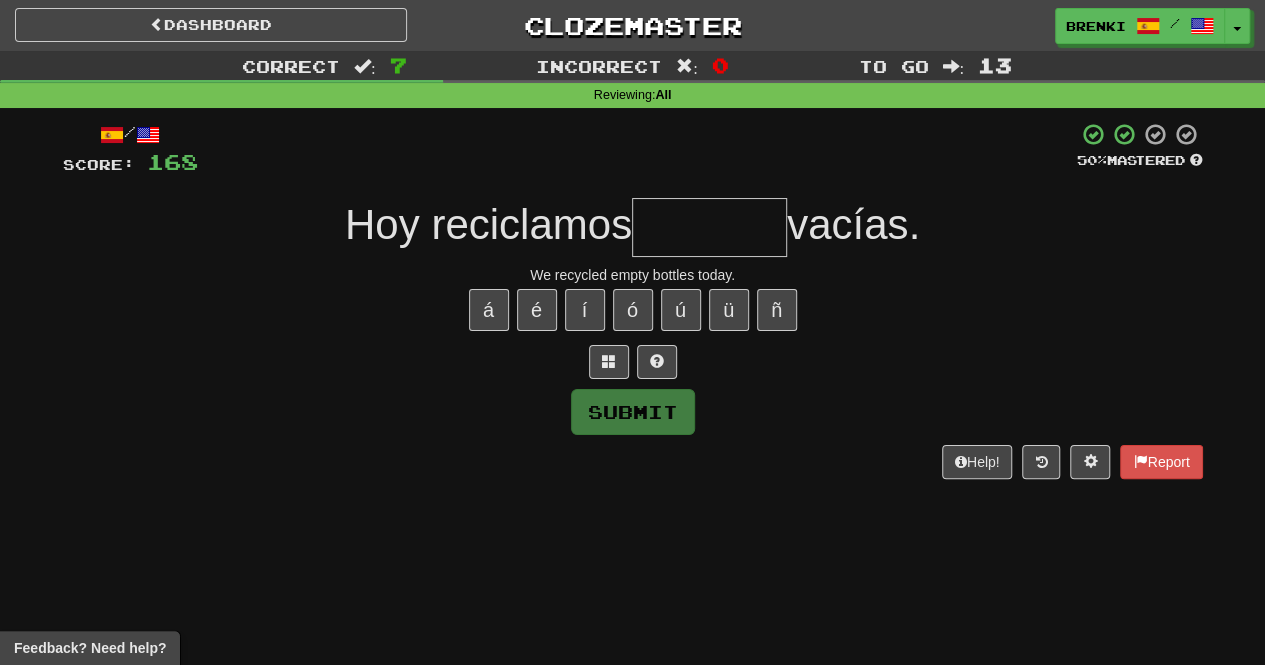 type on "*" 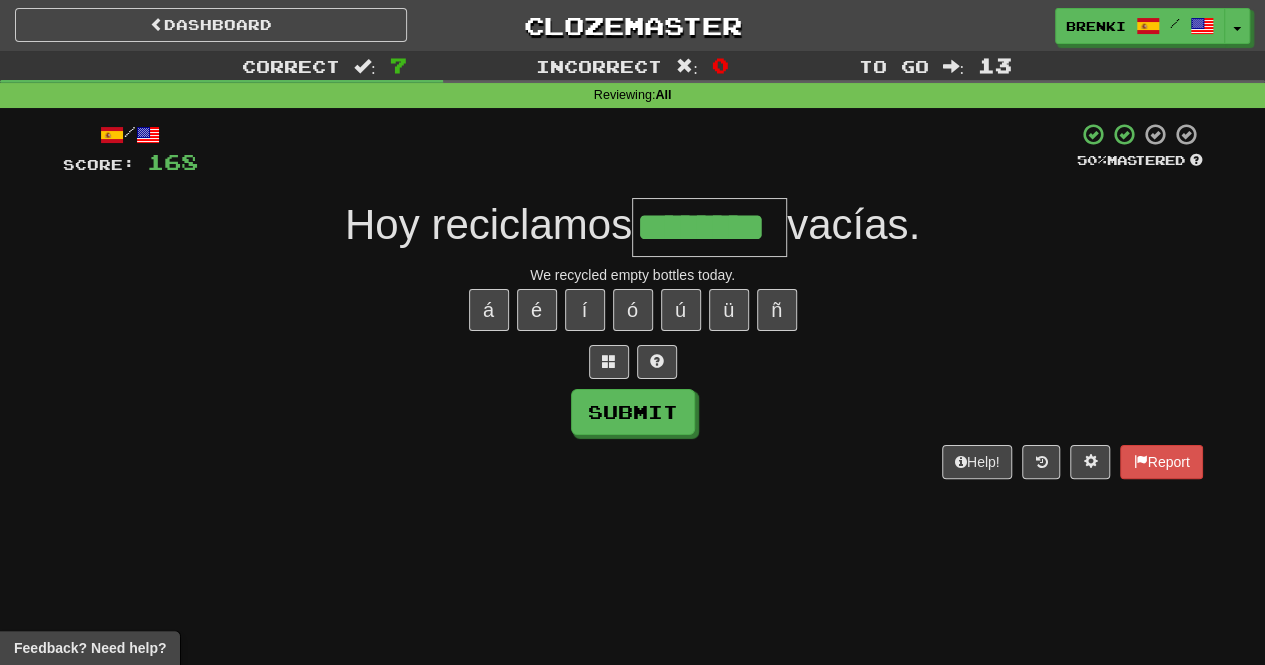 type on "********" 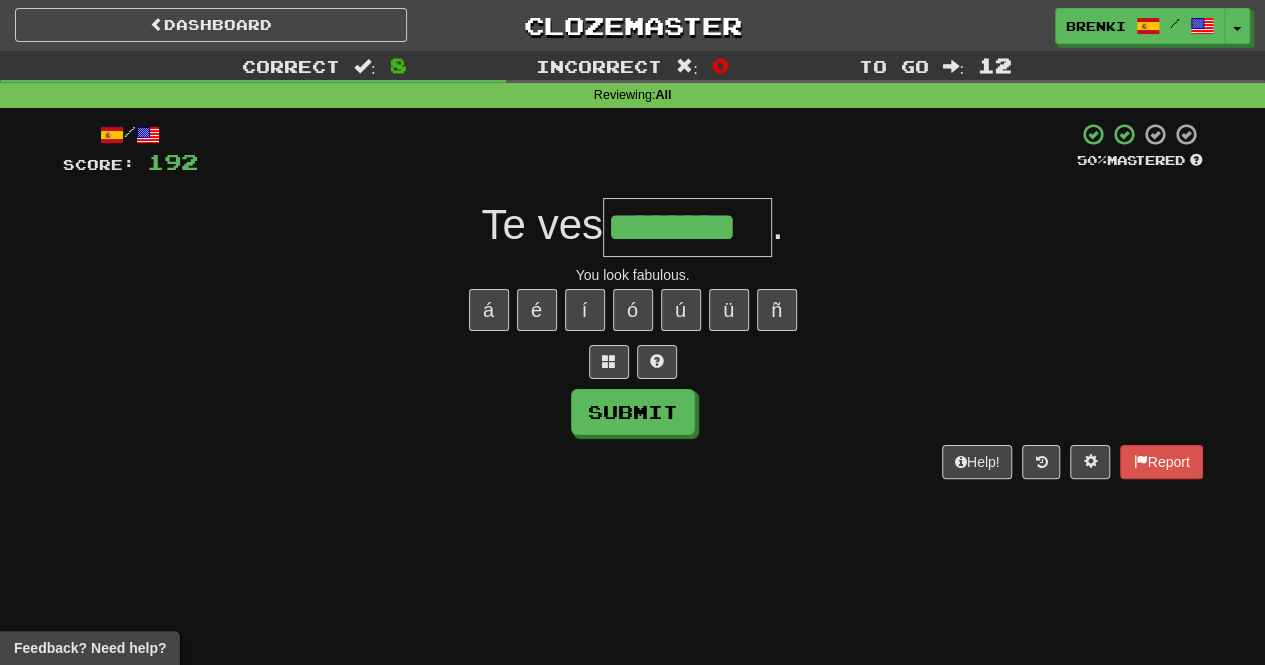 type on "********" 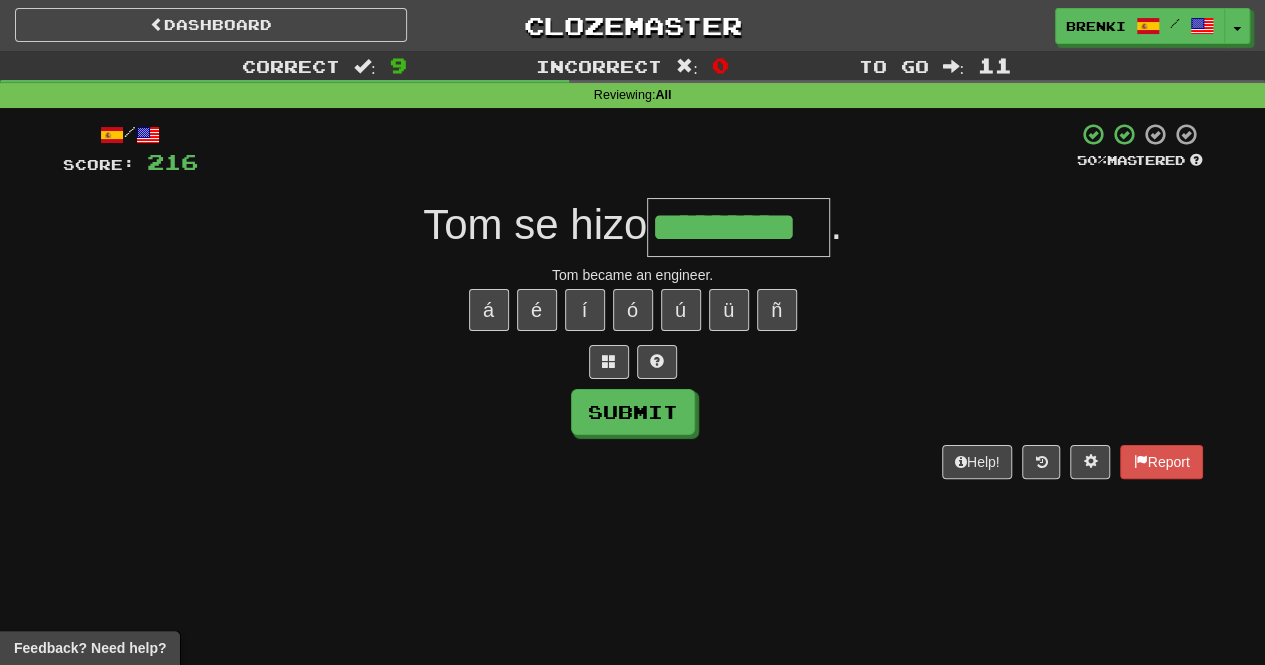 type on "*********" 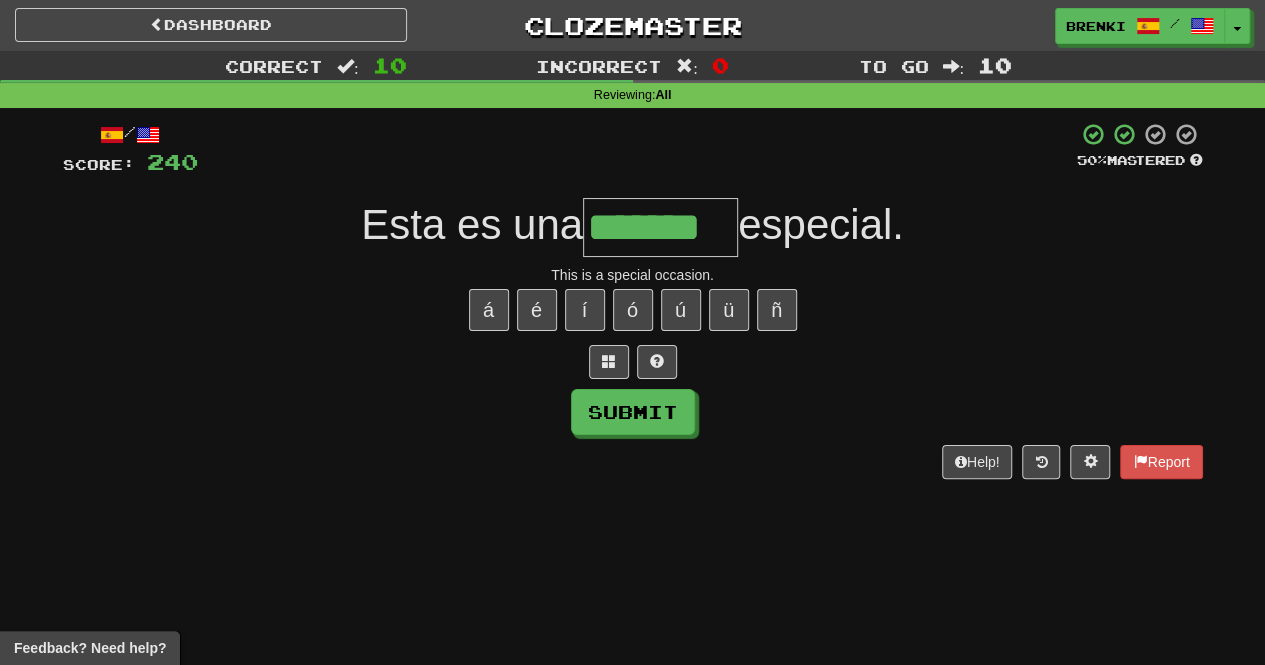 type on "*******" 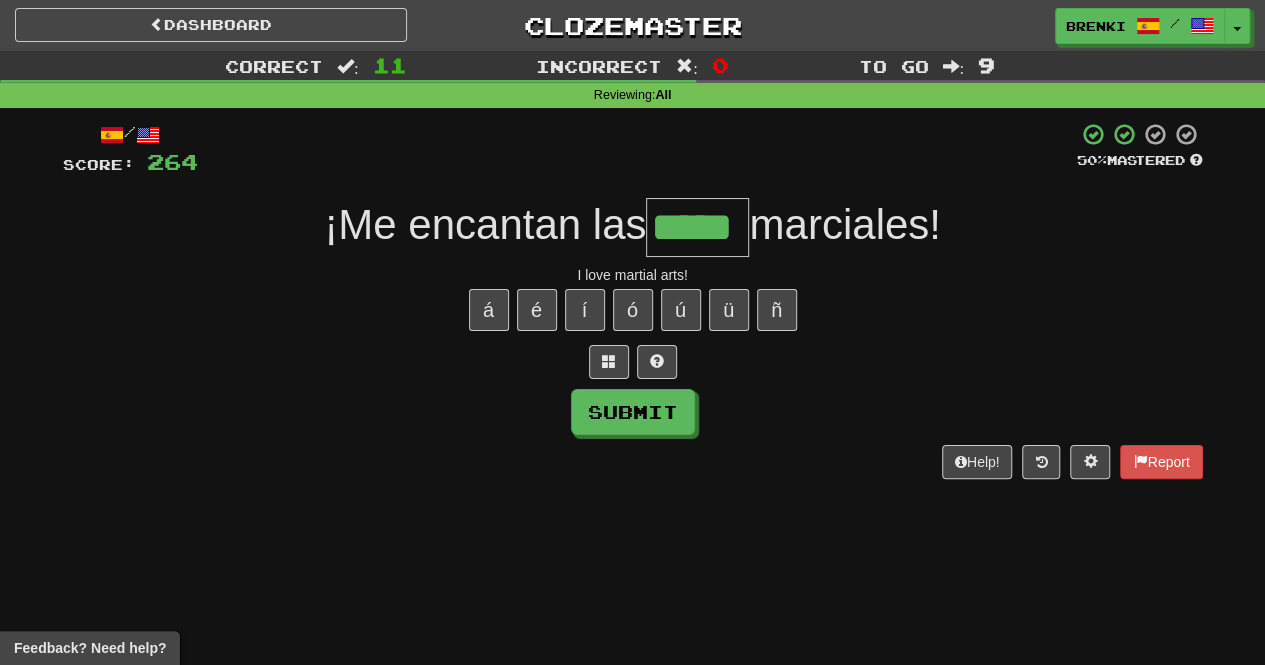 type on "*****" 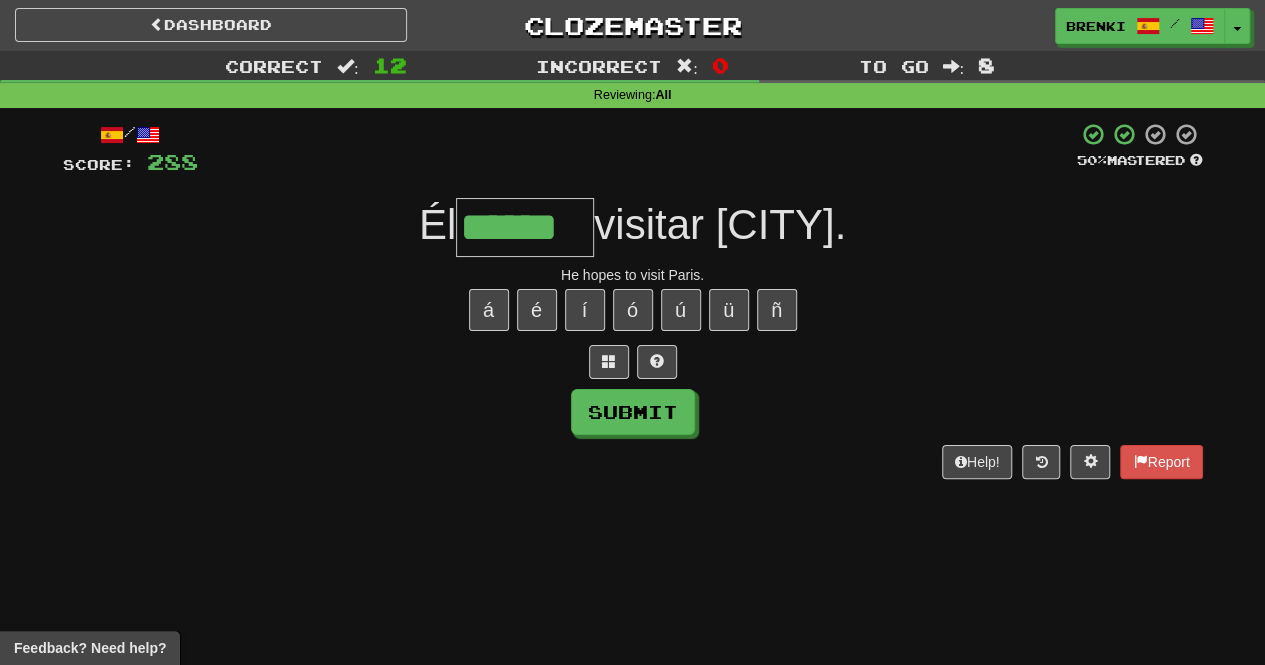 type on "******" 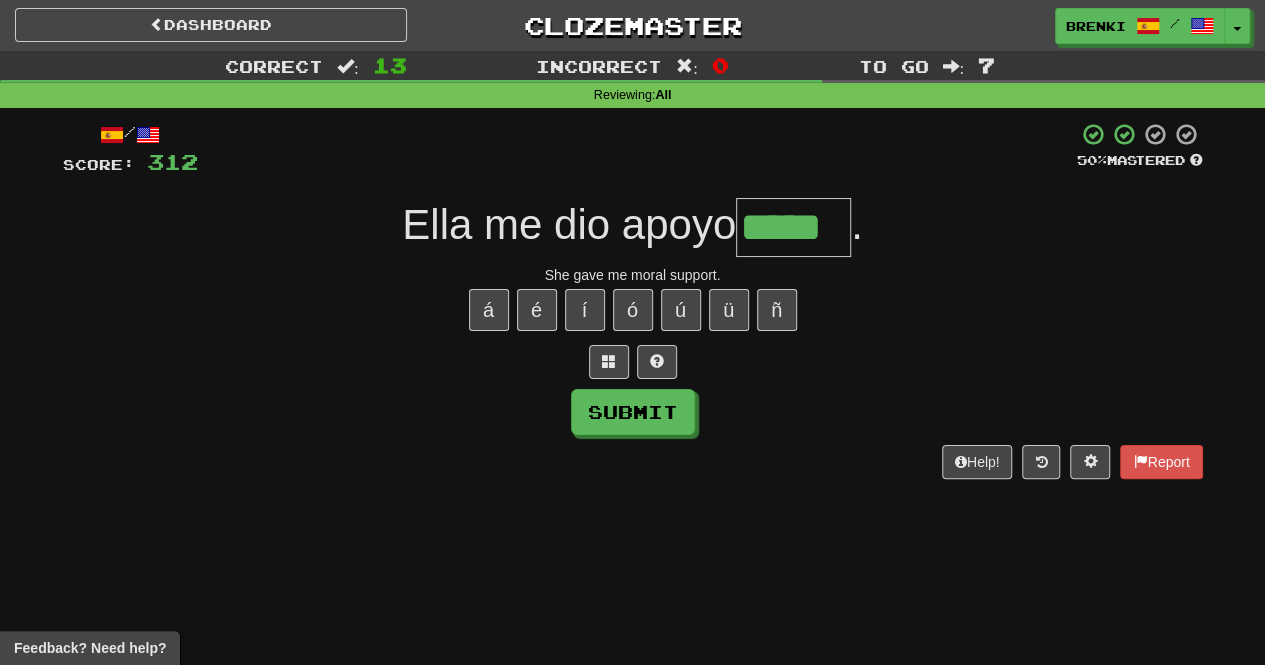 type on "*****" 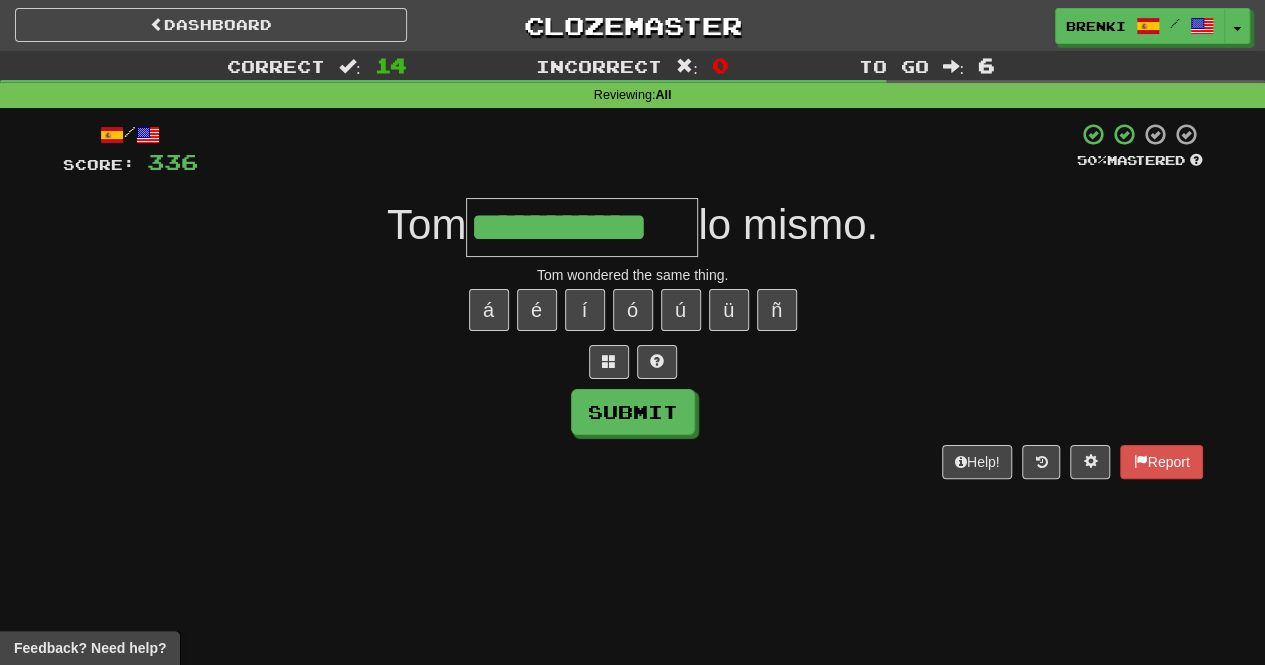 type on "**********" 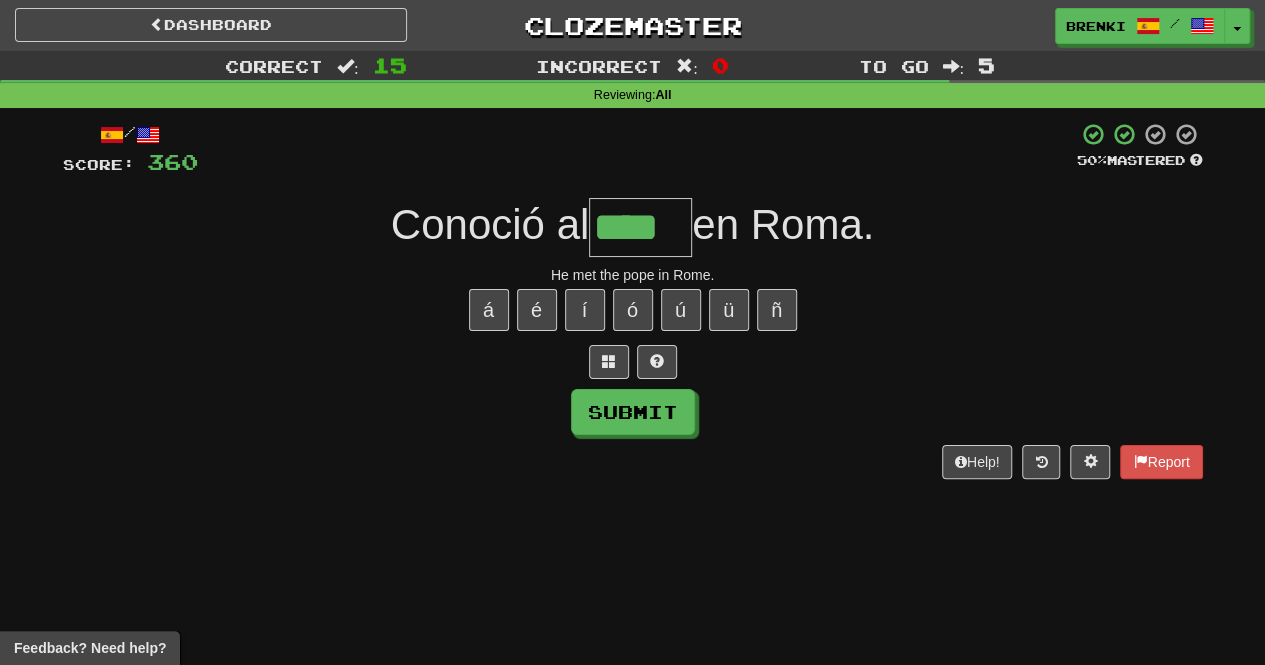 type on "****" 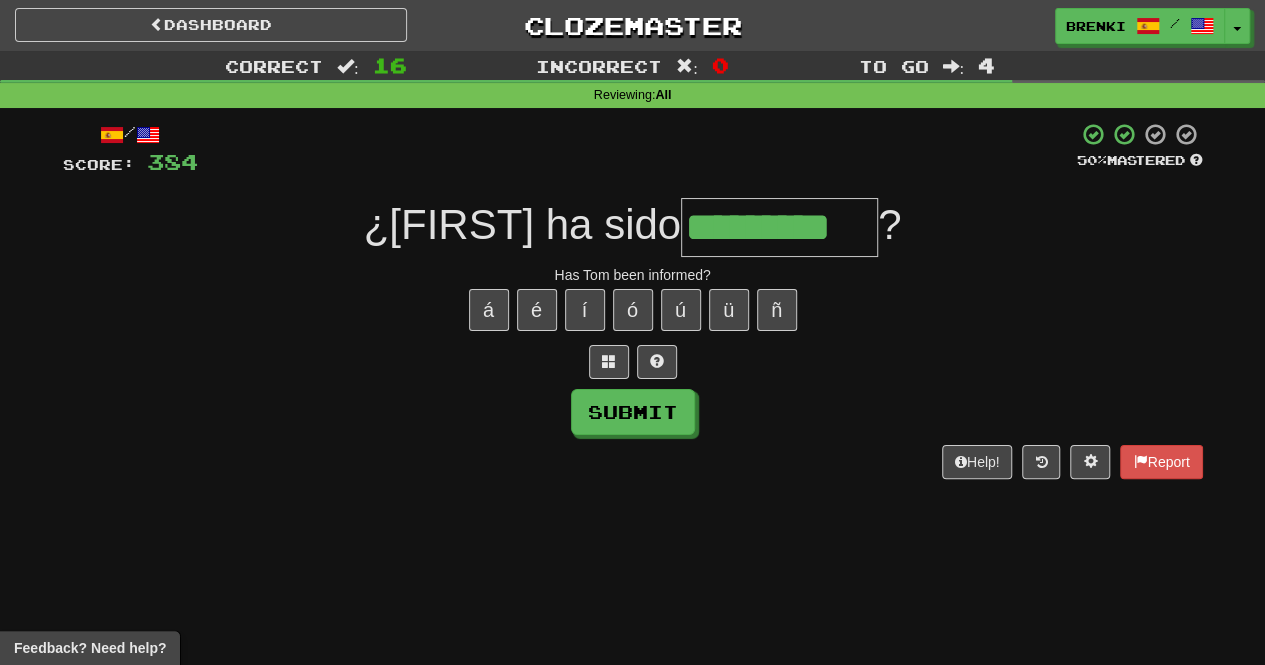 type on "*********" 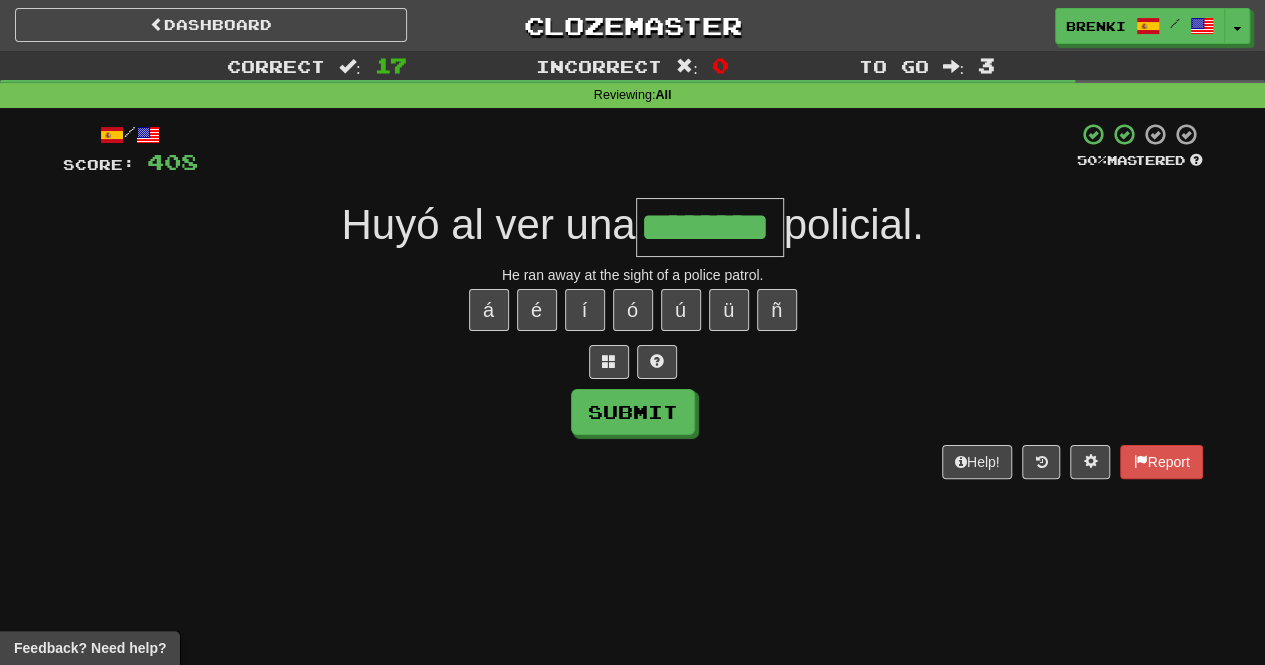type on "********" 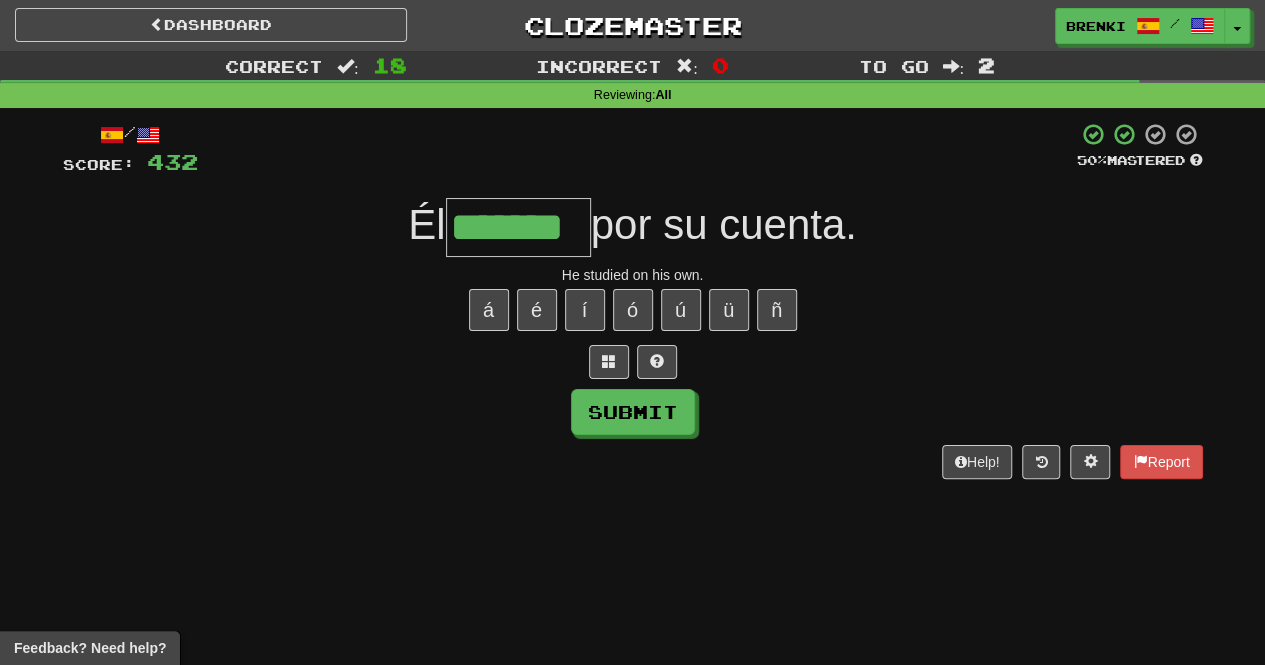 type on "*******" 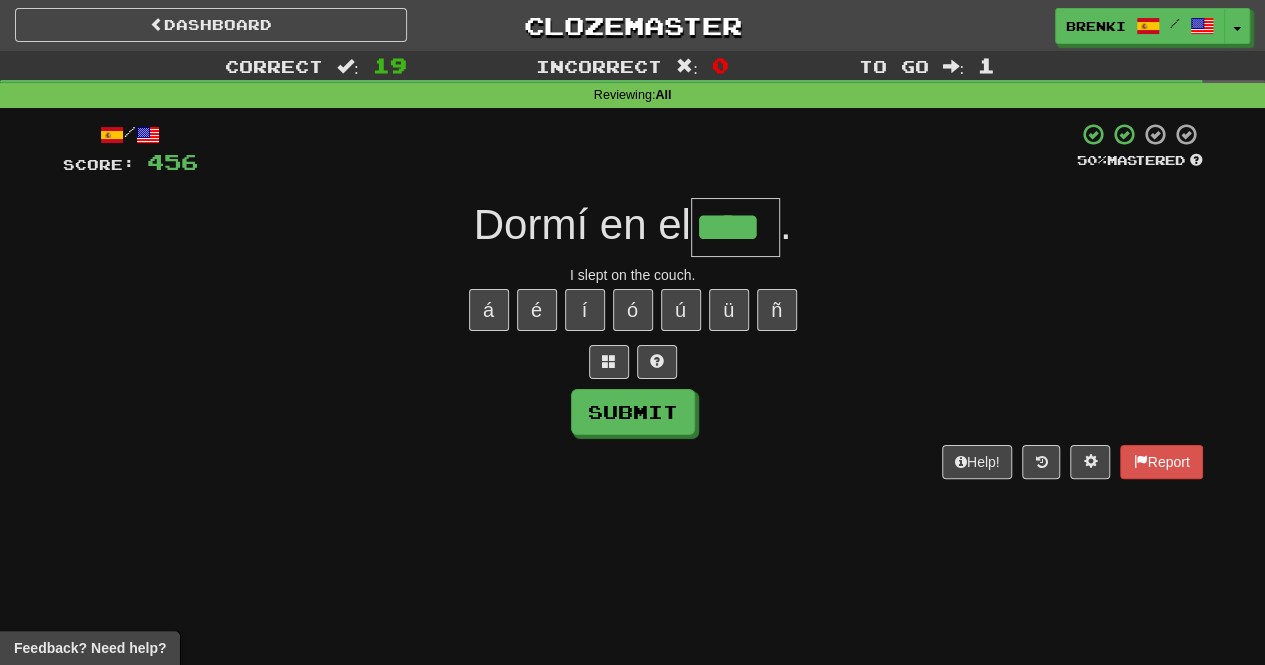 type on "****" 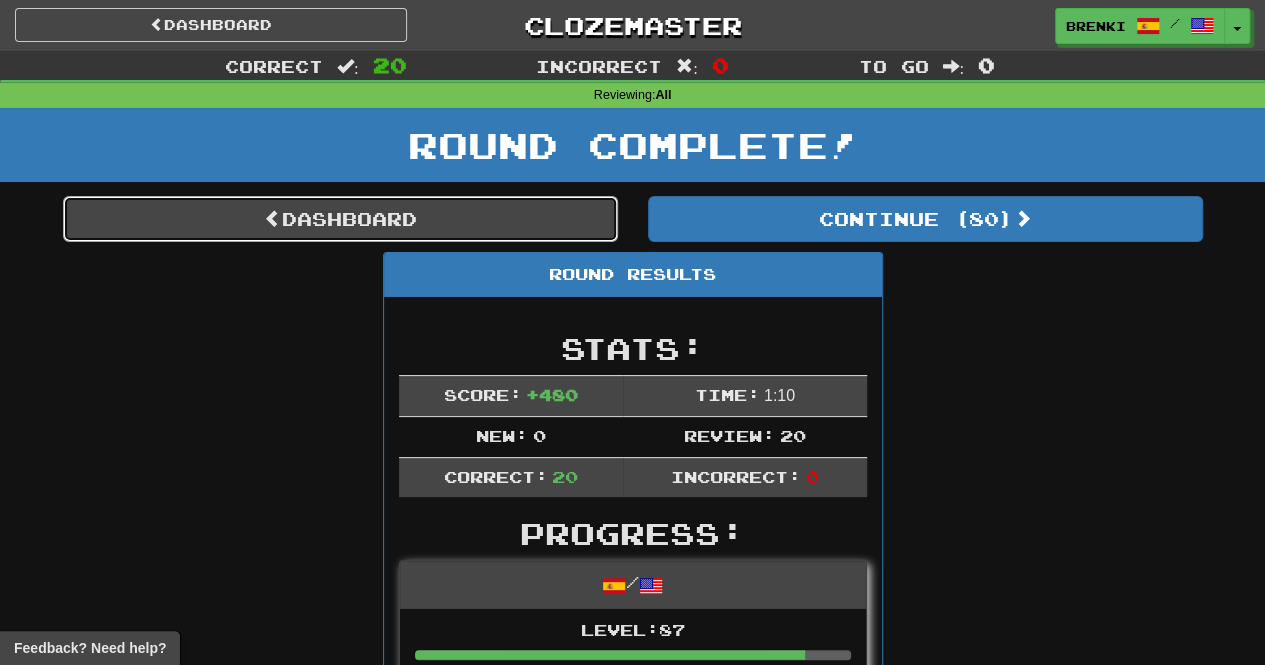 click on "Dashboard" at bounding box center [340, 219] 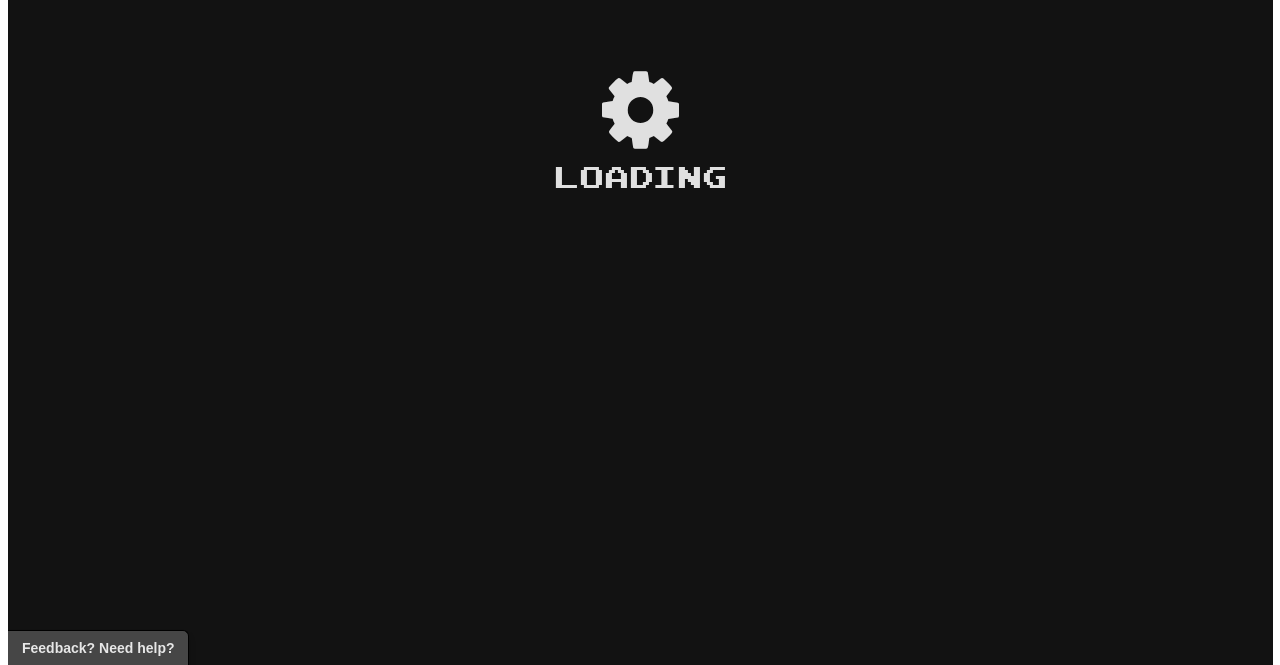 scroll, scrollTop: 0, scrollLeft: 0, axis: both 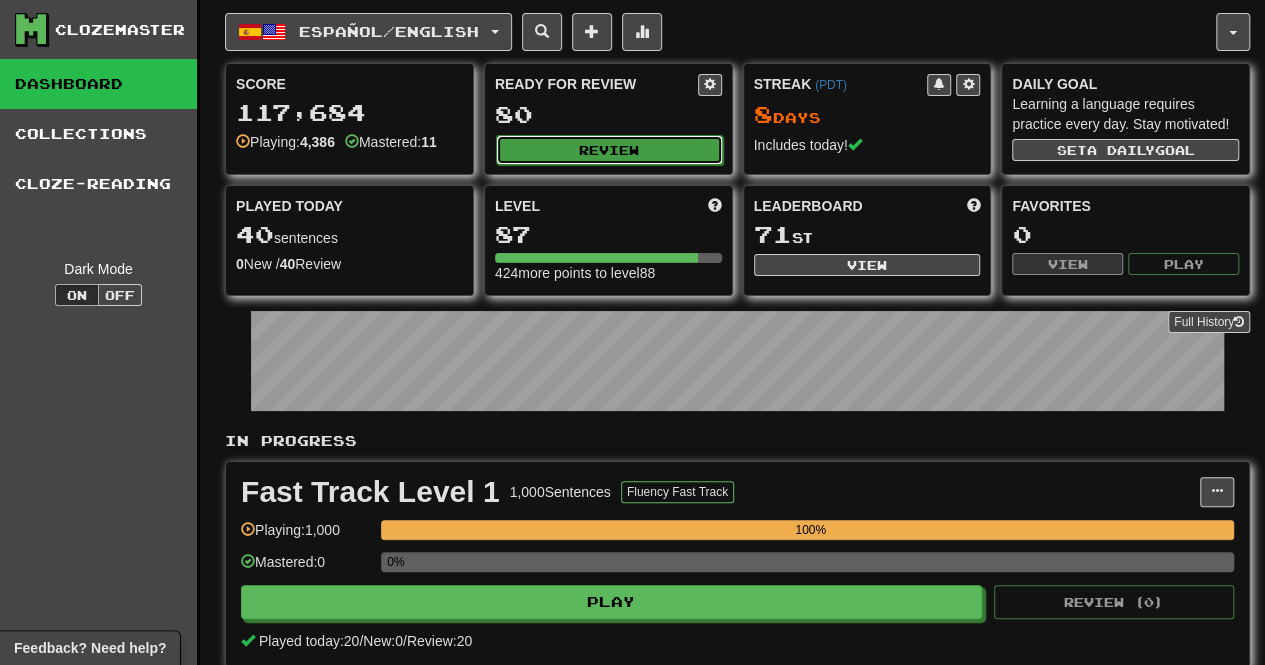 click on "Review" at bounding box center (609, 150) 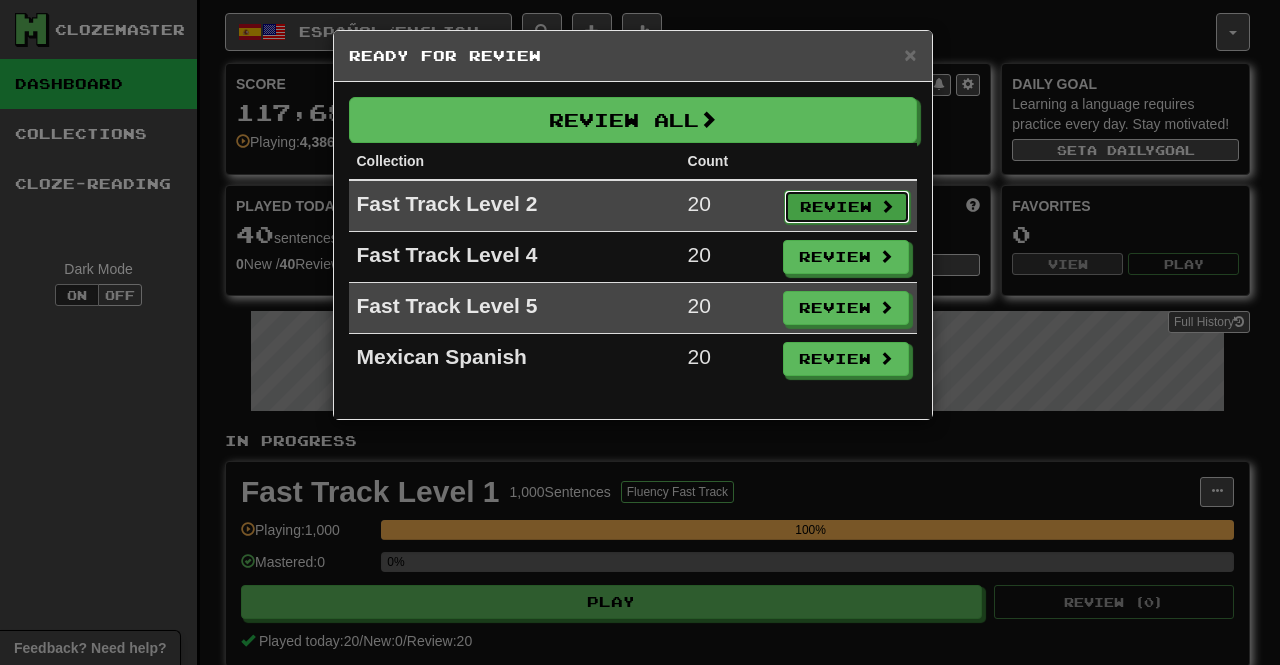 click on "Review" at bounding box center (847, 207) 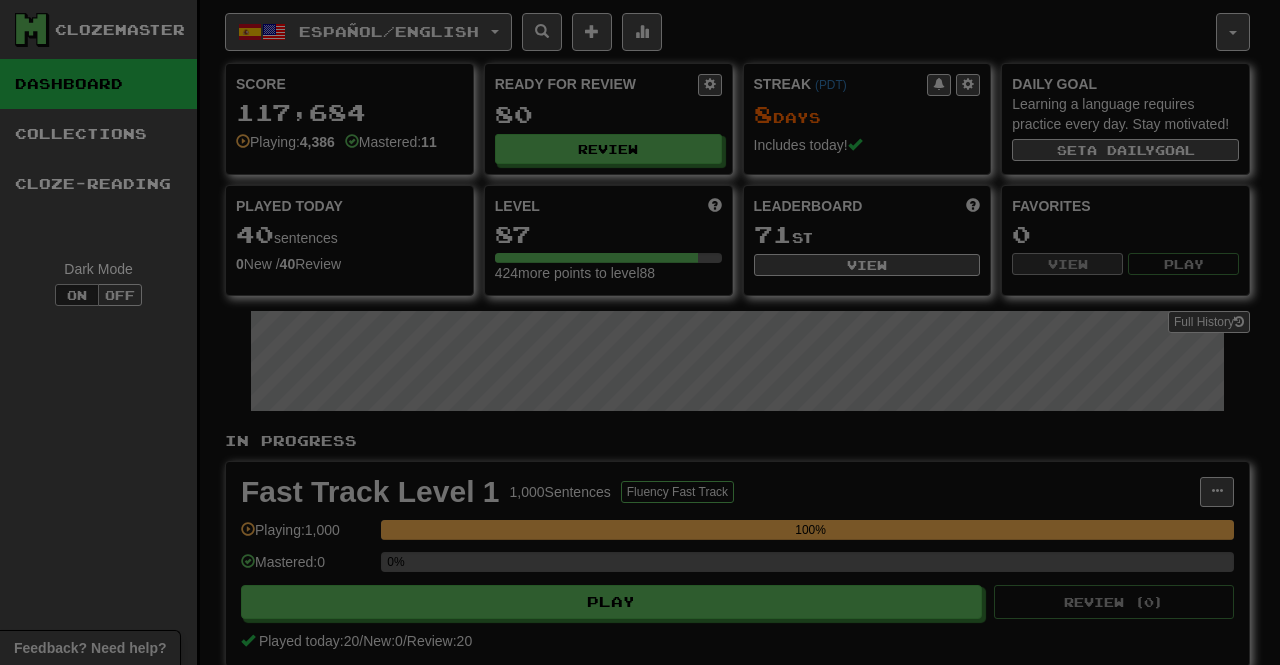 select on "**" 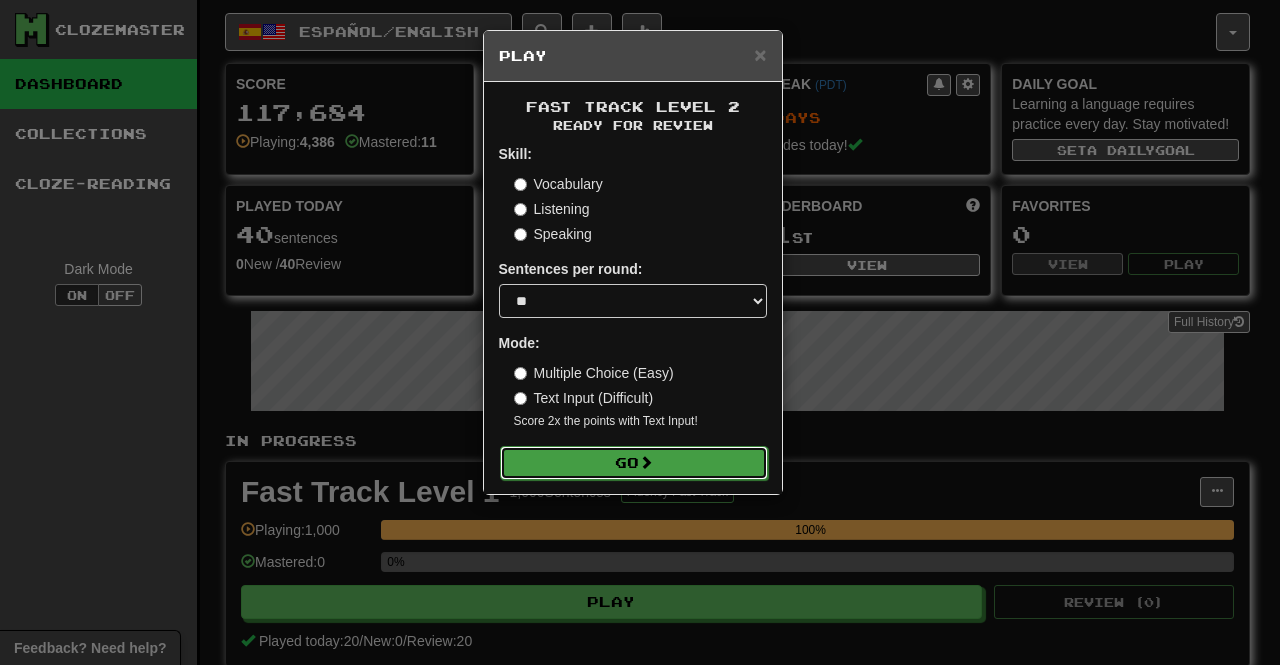 click at bounding box center [646, 462] 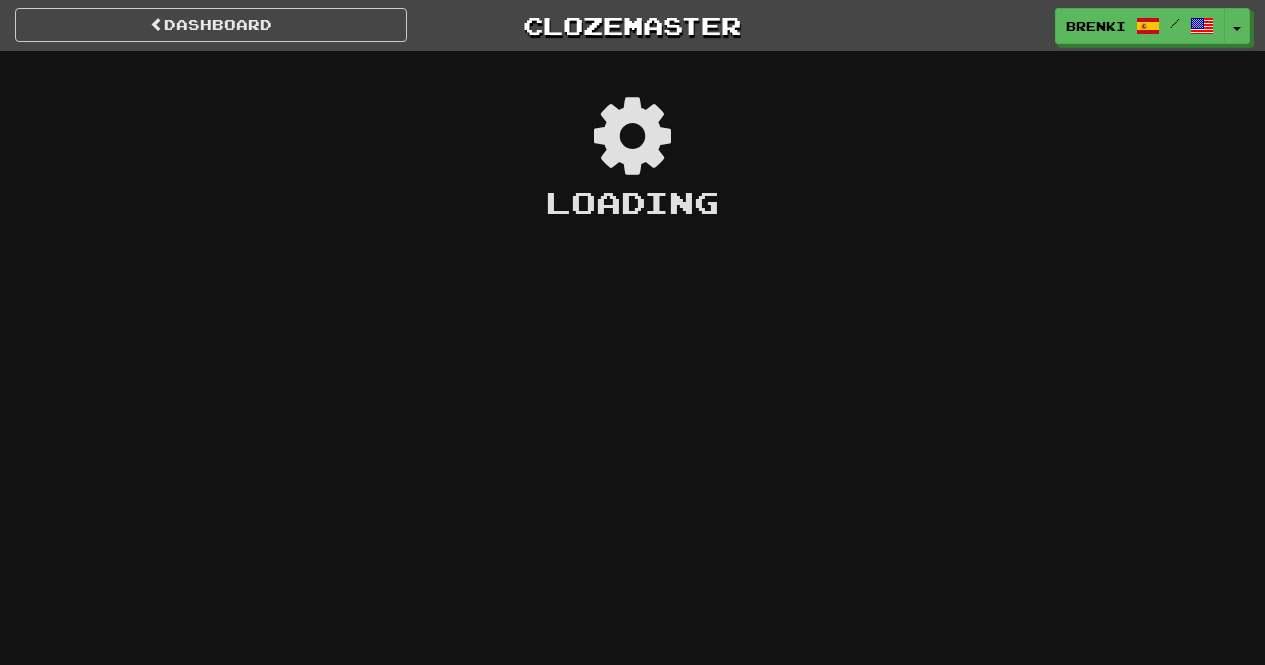 scroll, scrollTop: 0, scrollLeft: 0, axis: both 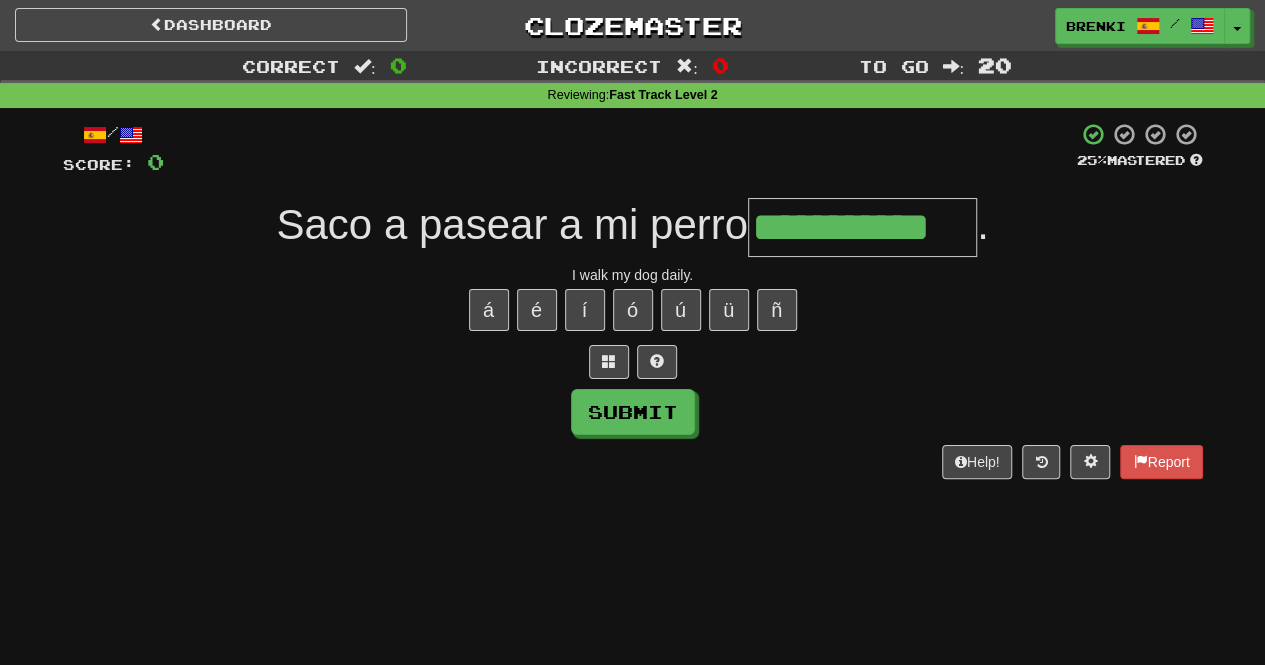 type on "**********" 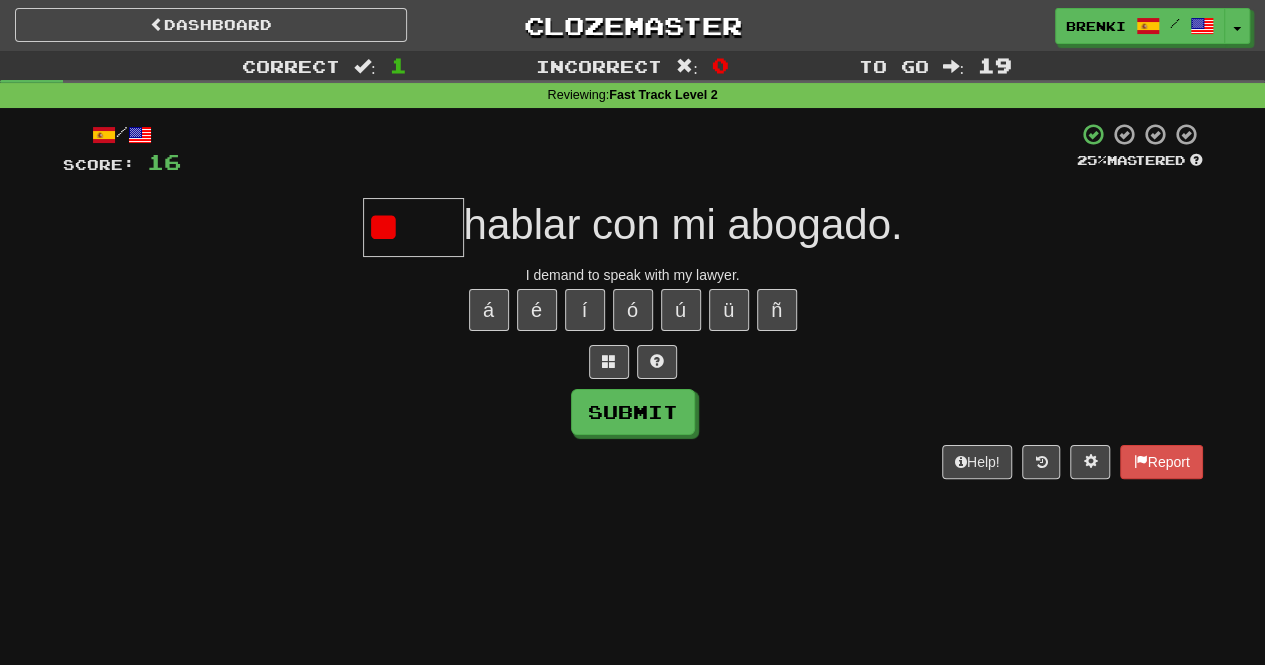 type on "*" 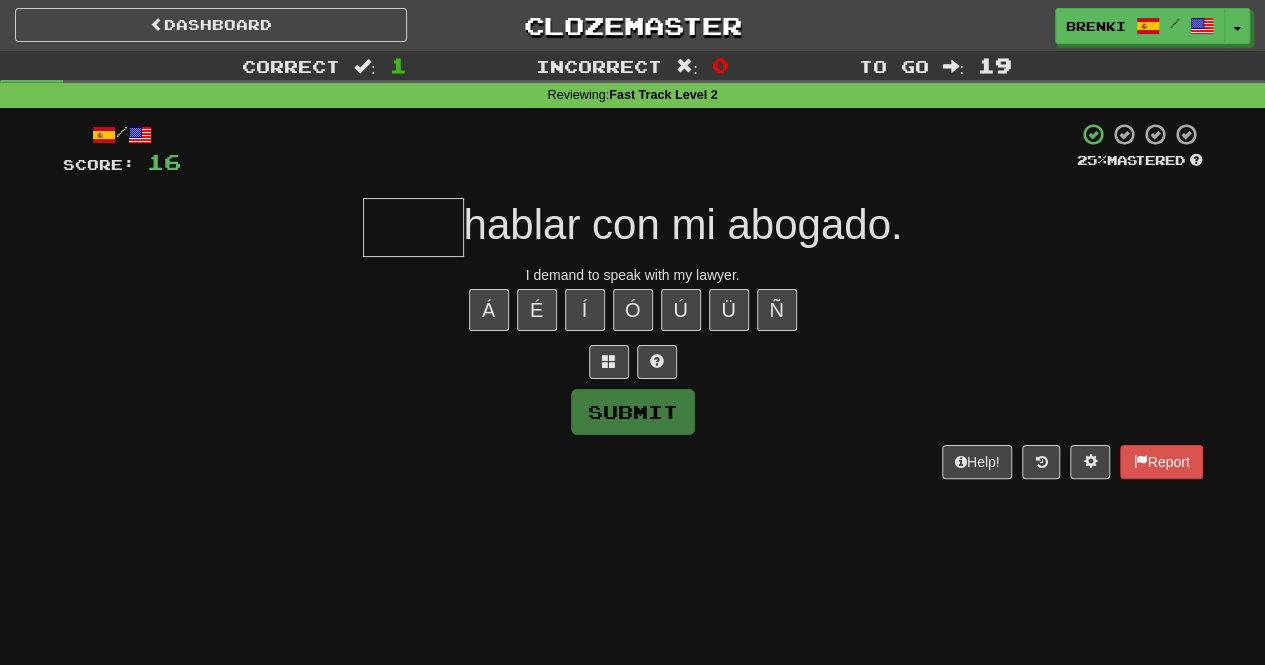 type on "*" 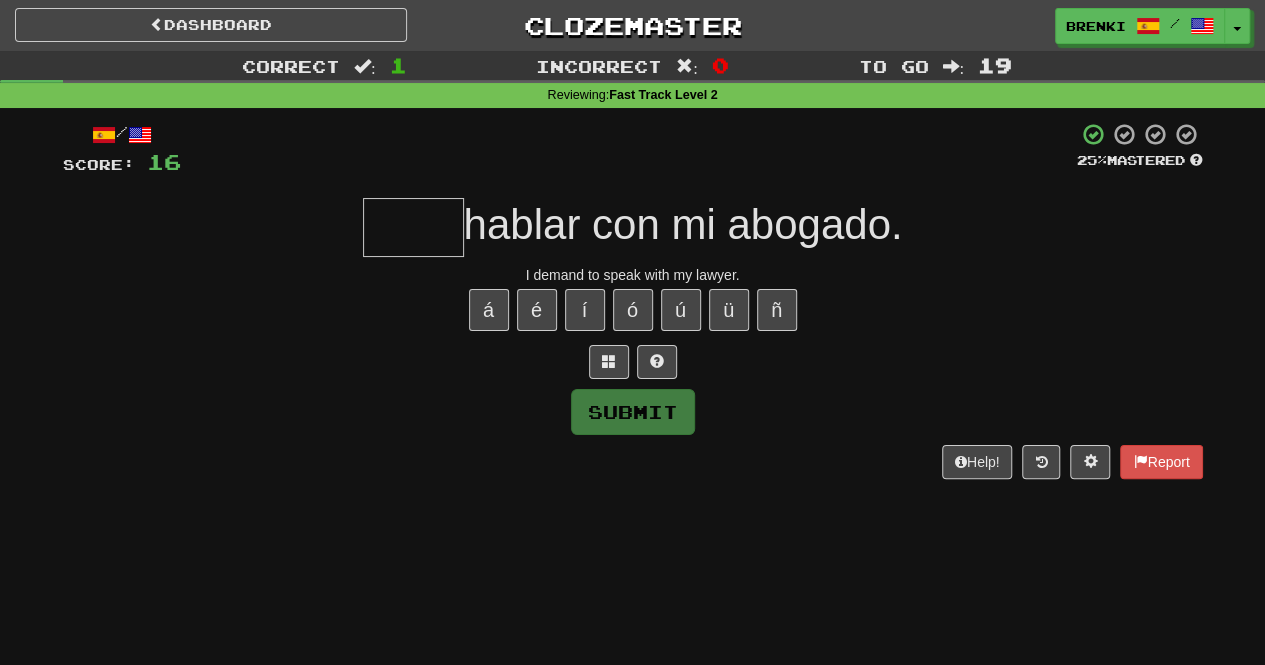 type on "*" 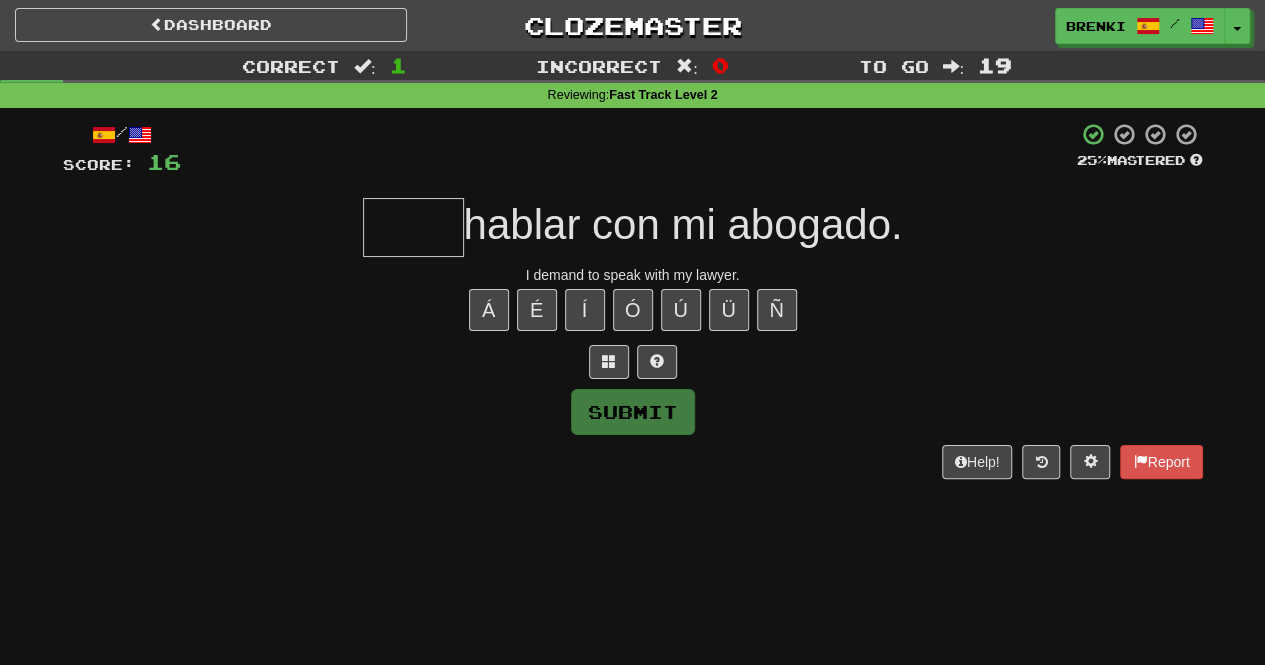type on "*" 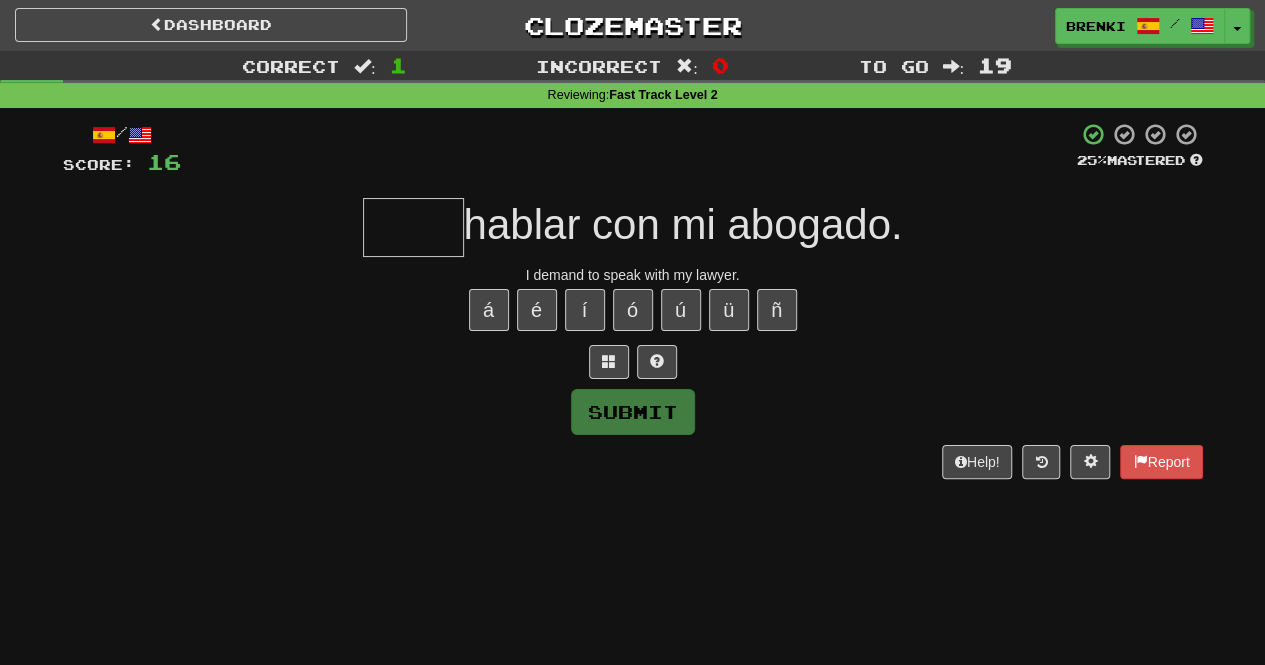 type on "*" 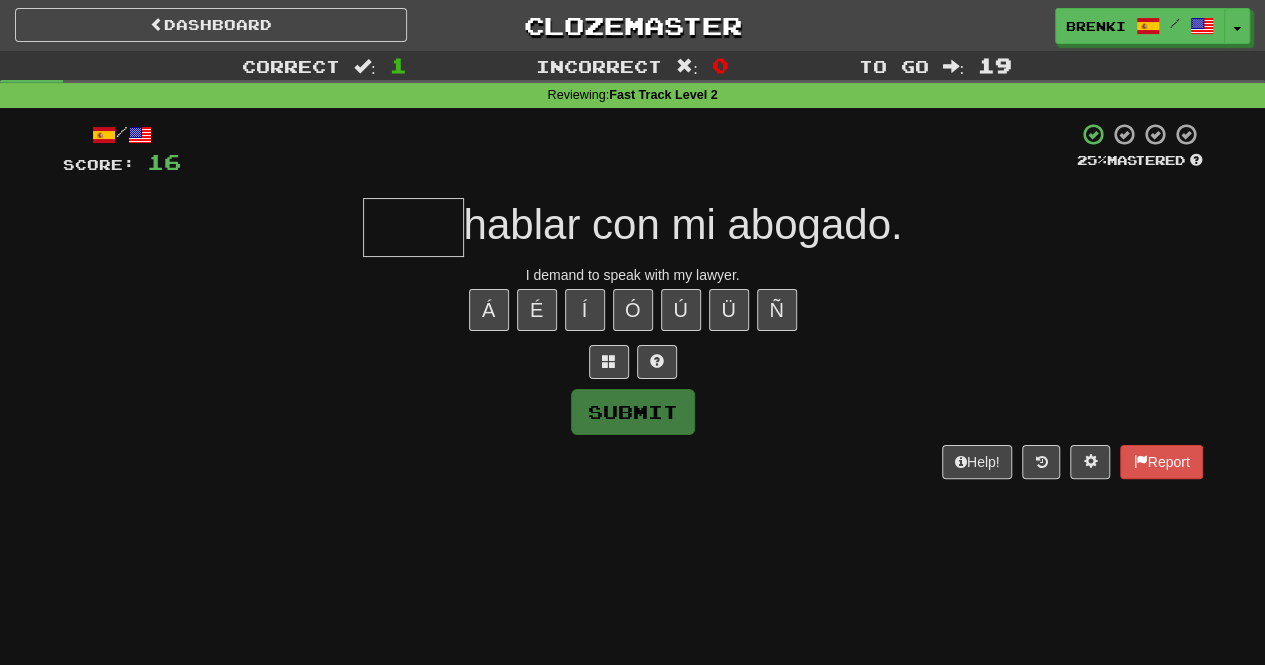 type on "*" 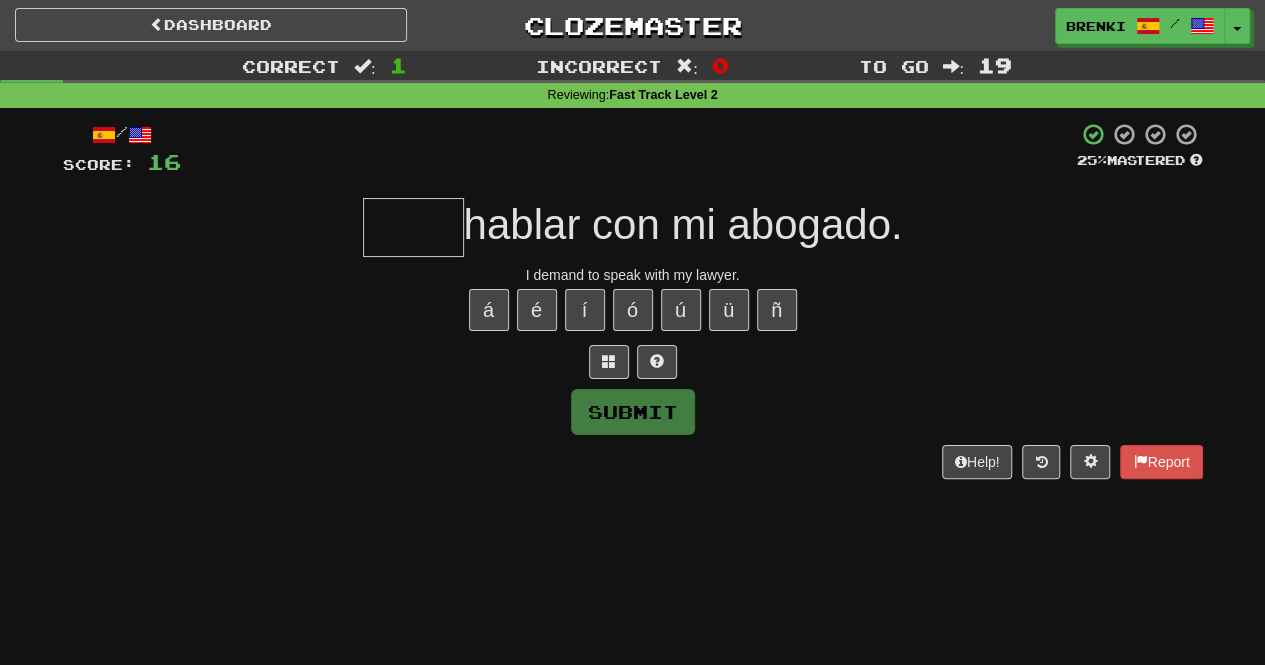 type on "*" 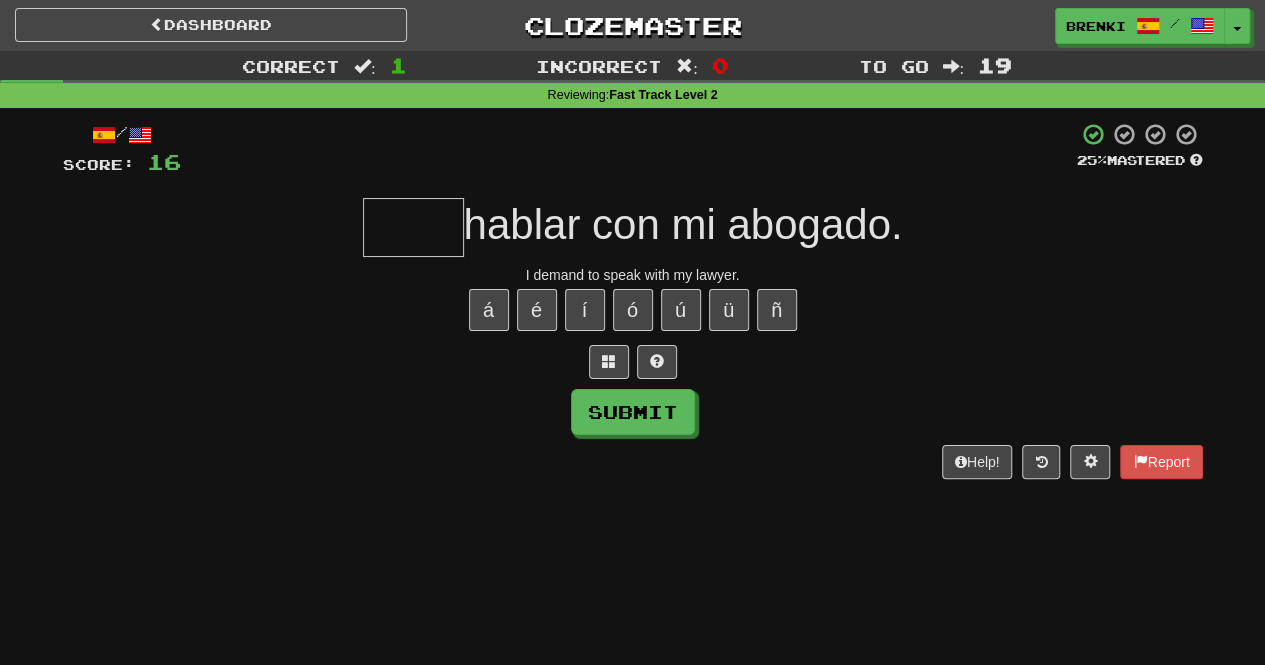 type on "*" 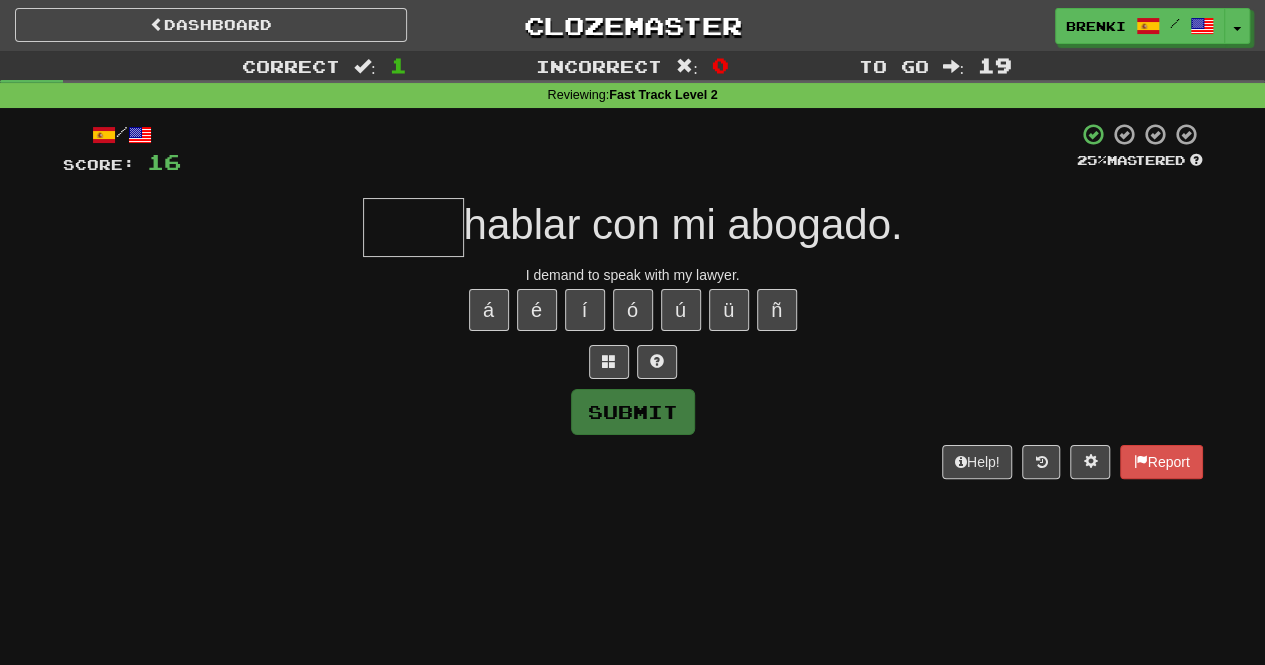 type on "*" 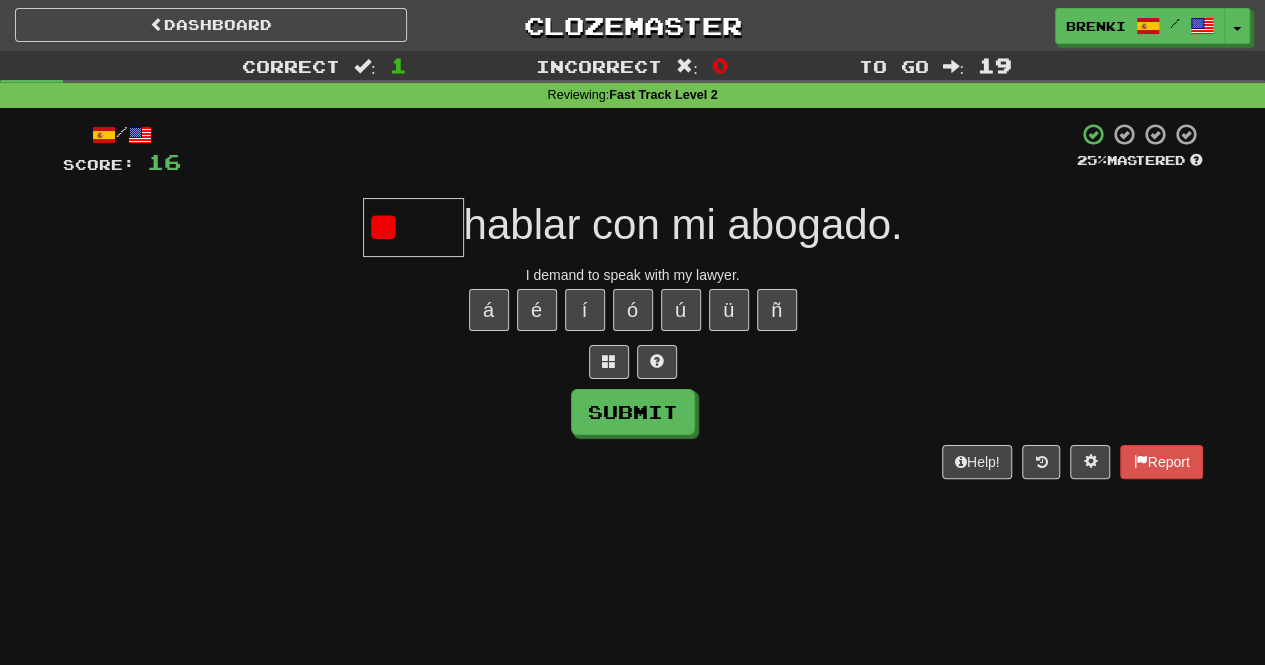 type on "*" 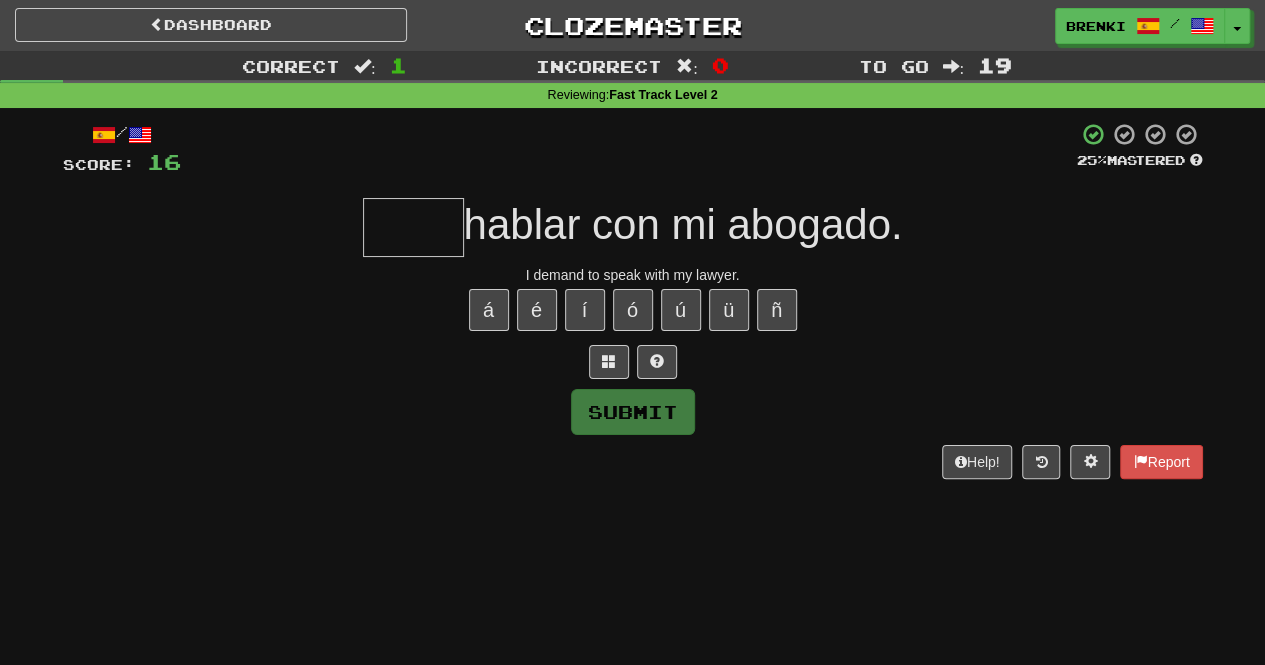 type on "*****" 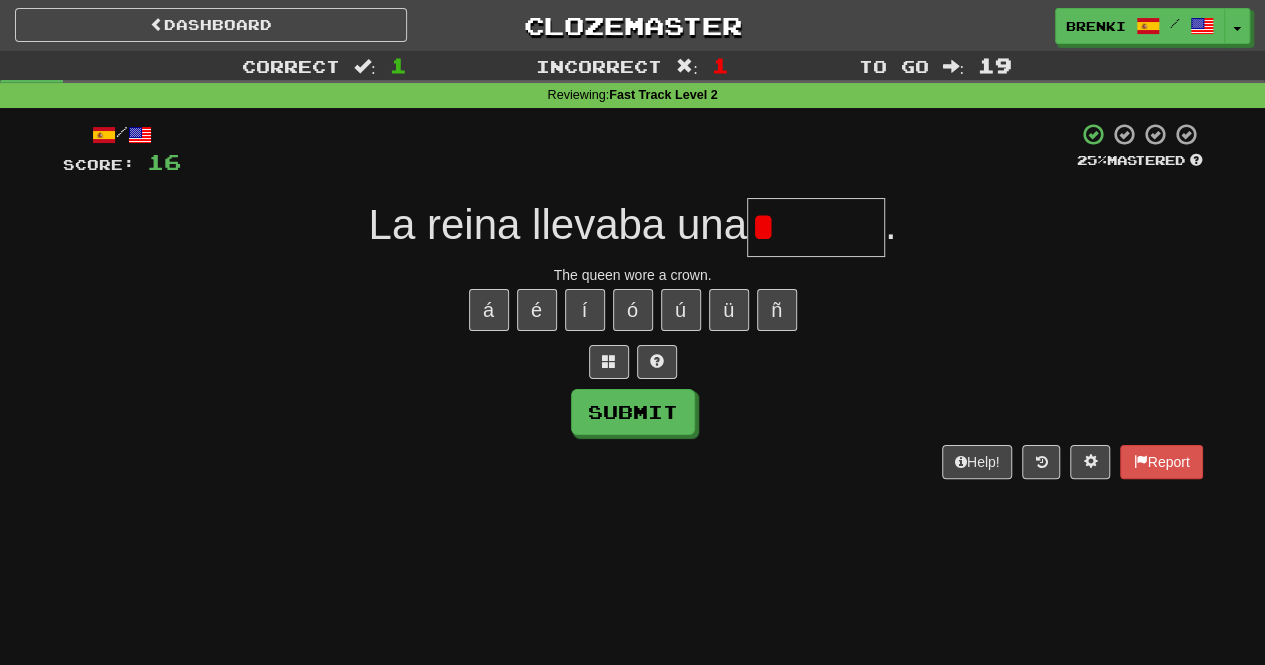 type on "*" 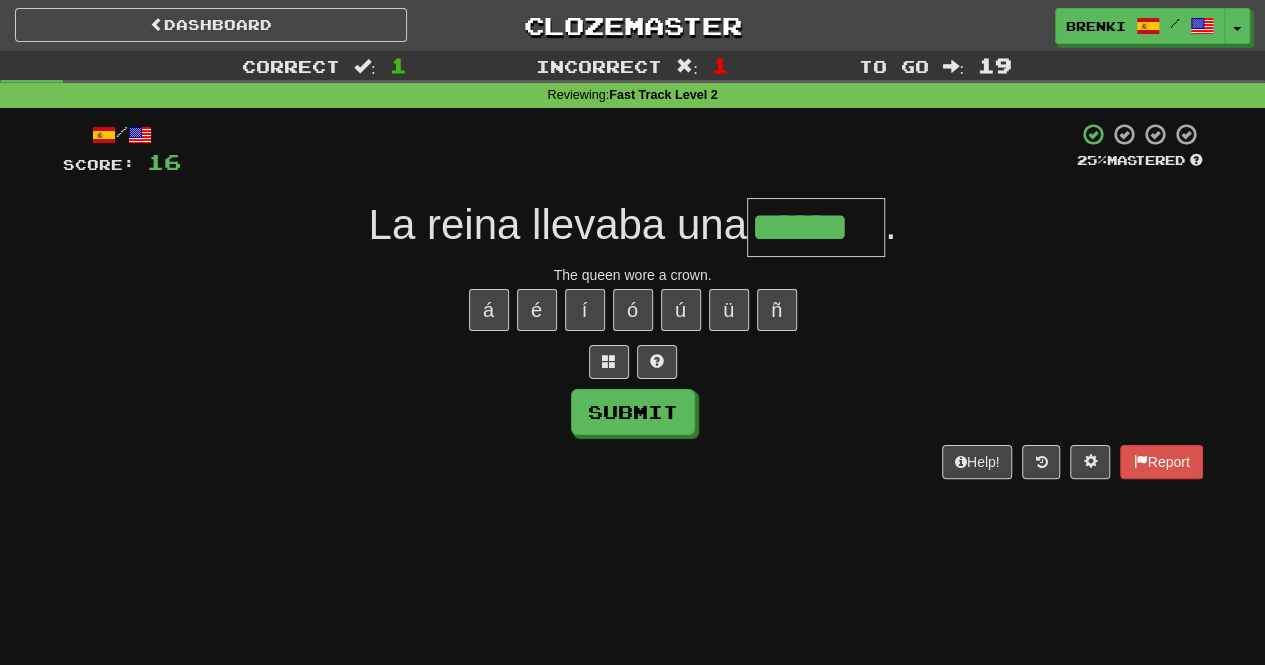 type on "******" 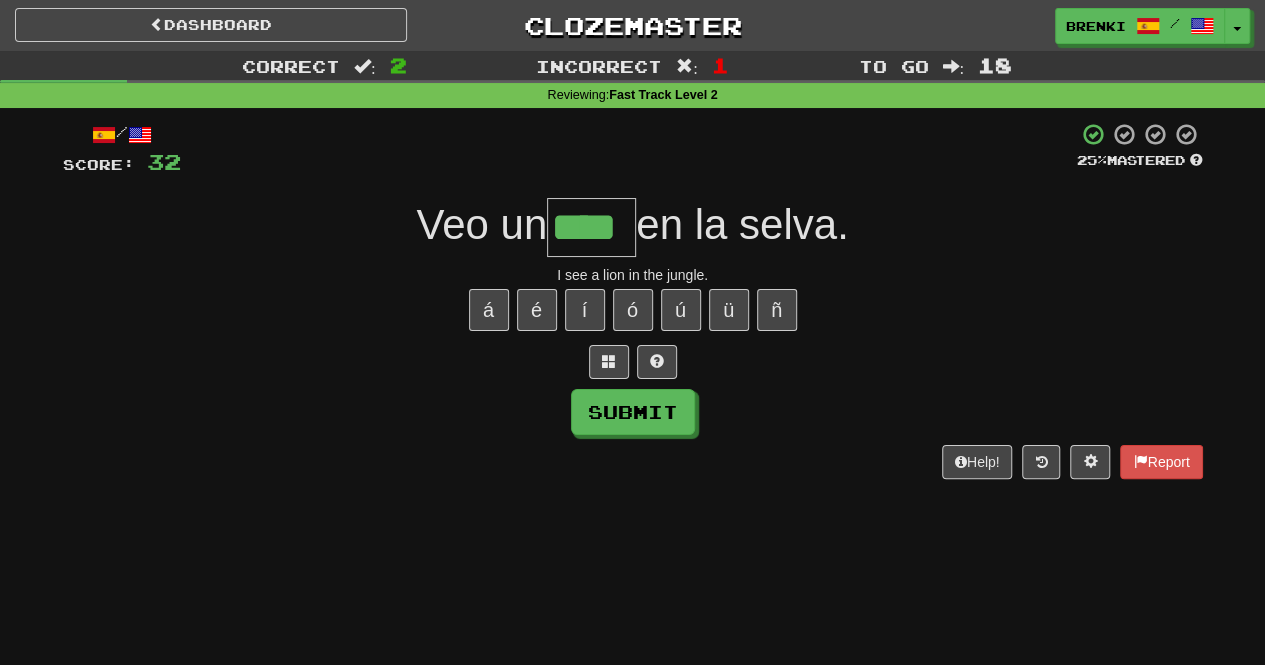 type on "****" 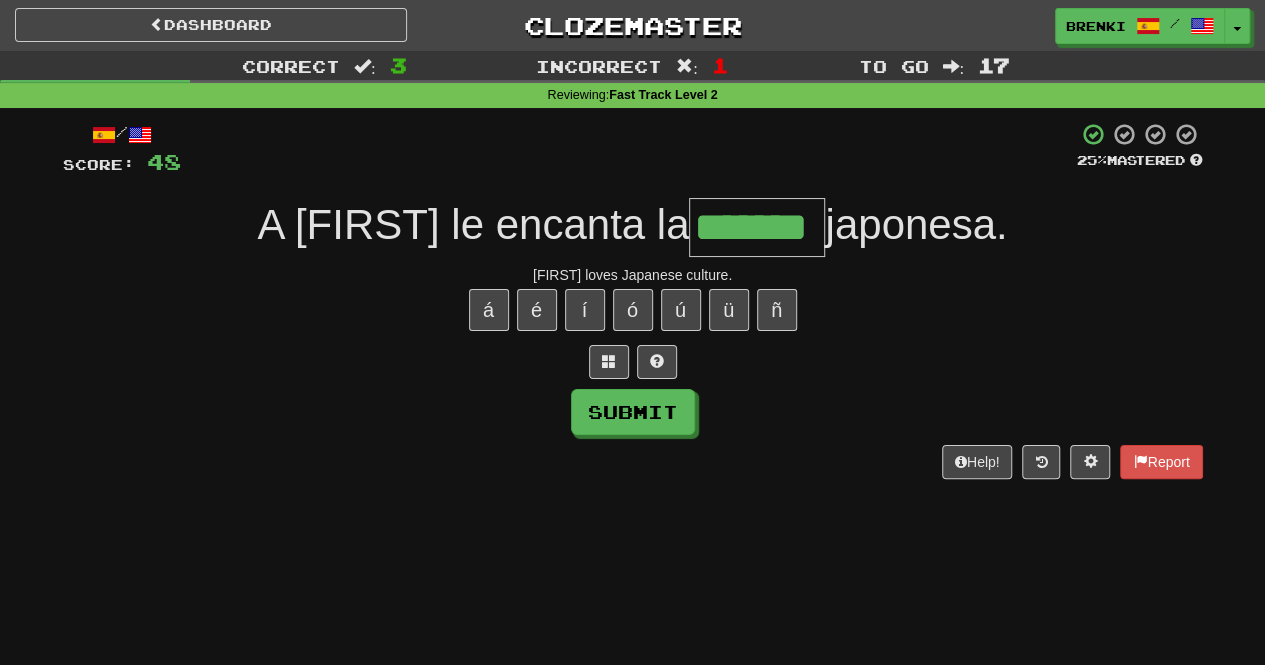 type on "*******" 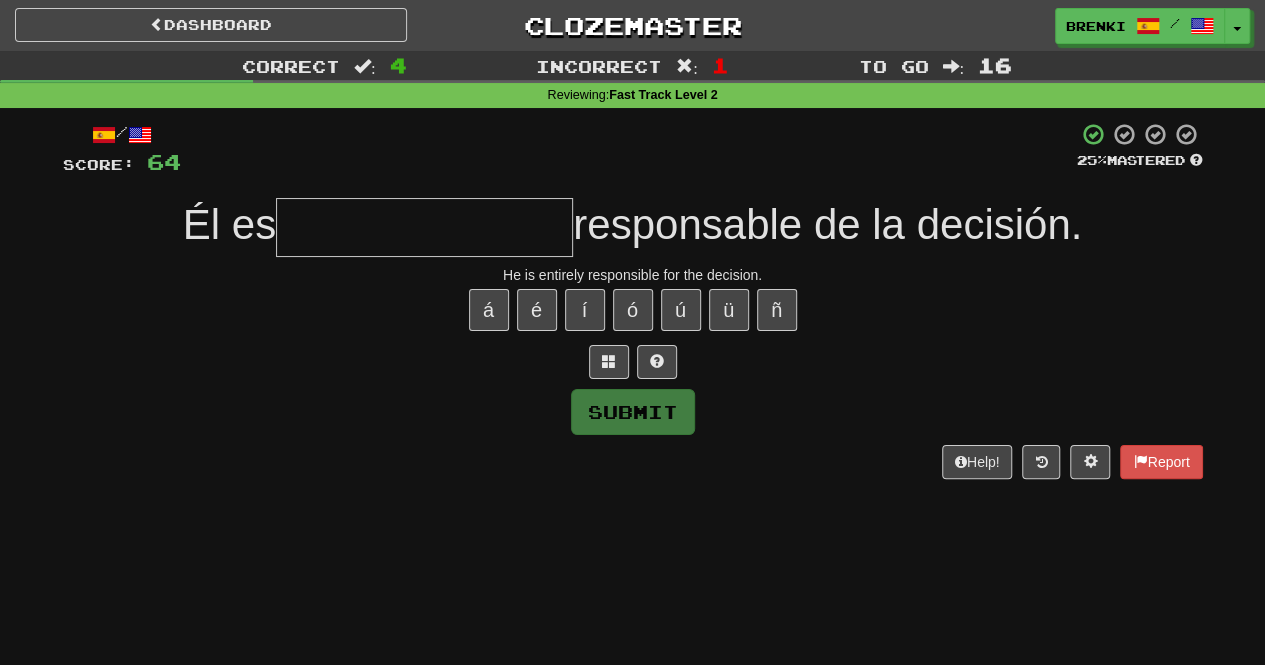type on "*" 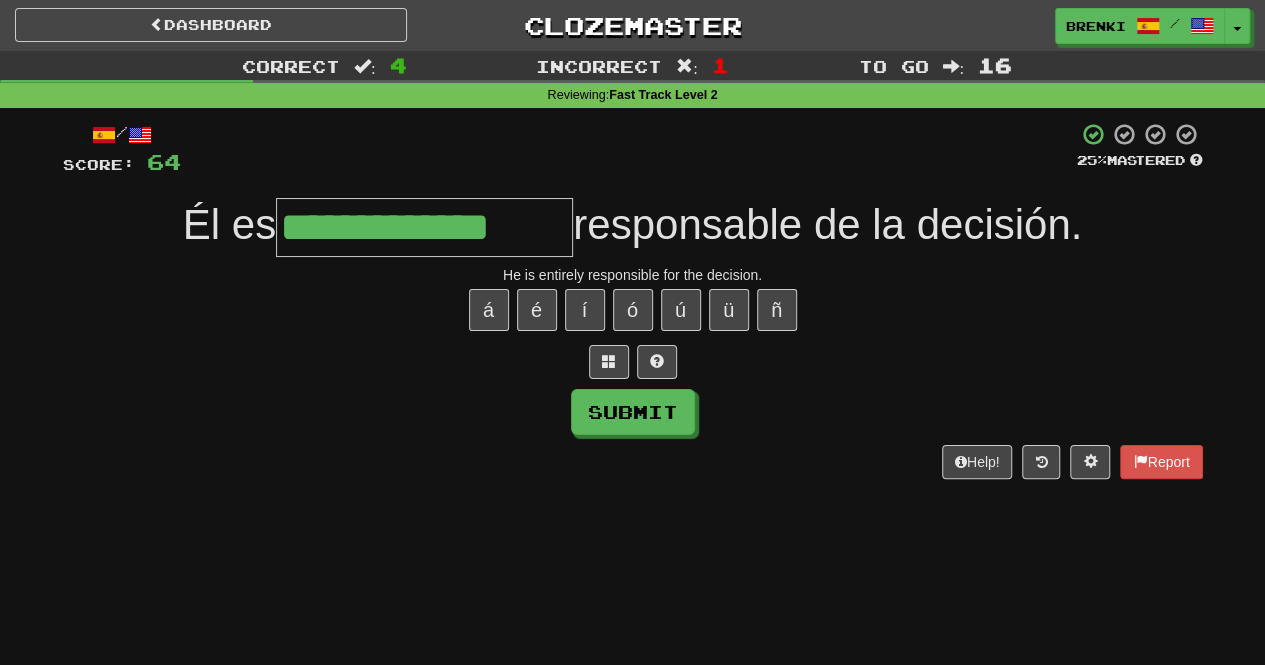 type on "**********" 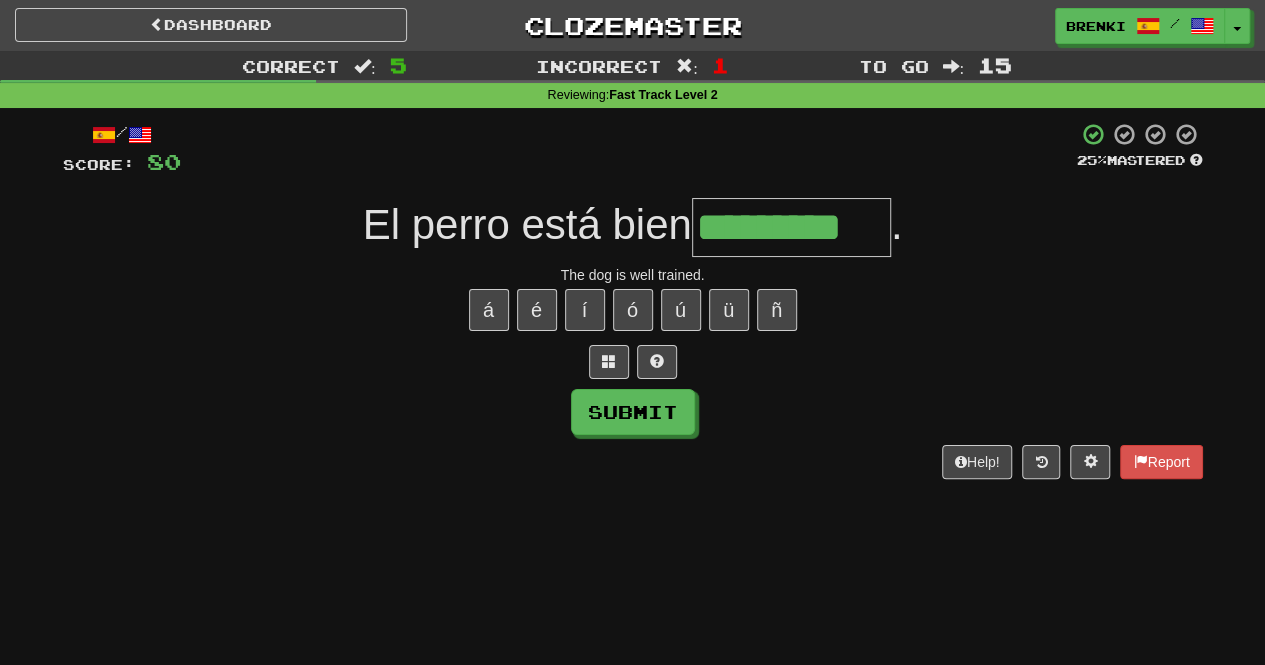 type on "*********" 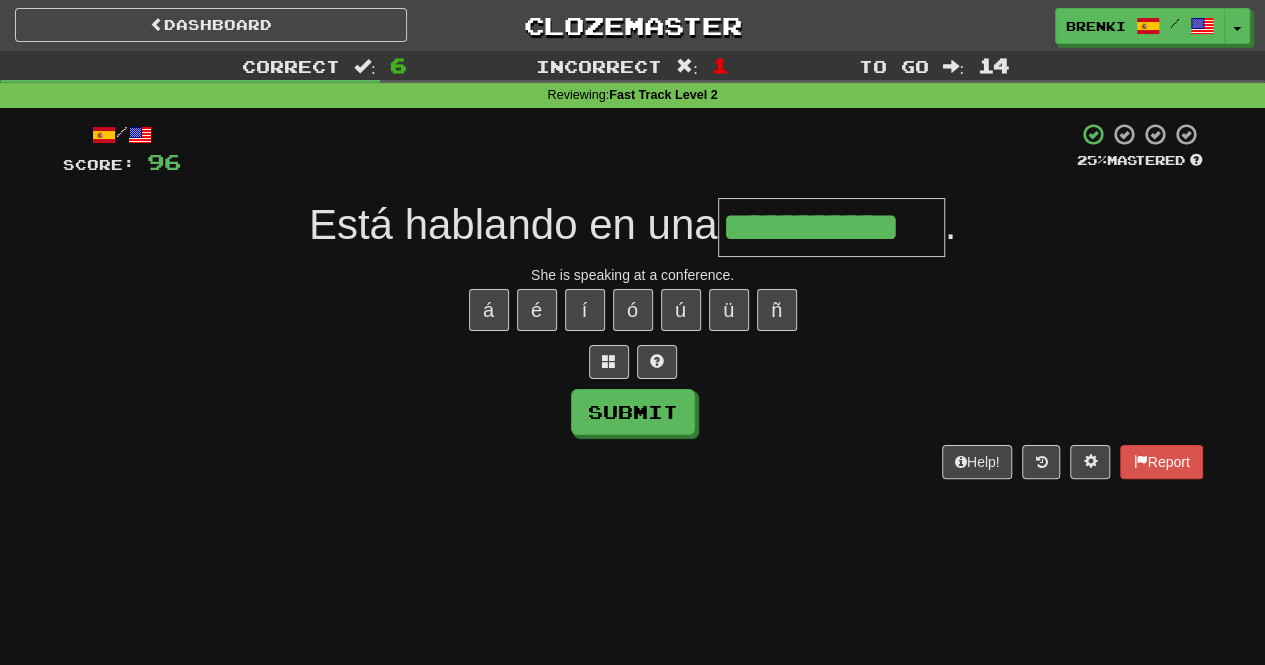 type on "**********" 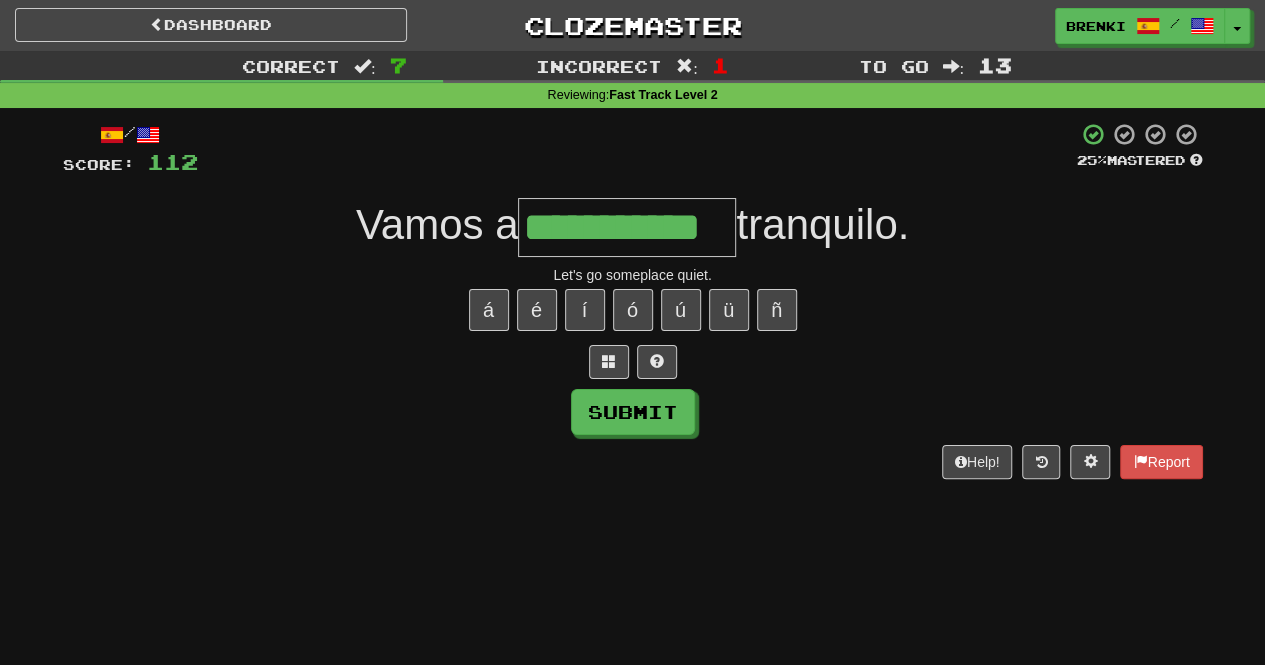 type on "**********" 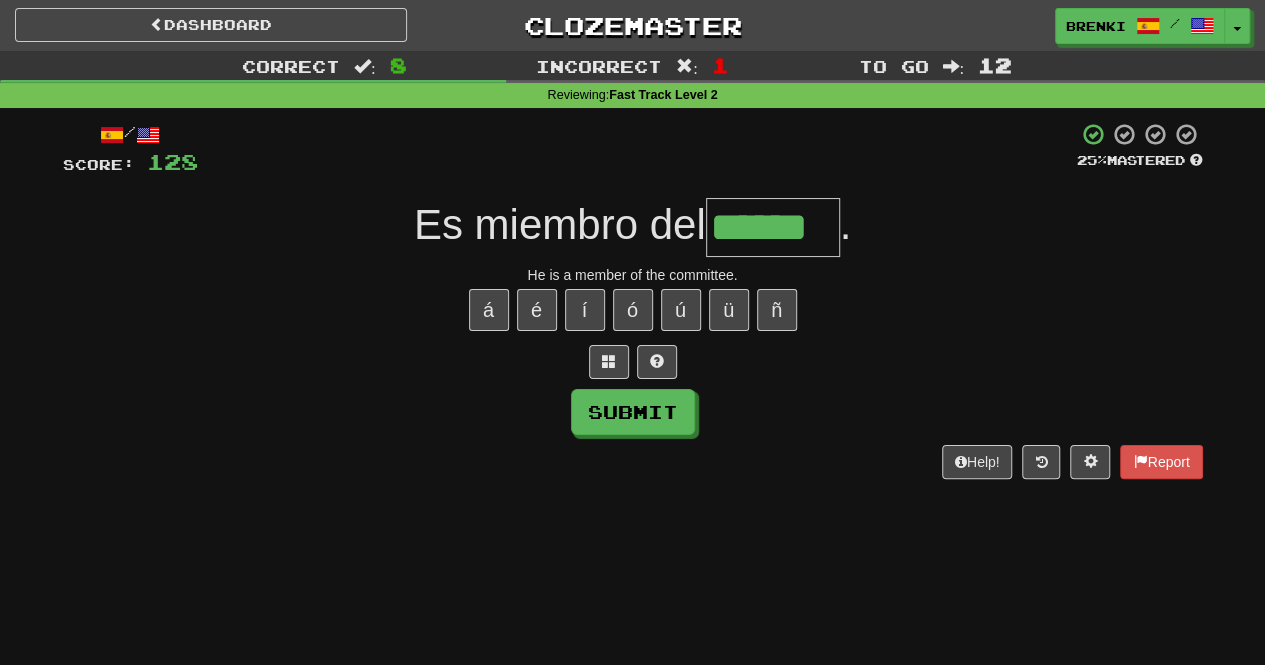 type on "******" 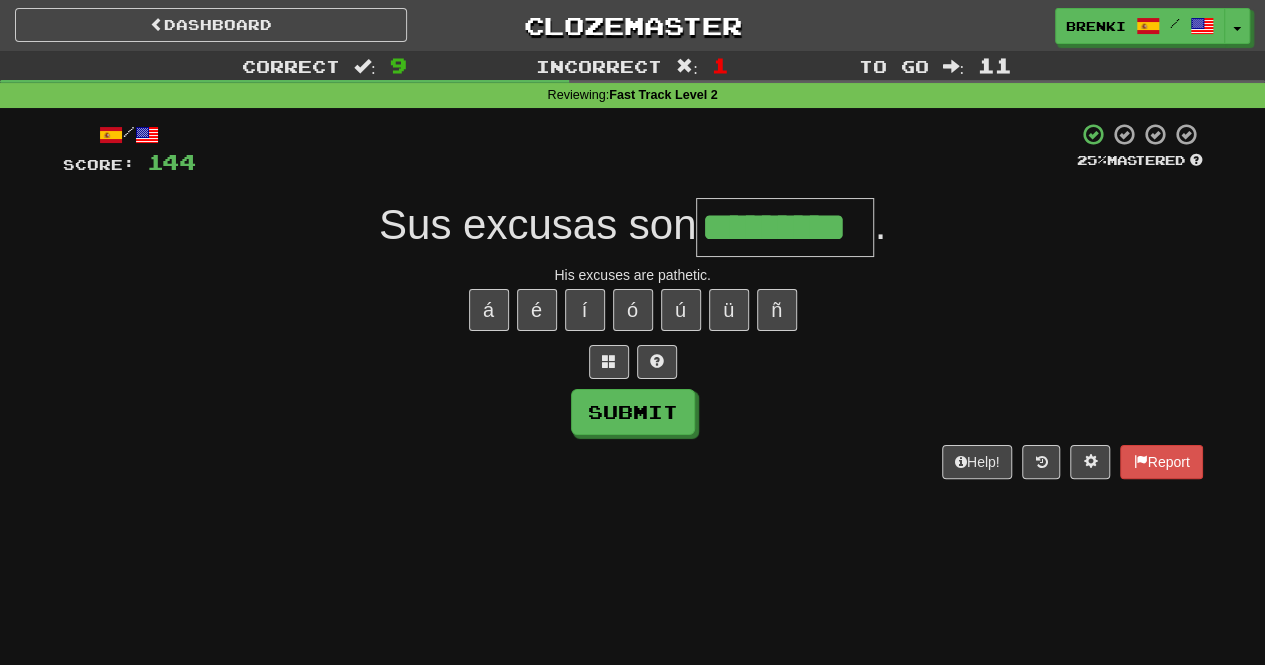 type on "*********" 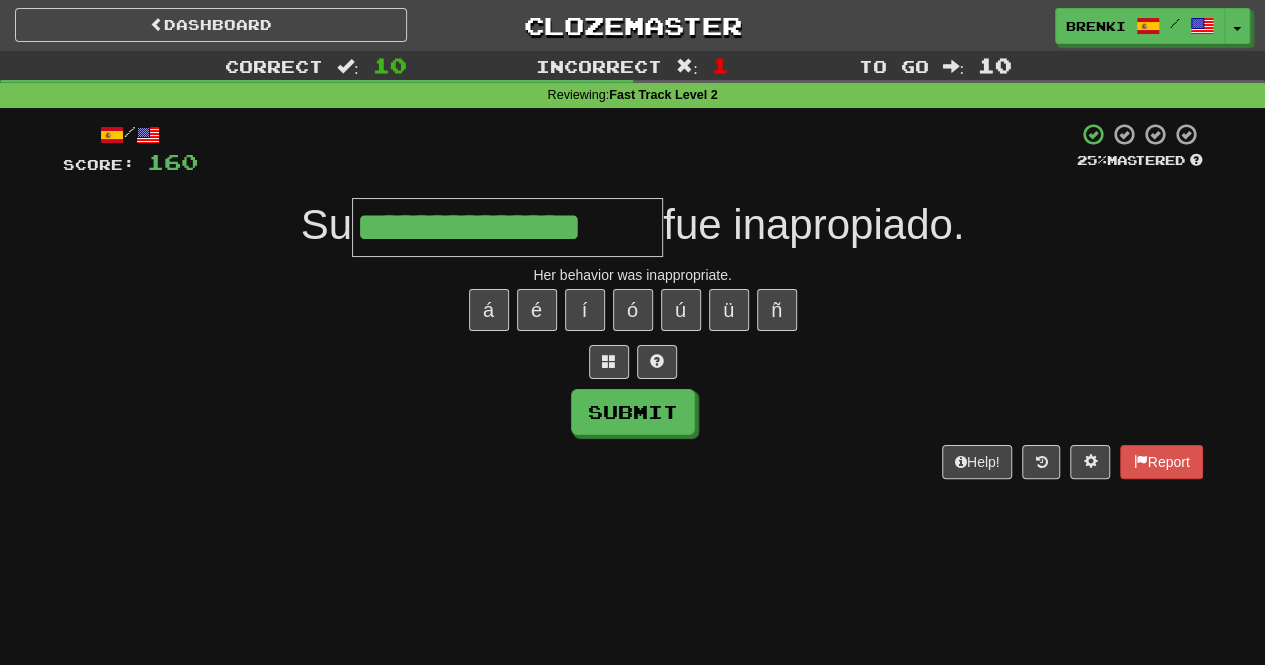 type on "**********" 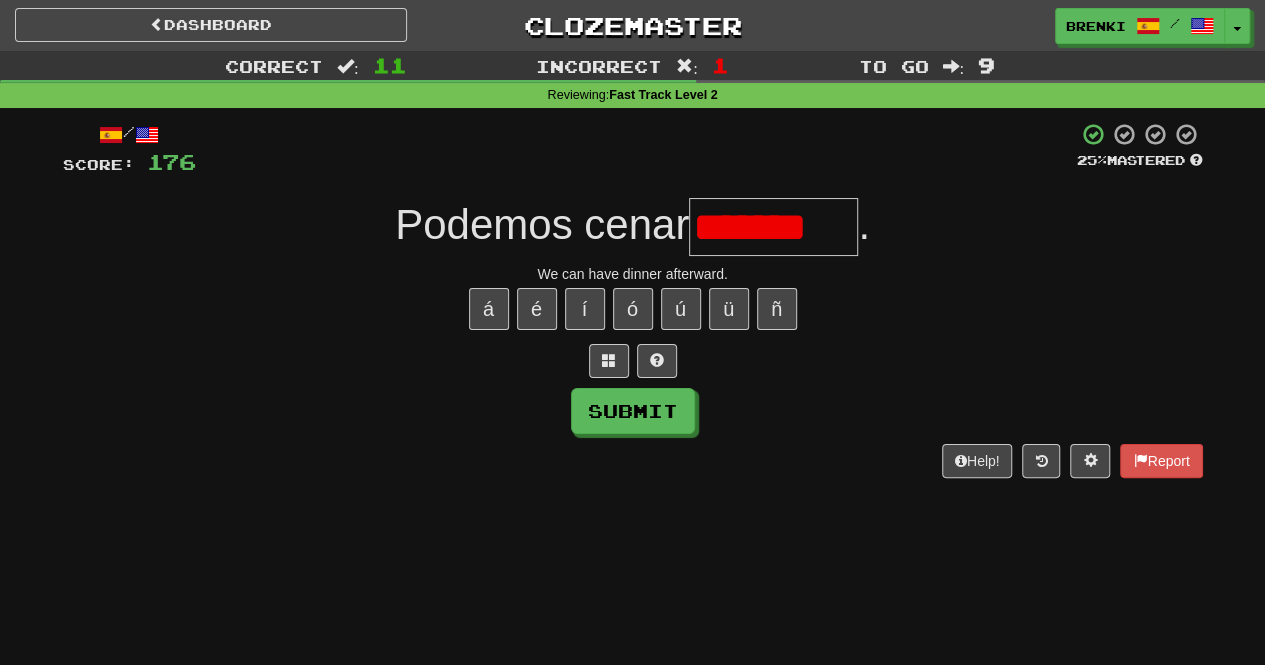 scroll, scrollTop: 0, scrollLeft: 0, axis: both 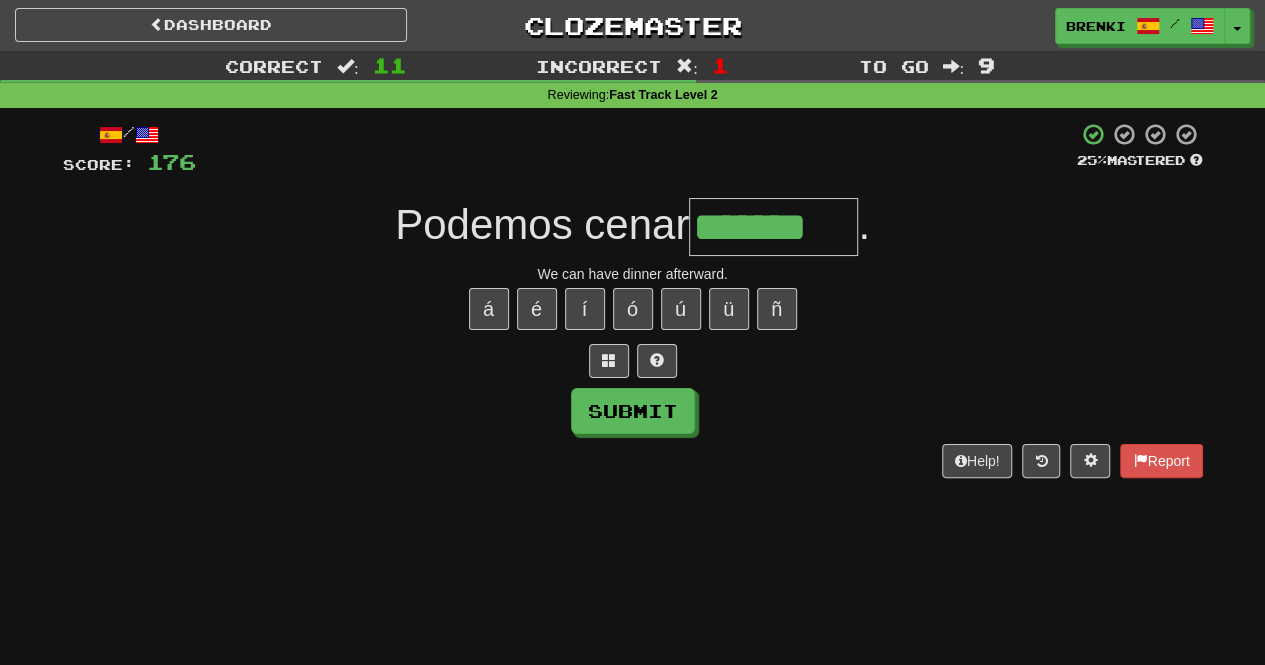 type on "*******" 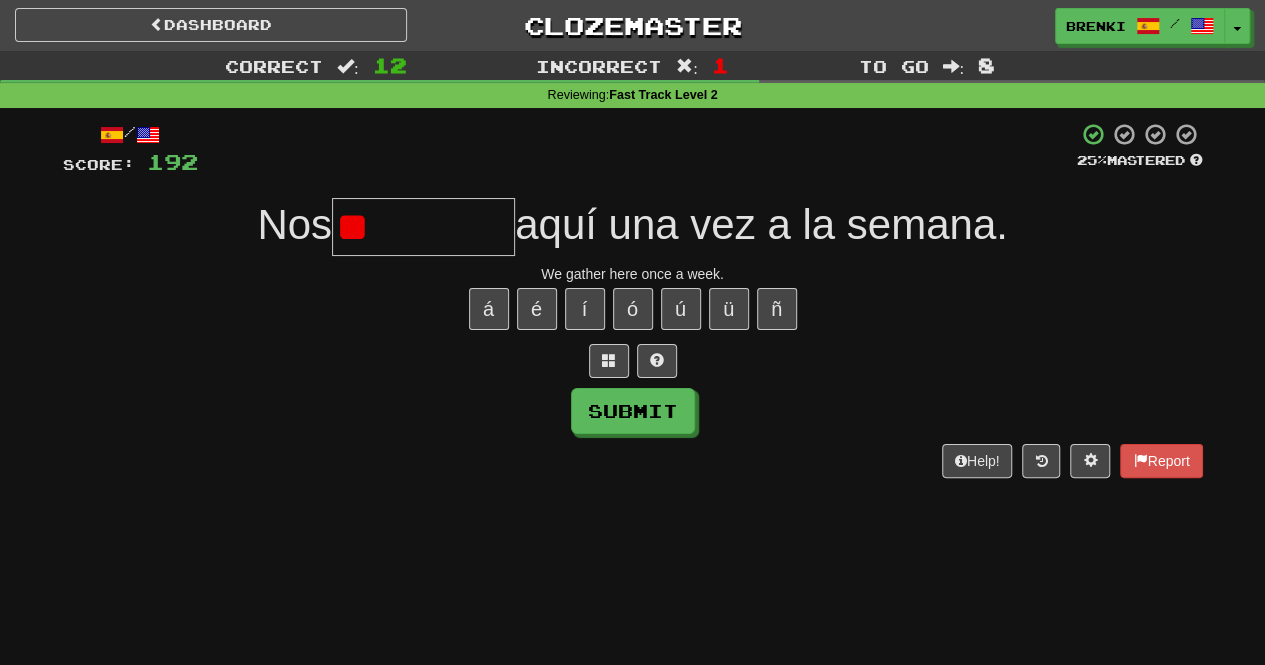 type on "*" 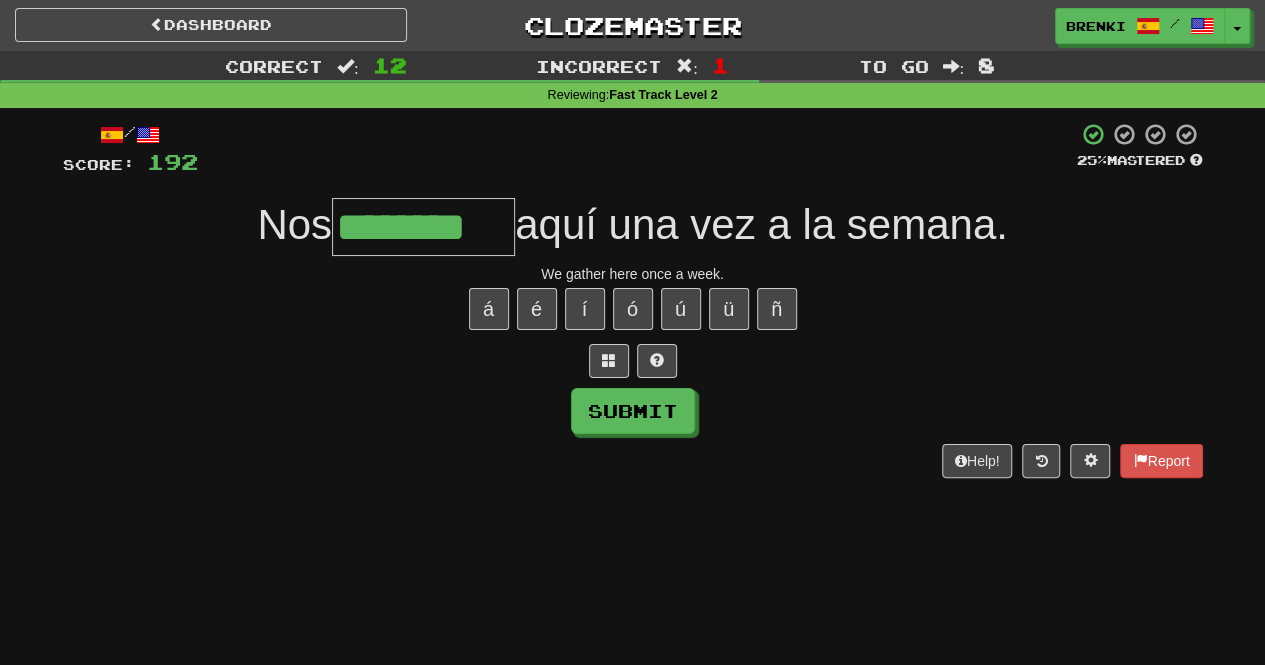 type on "********" 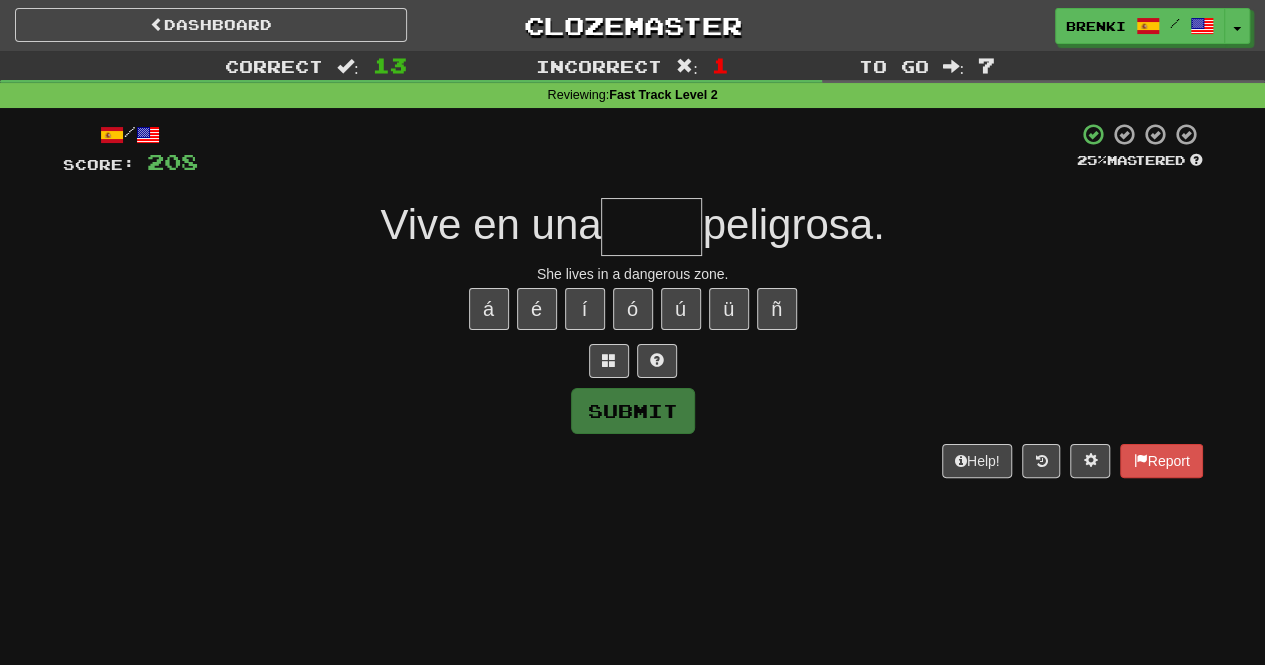 type on "*" 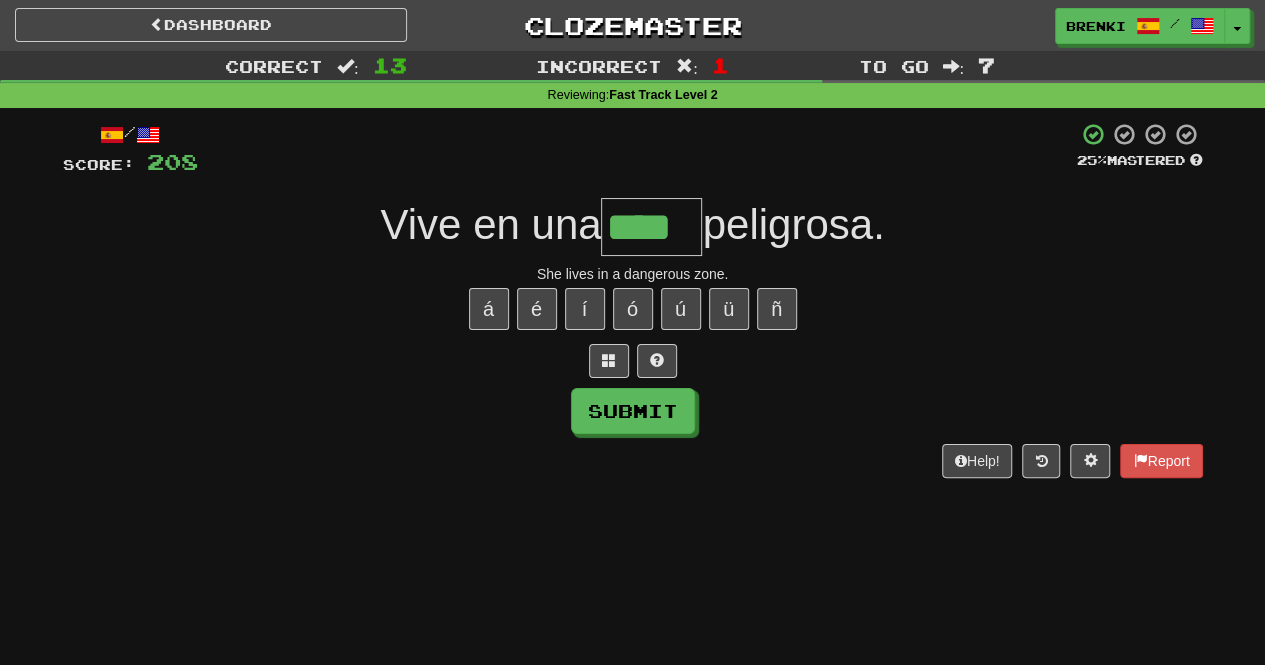type on "****" 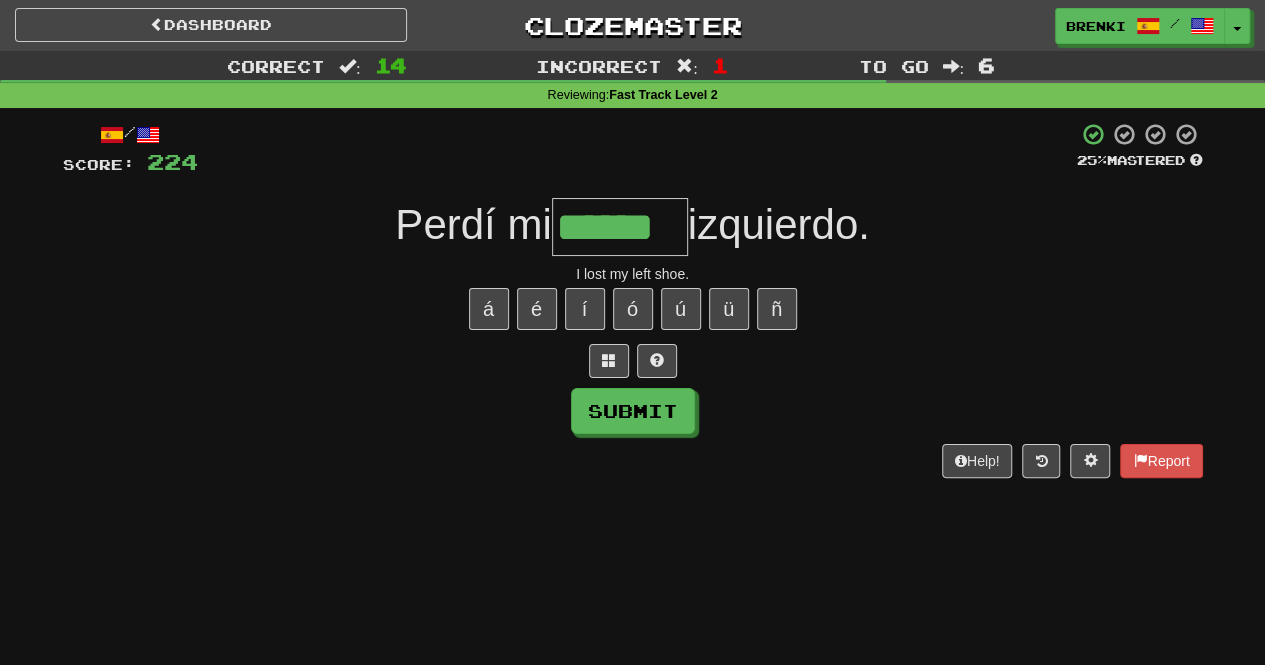 type on "******" 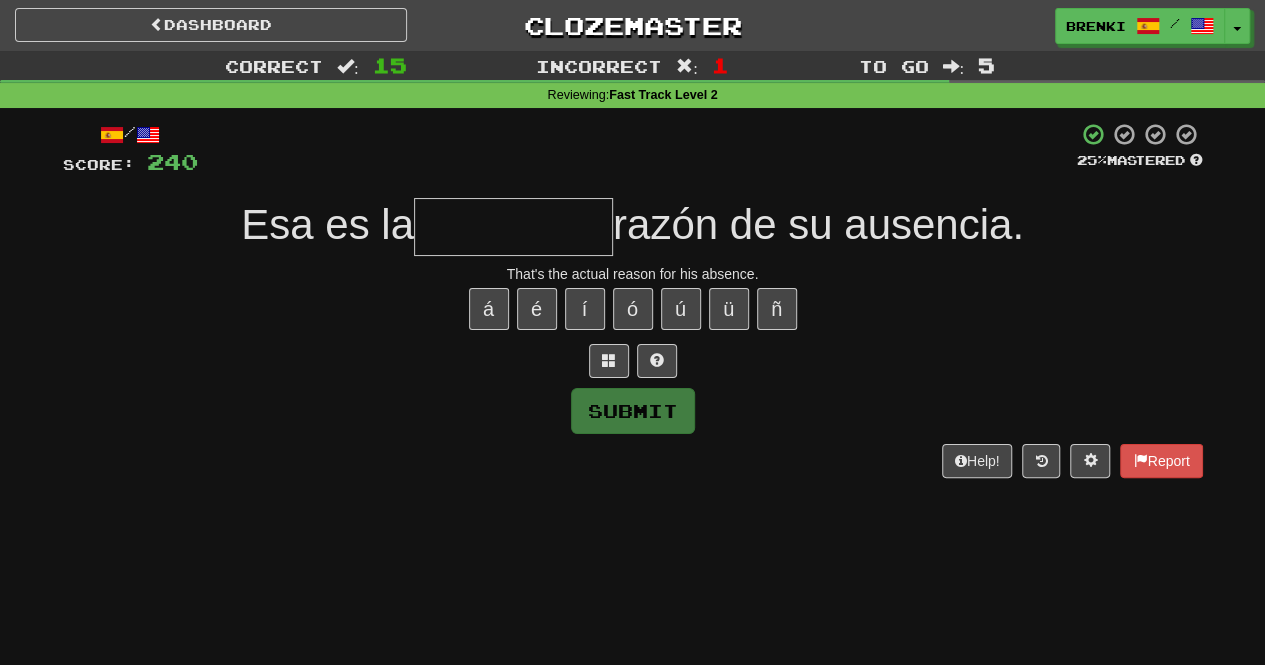 type on "*" 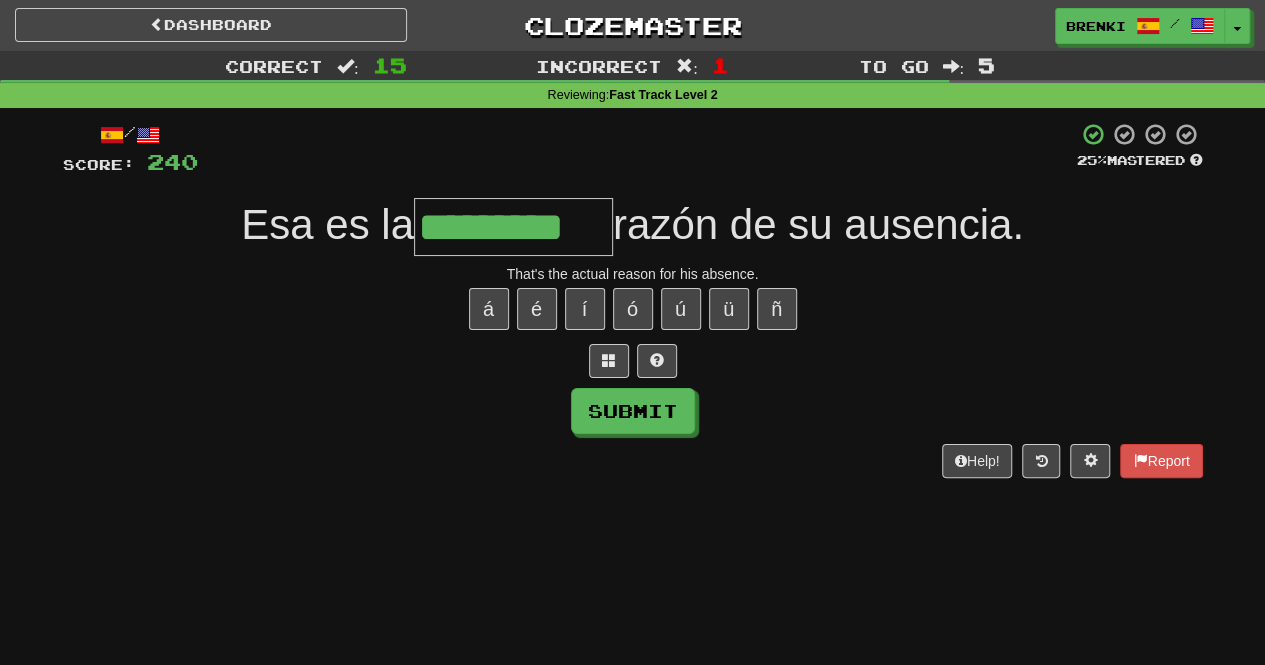 type on "*********" 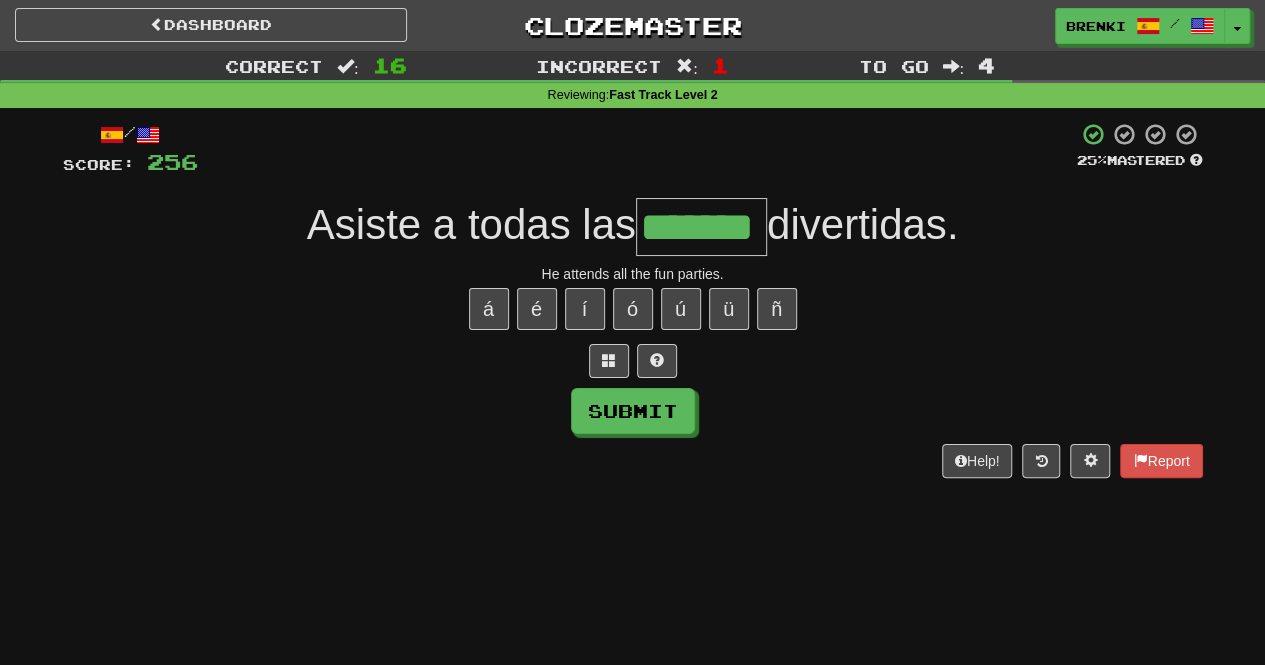 type on "*******" 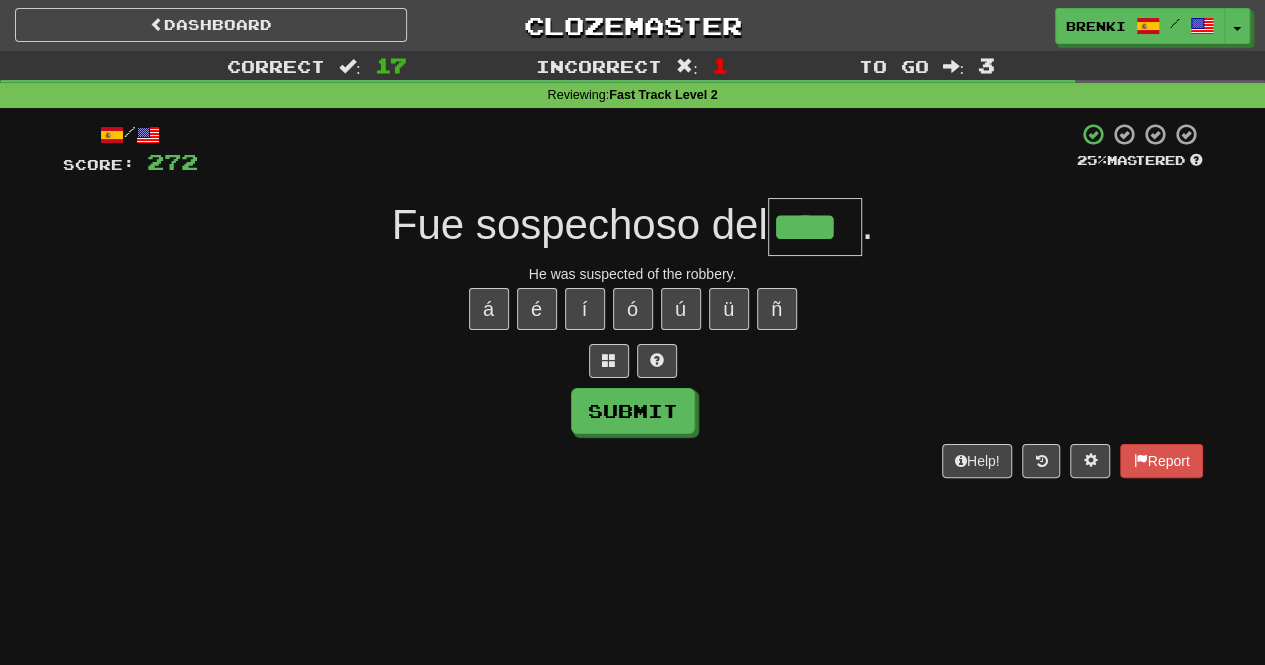 type on "****" 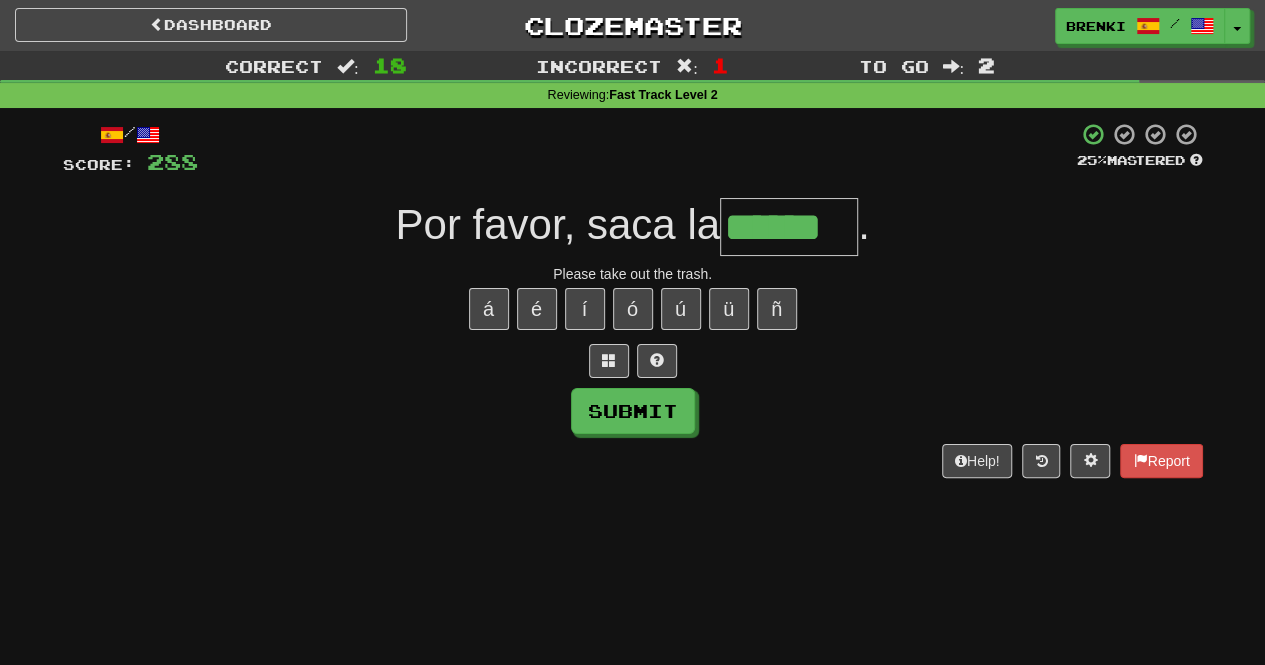 type on "******" 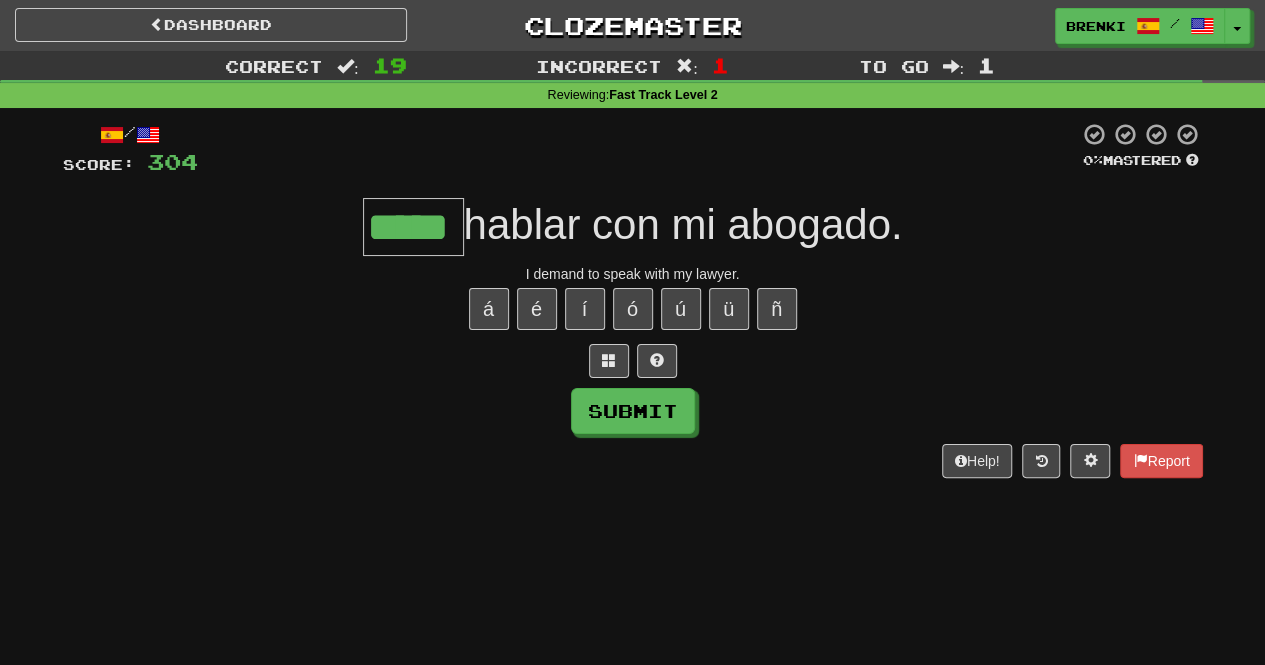 type on "*****" 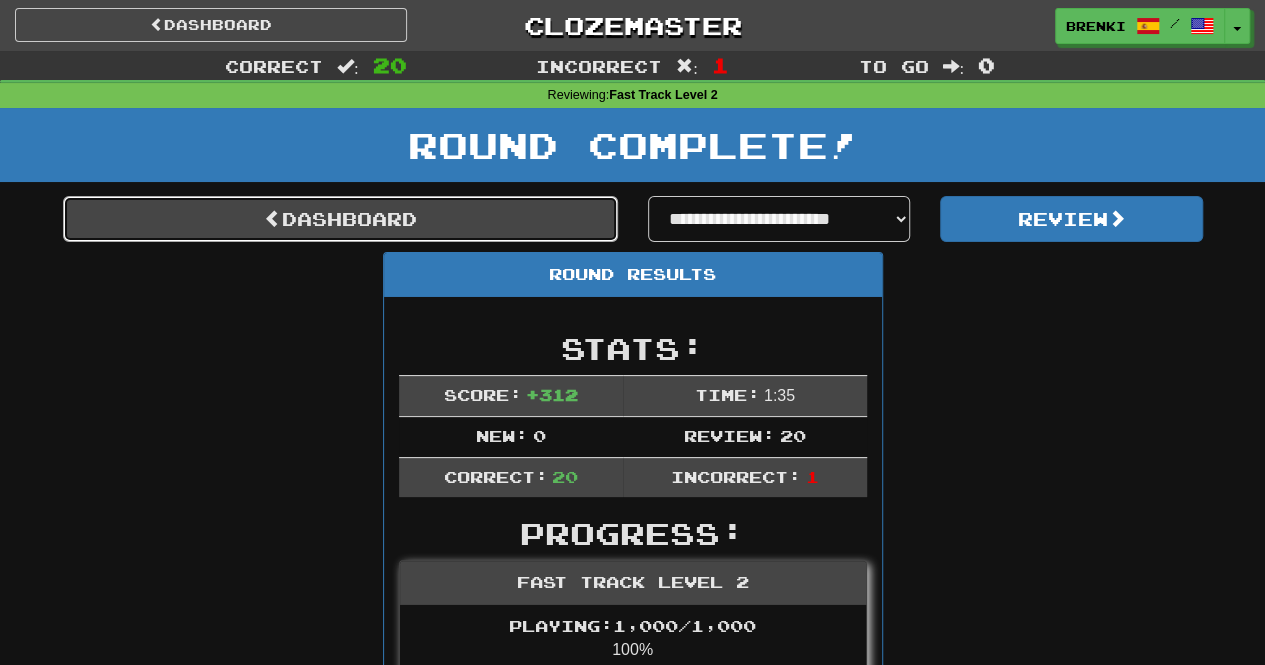 click on "Dashboard" at bounding box center (340, 219) 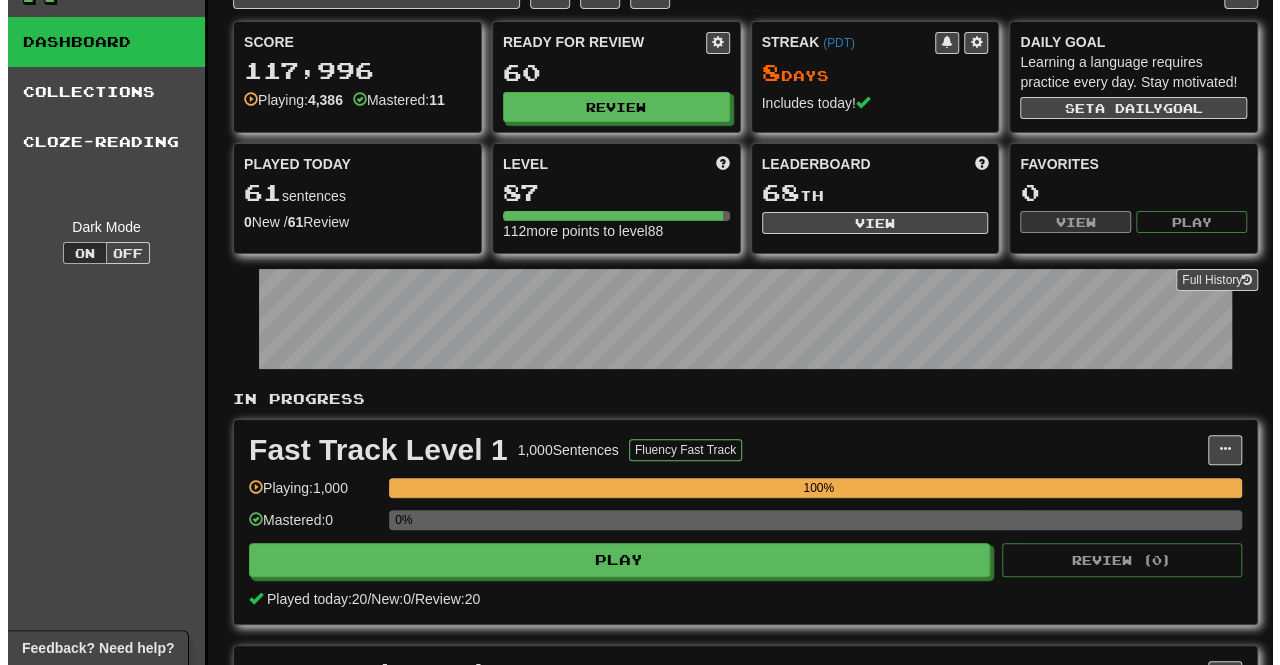 scroll, scrollTop: 0, scrollLeft: 0, axis: both 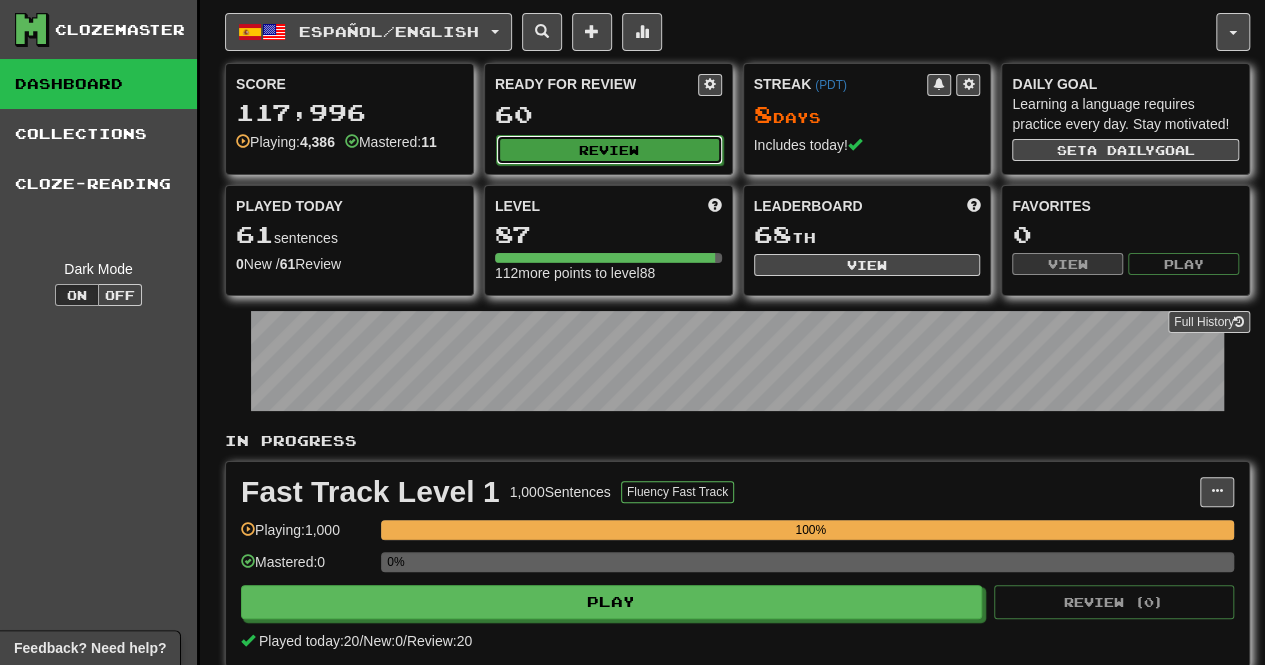 click on "Review" at bounding box center [609, 150] 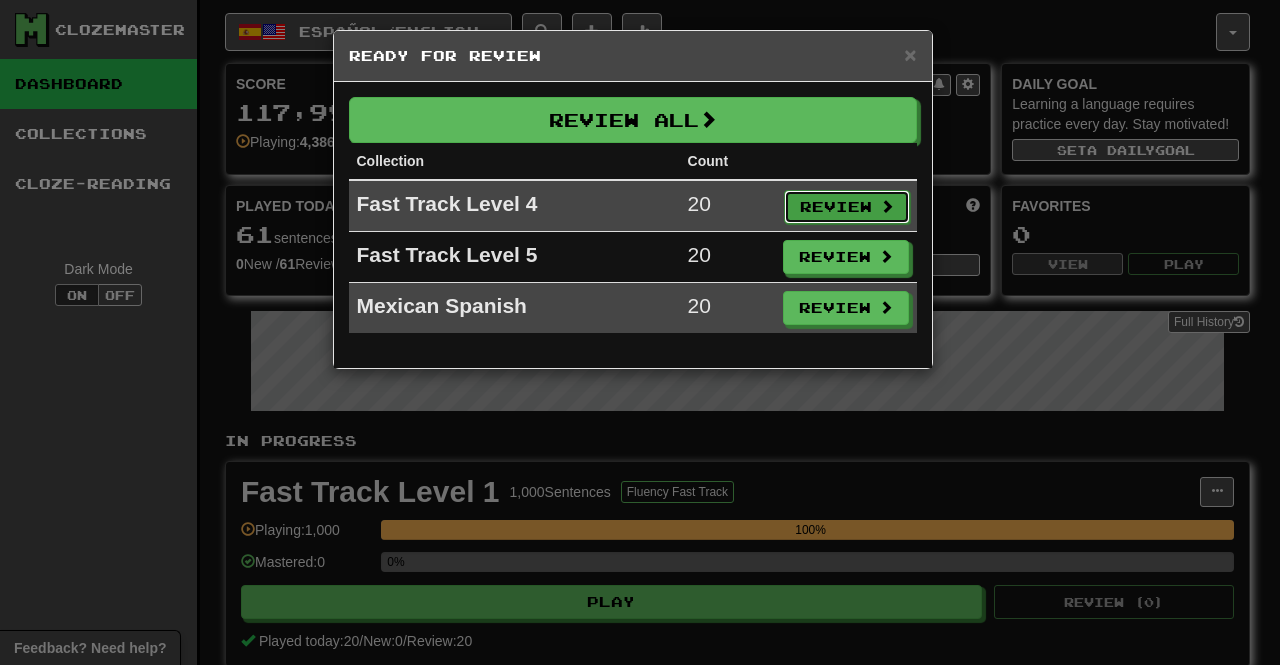 click on "Review" at bounding box center [847, 207] 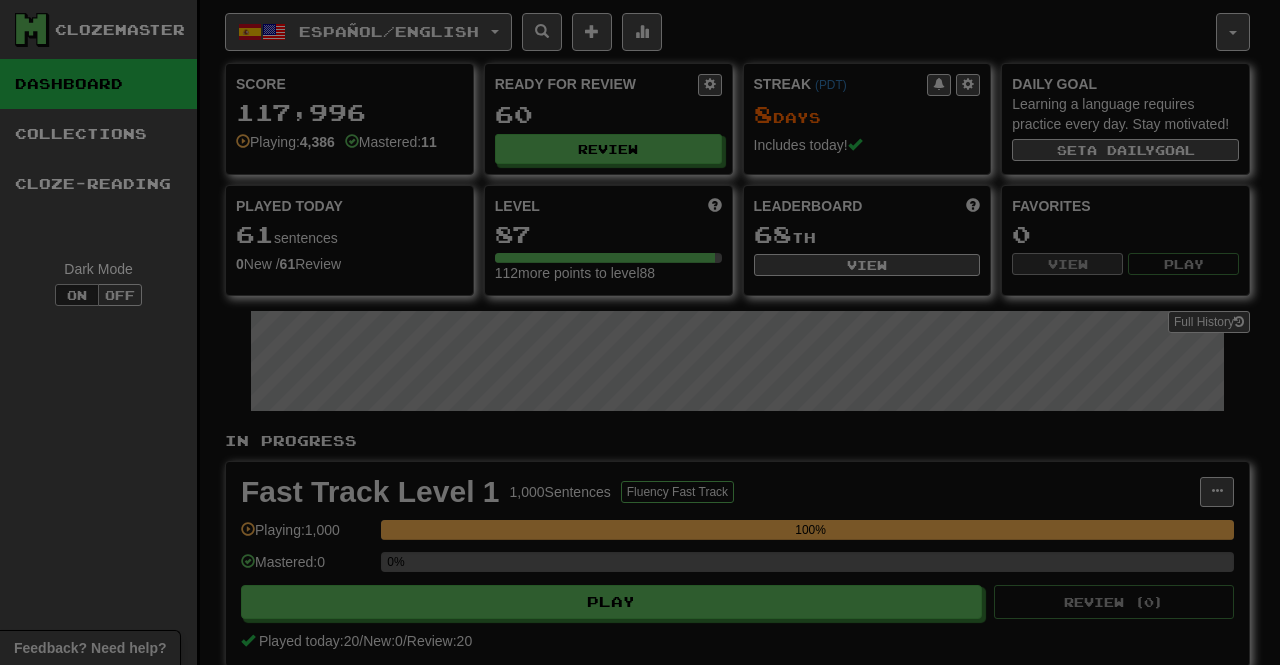 select on "**" 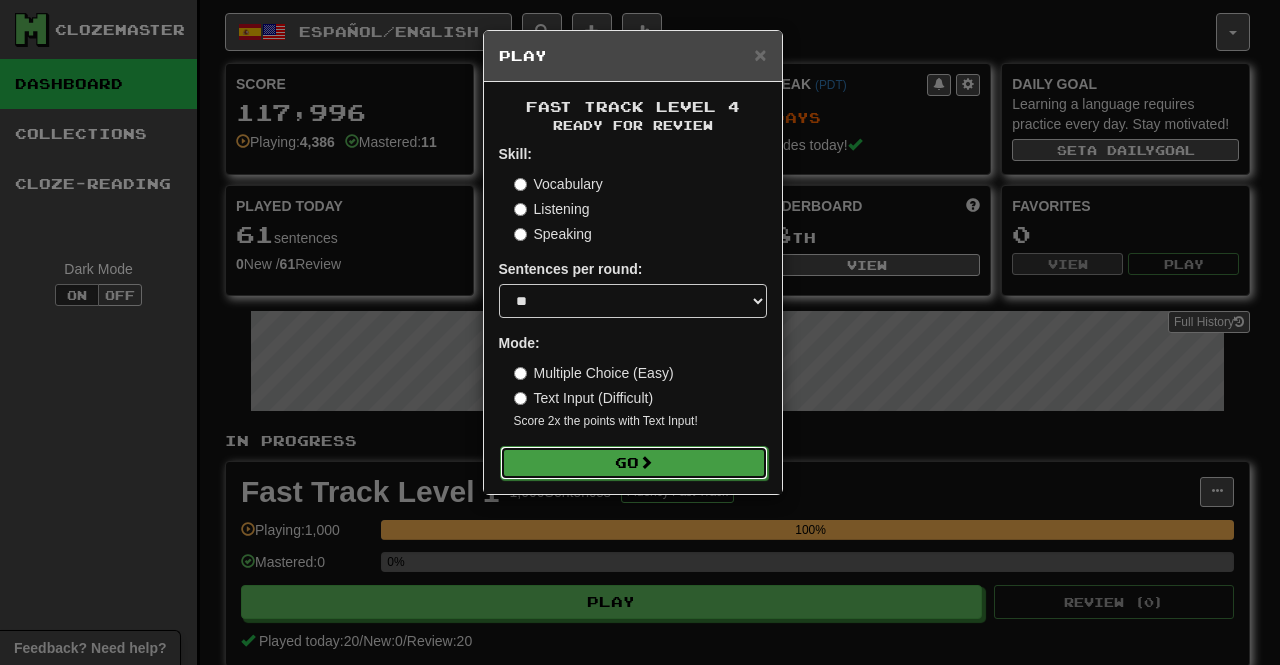 click on "Go" at bounding box center [634, 463] 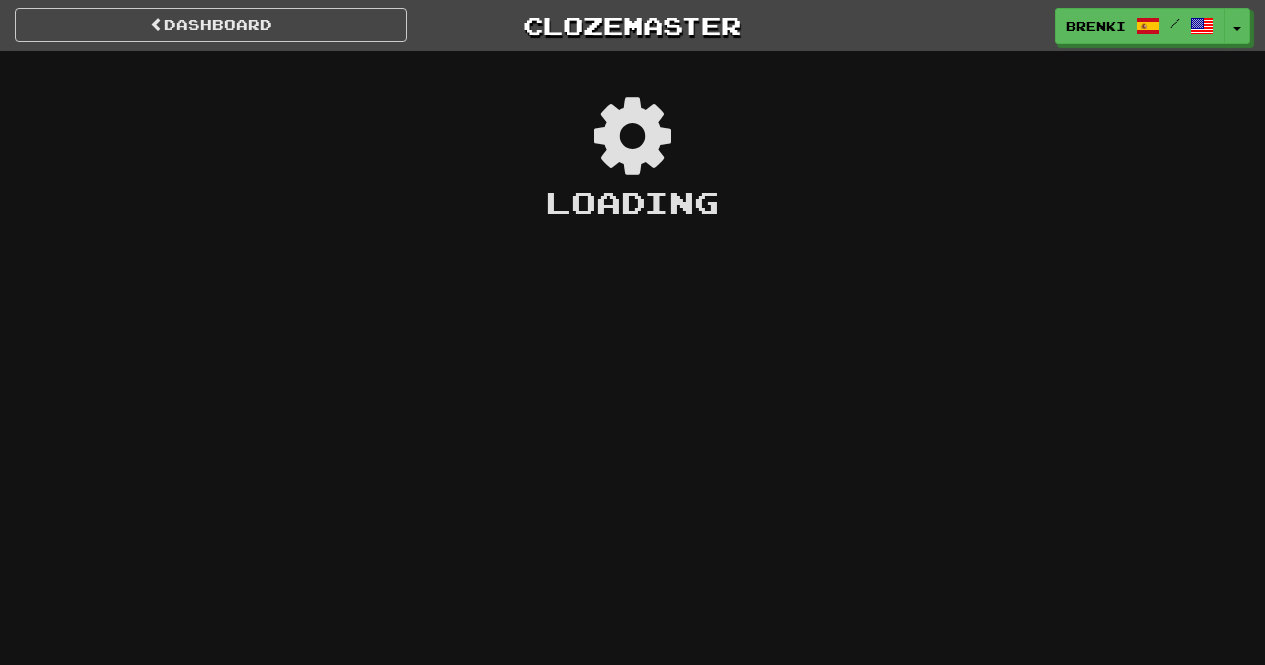 scroll, scrollTop: 0, scrollLeft: 0, axis: both 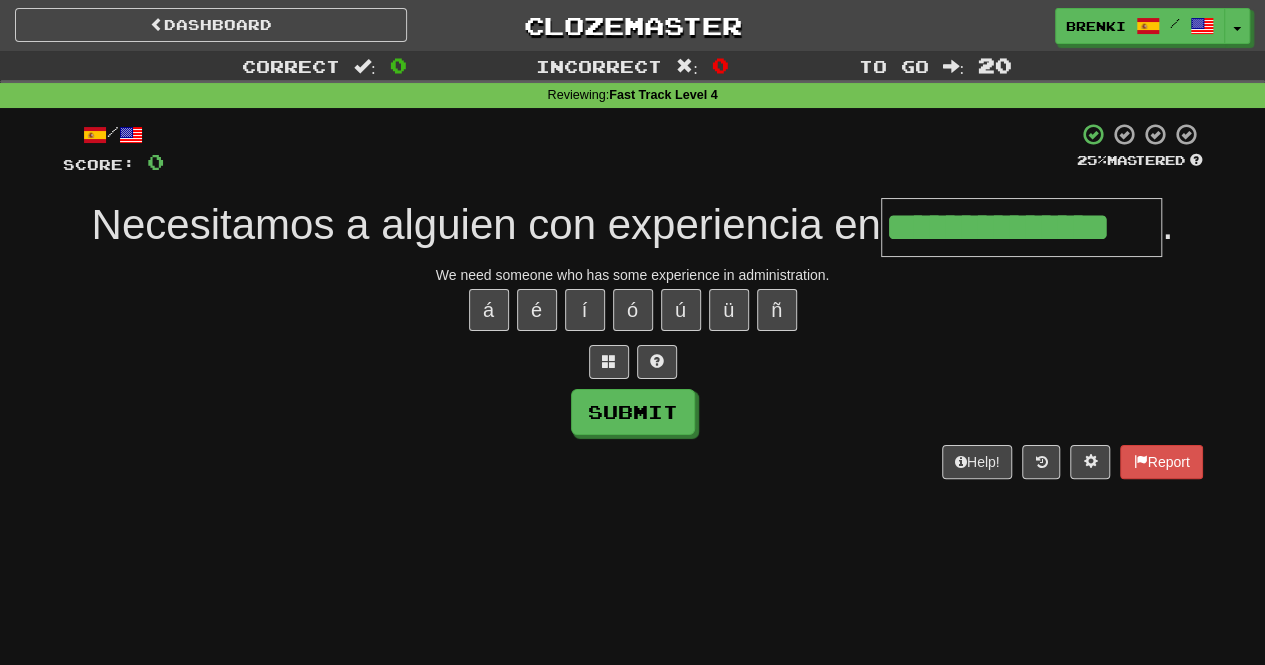 type on "**********" 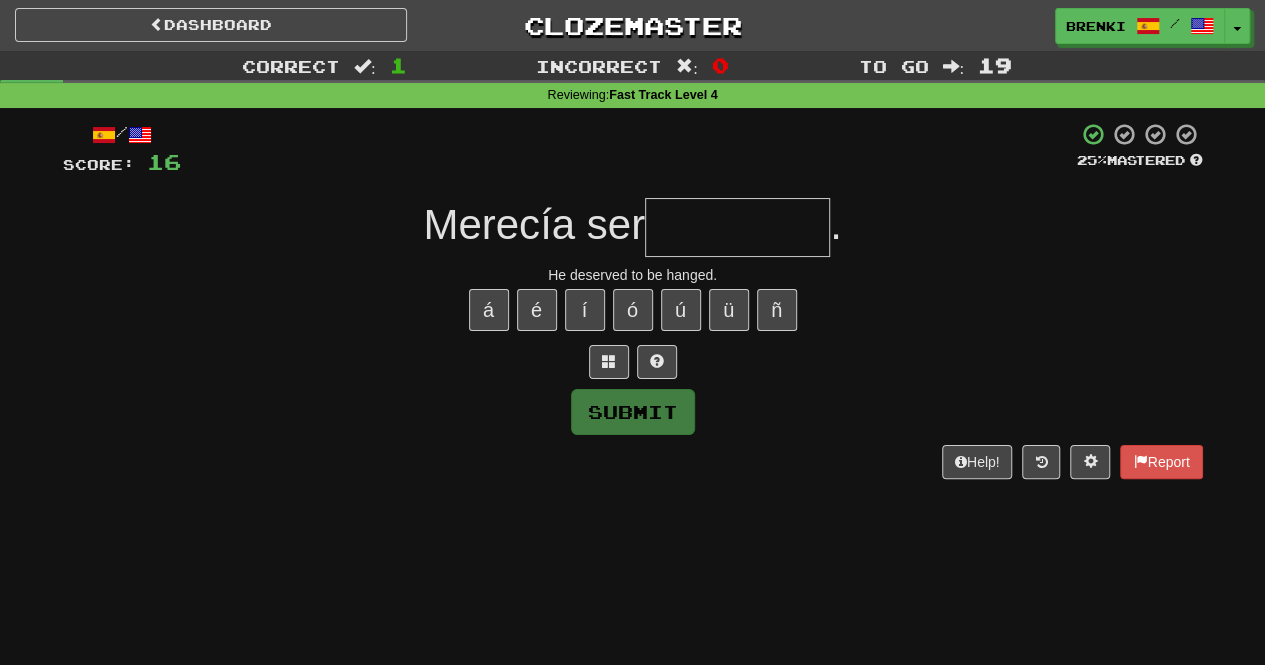 type on "*" 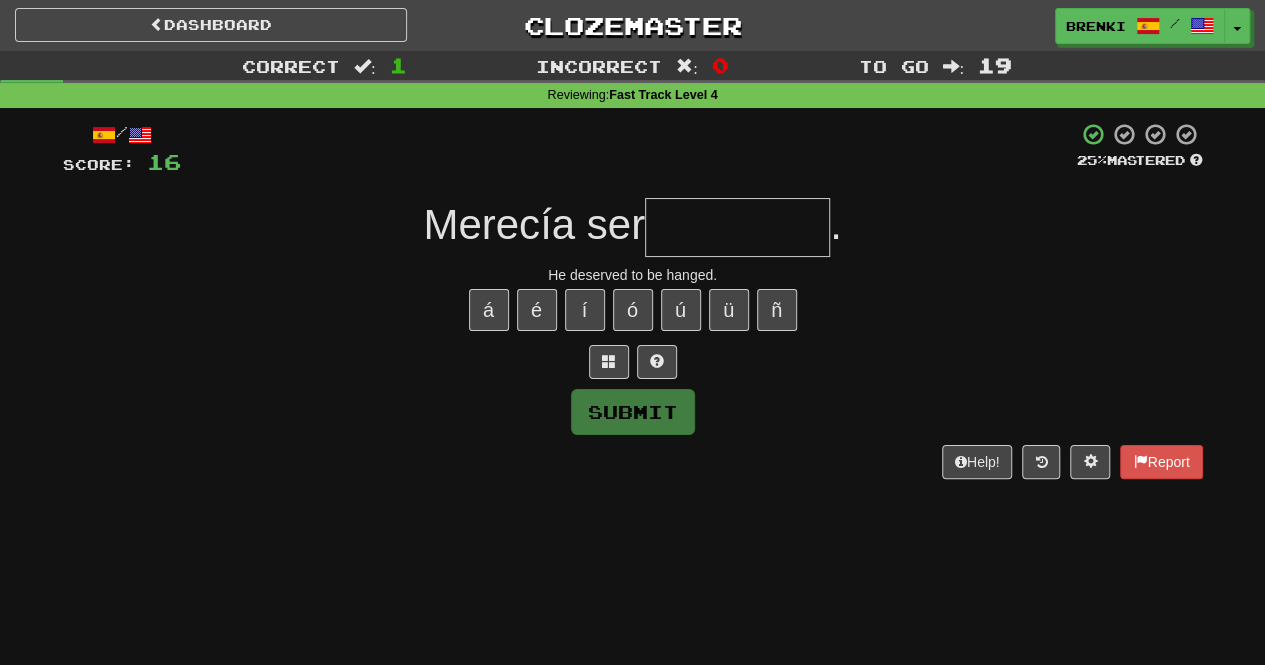 type on "*" 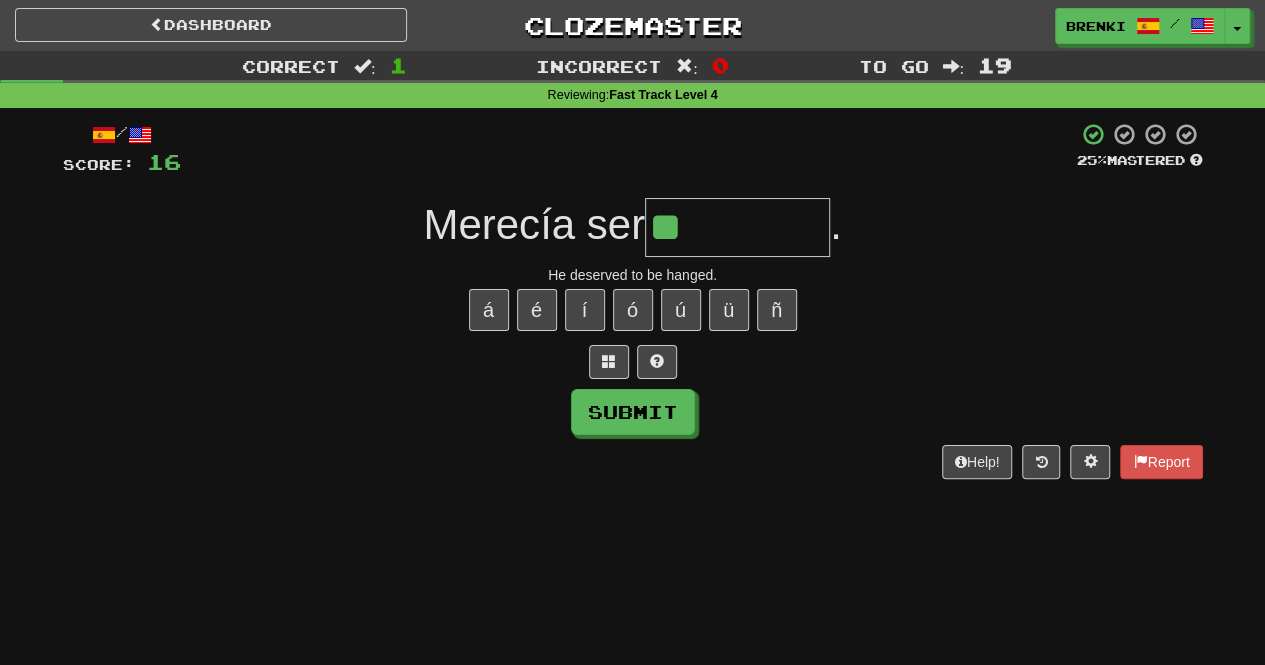 type on "*" 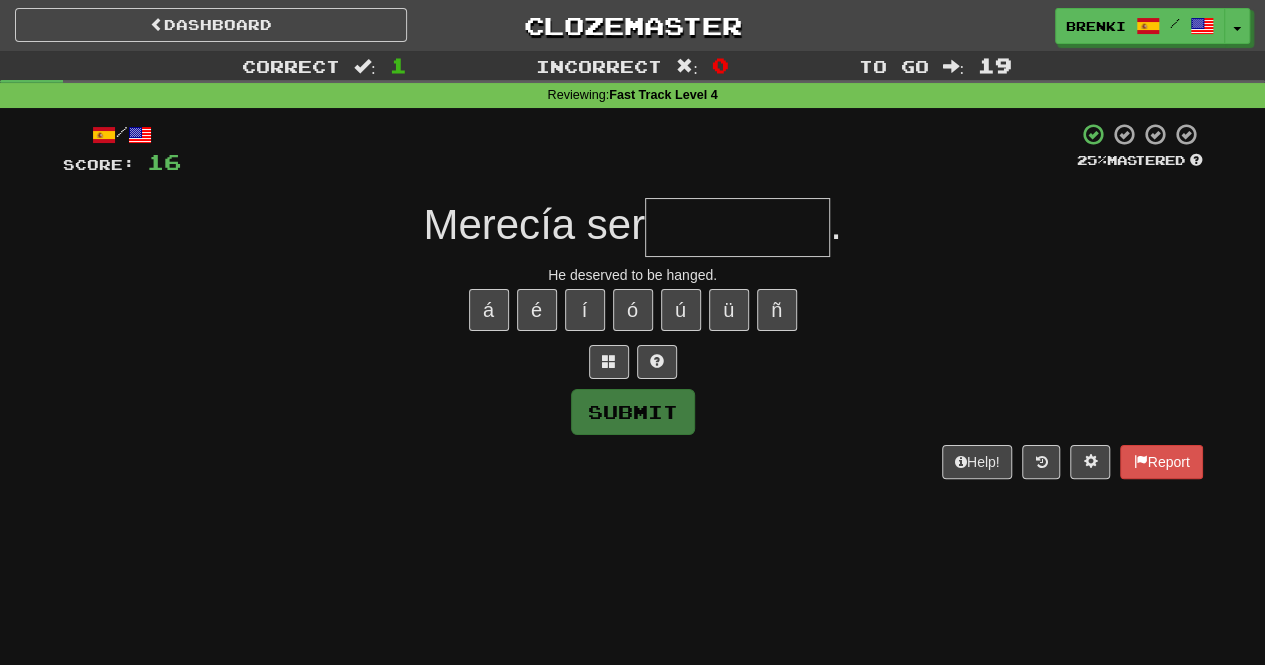 type on "********" 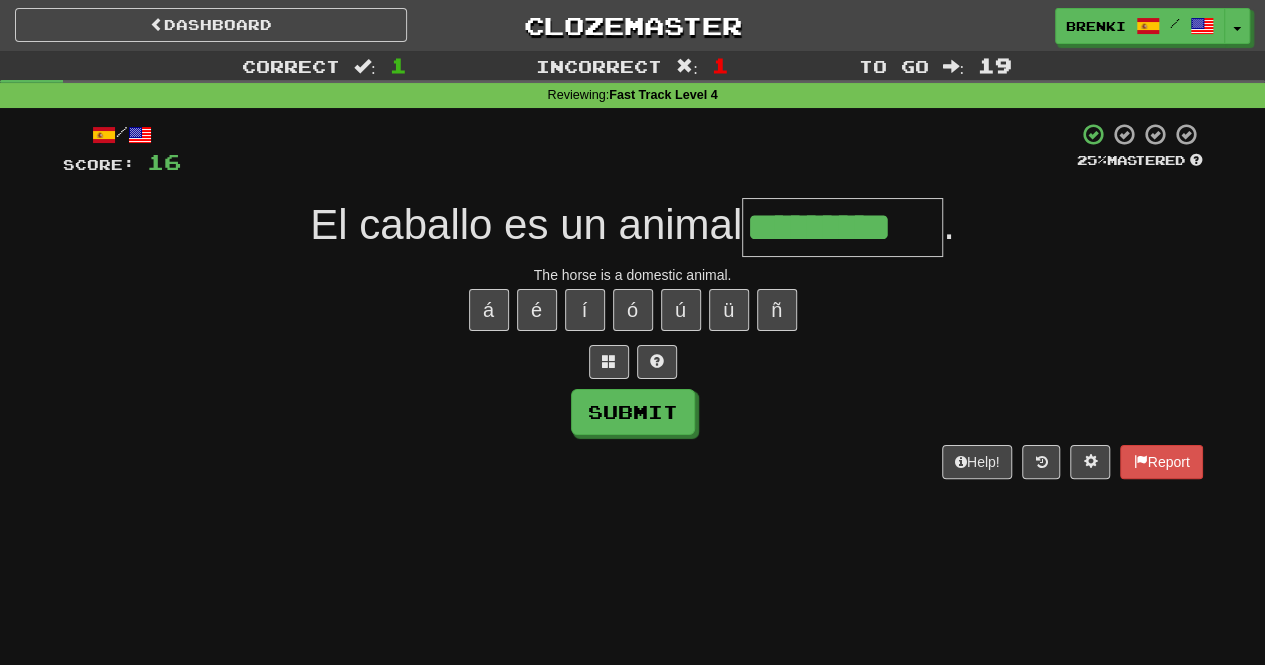 type on "*********" 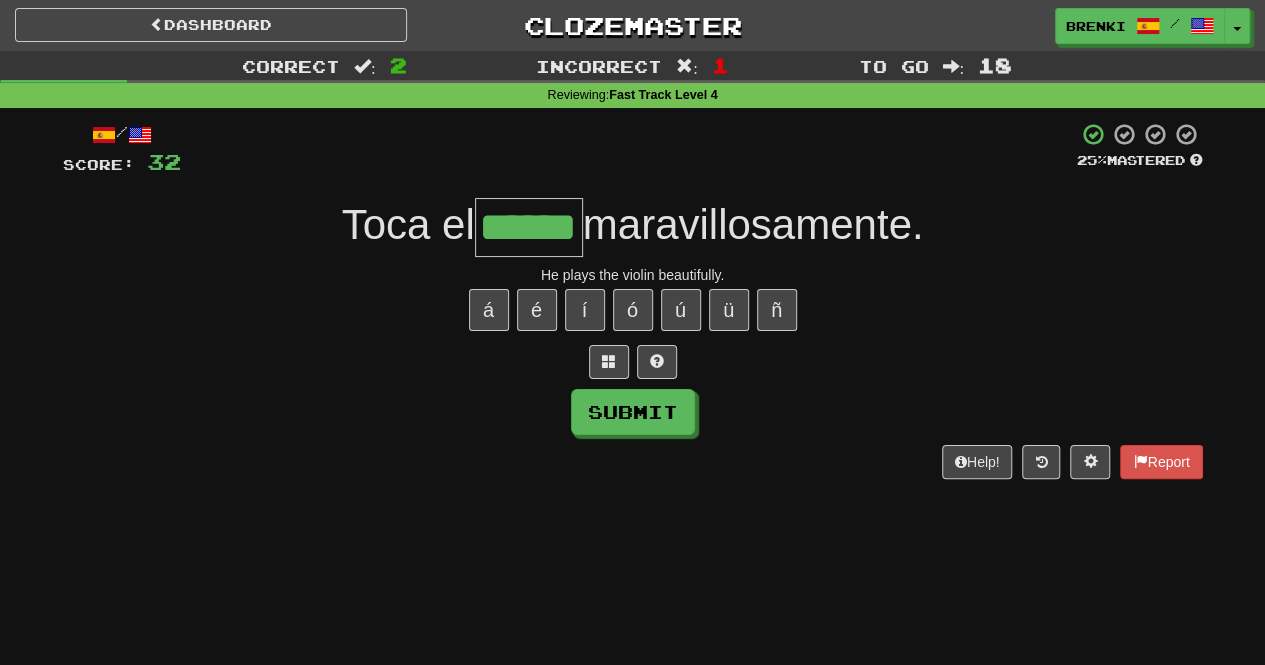 type on "******" 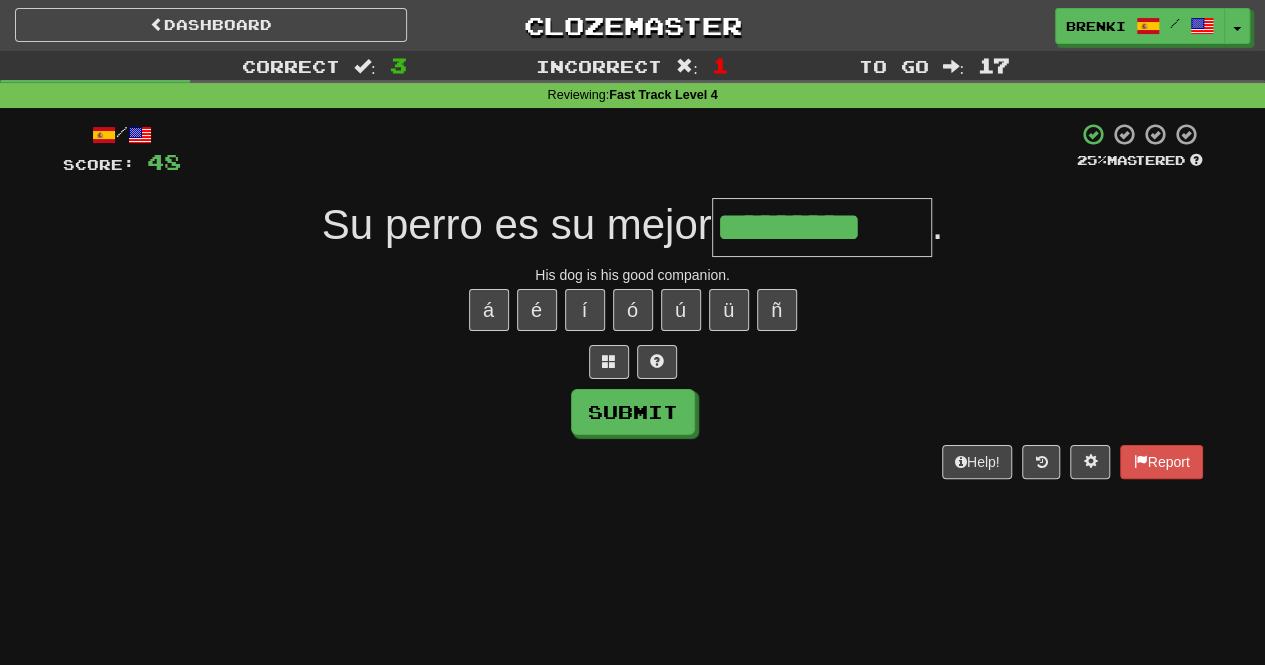 type on "*********" 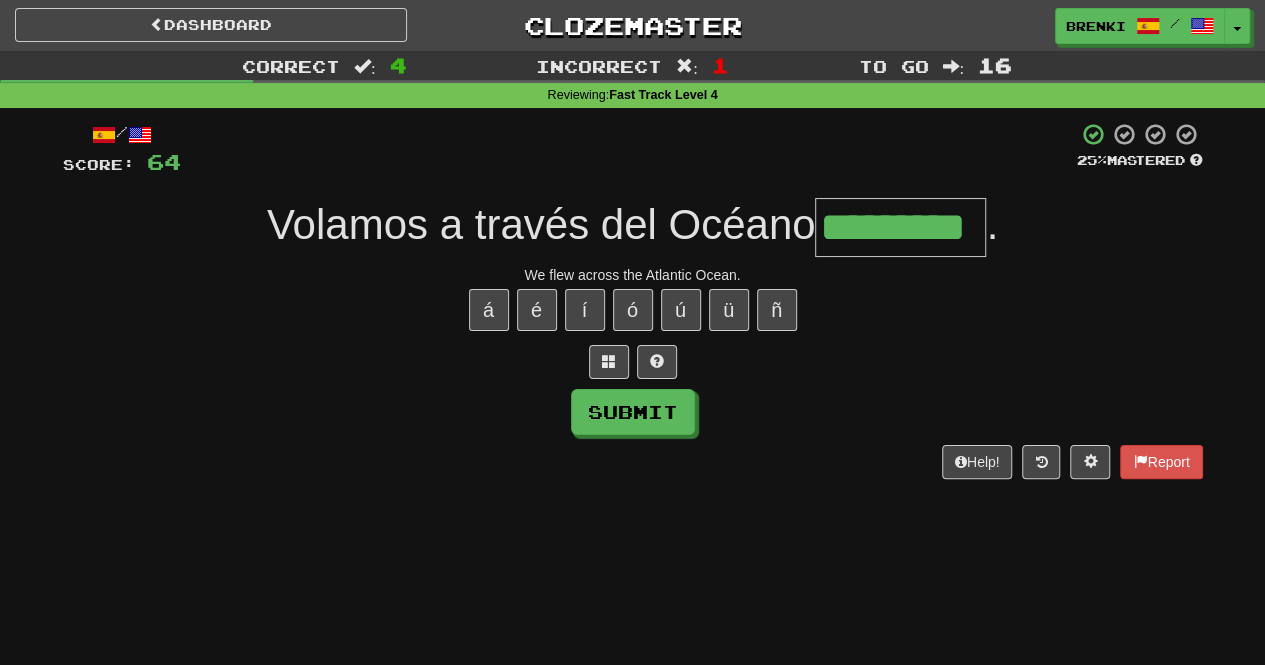 type on "*********" 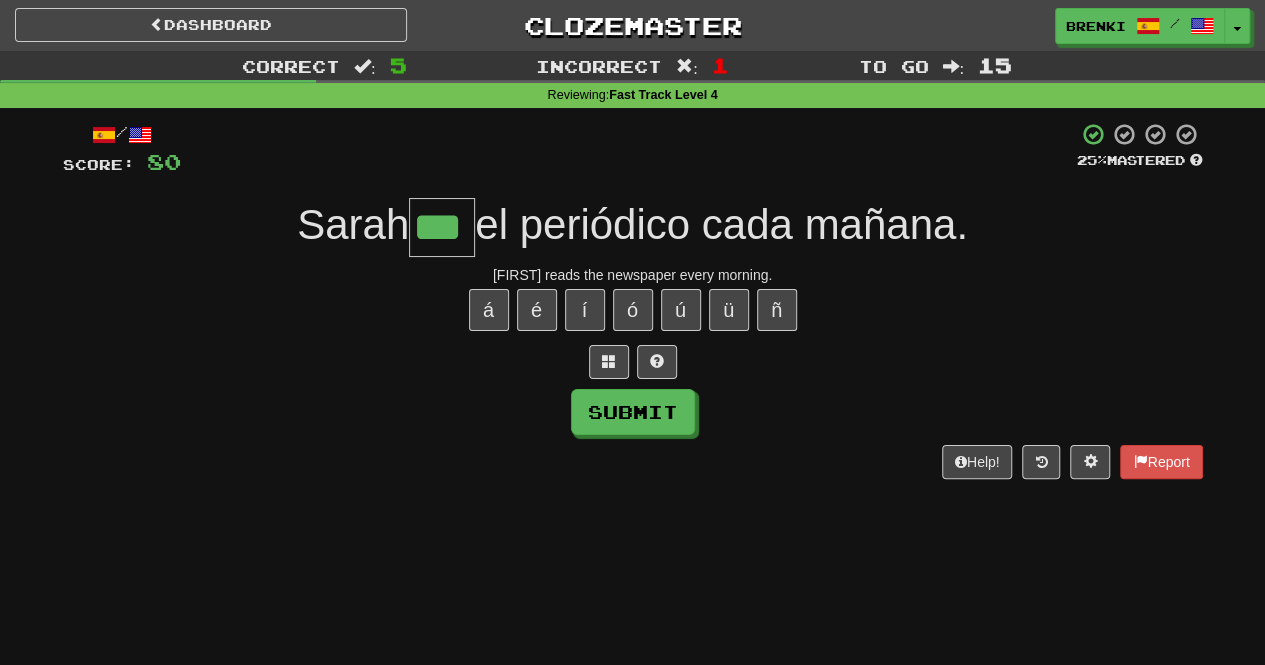 type on "***" 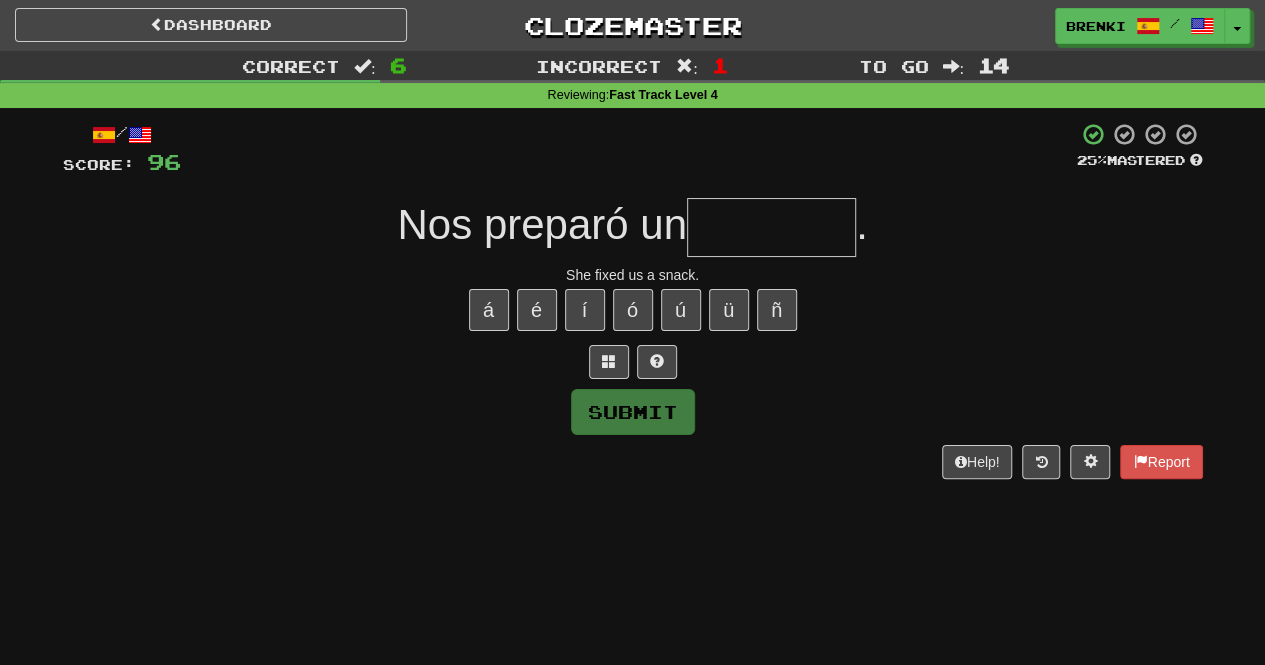 type on "*" 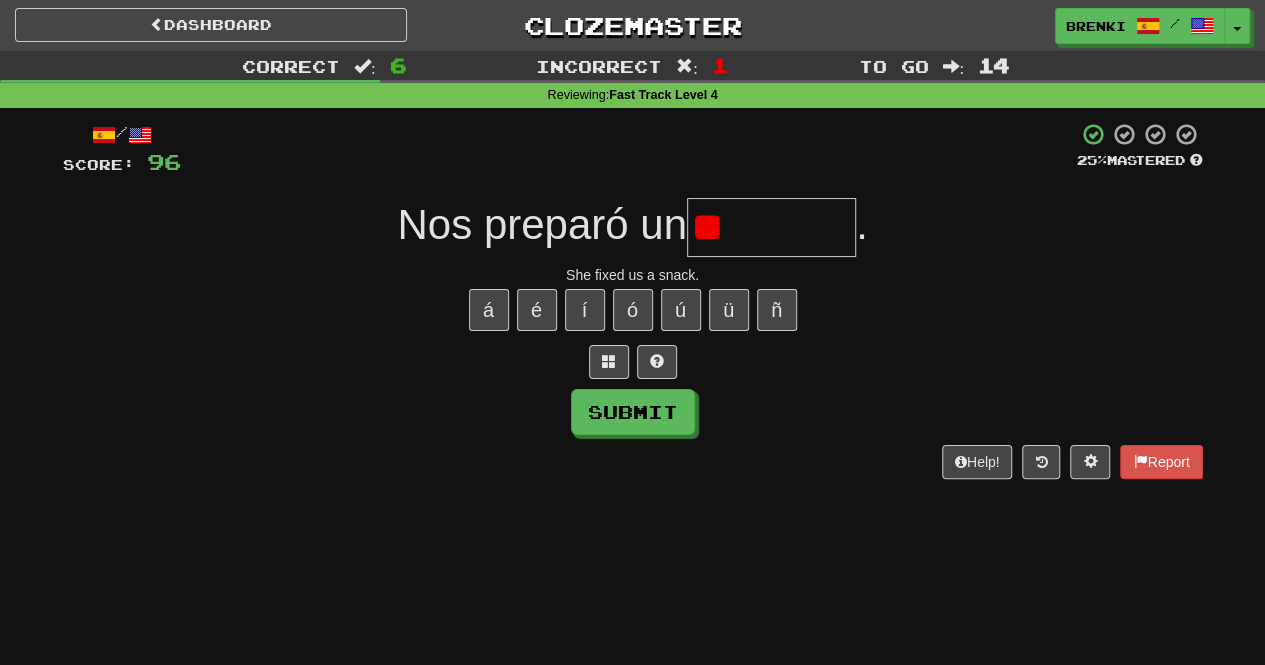 type on "*" 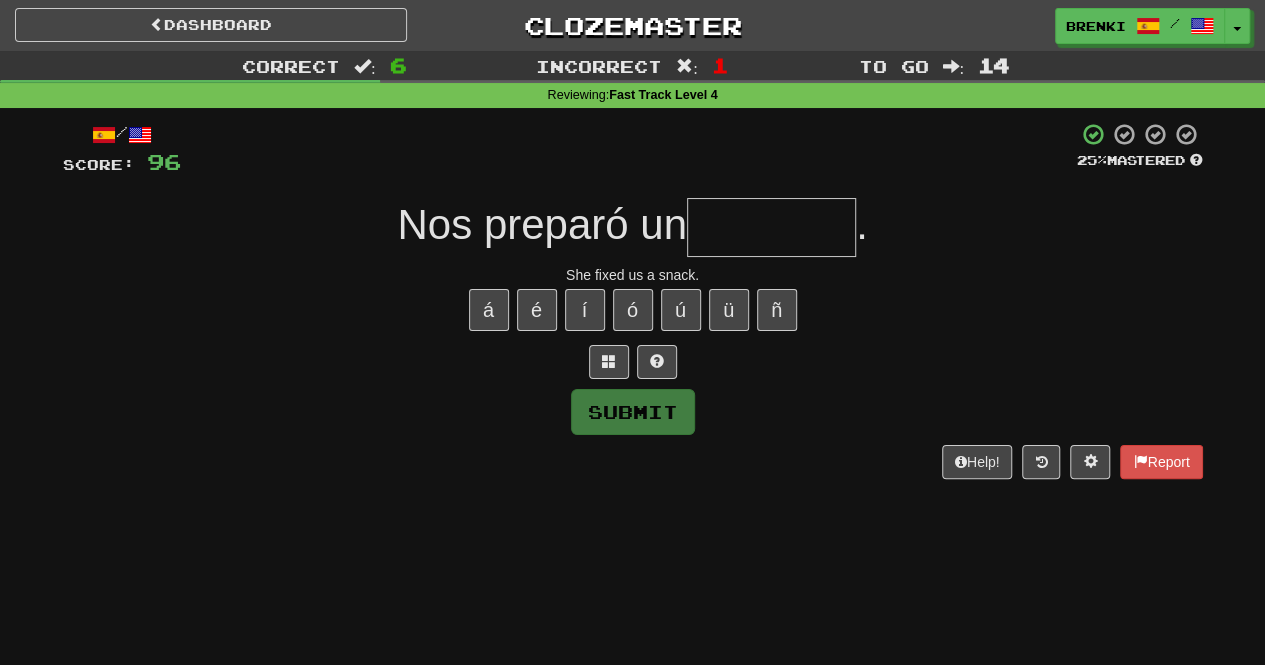 type on "*********" 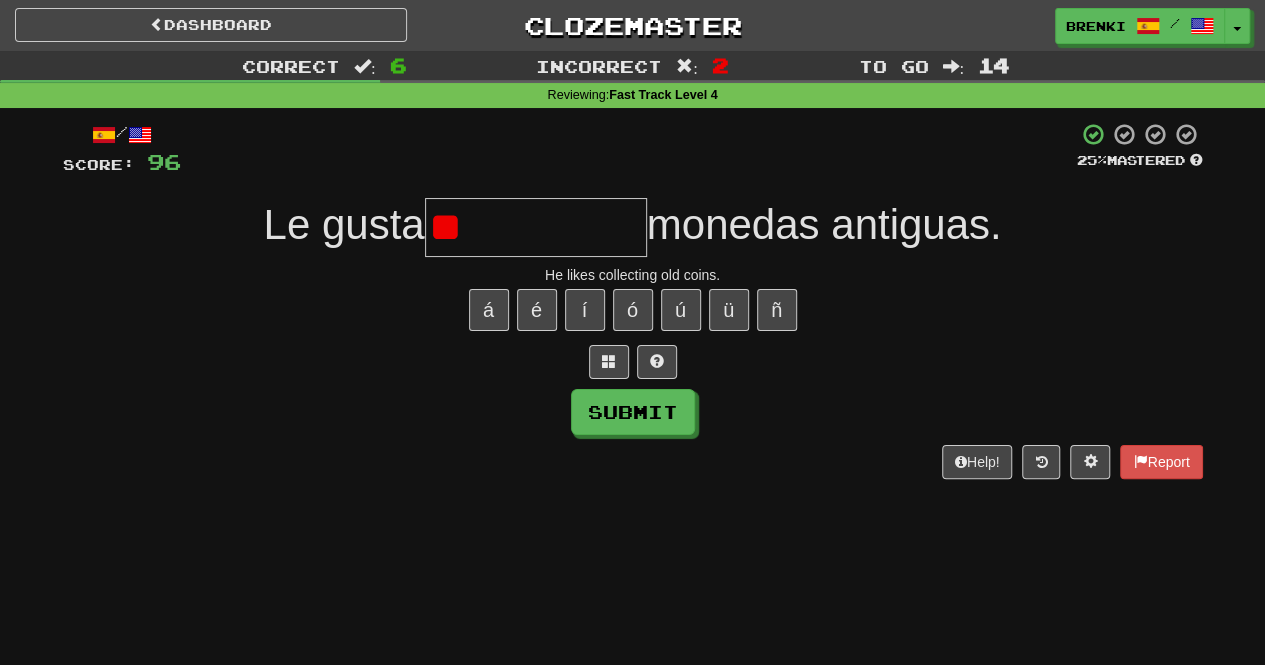 type on "*" 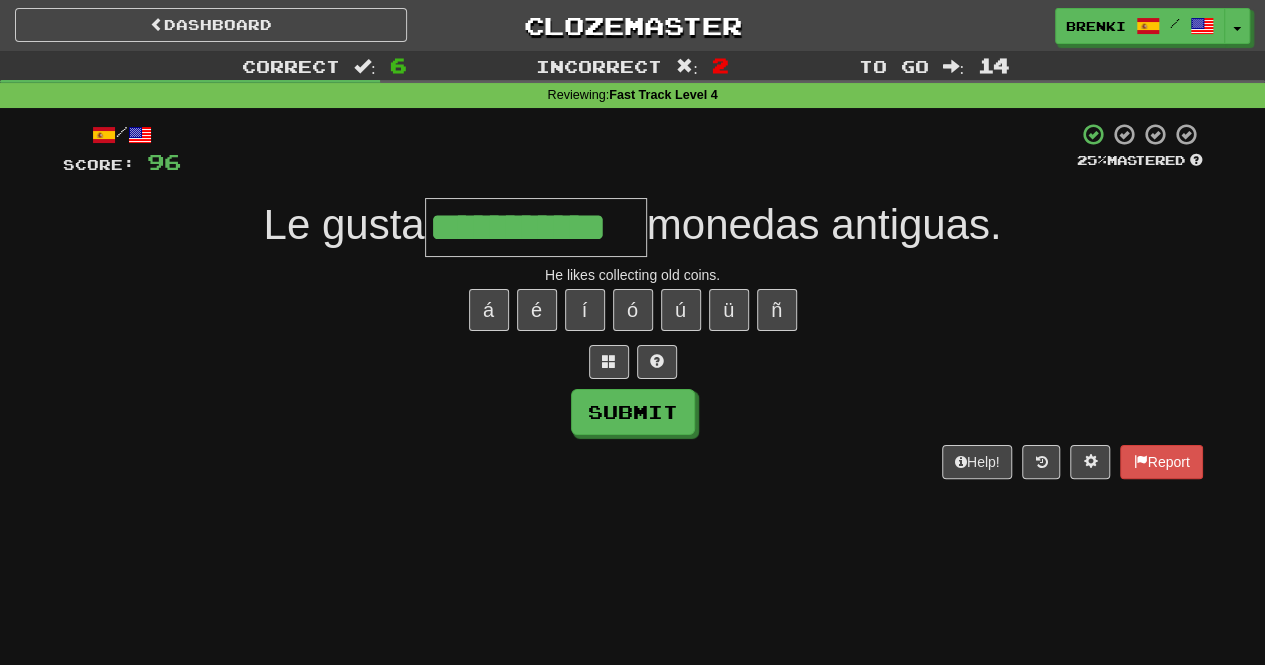 type on "**********" 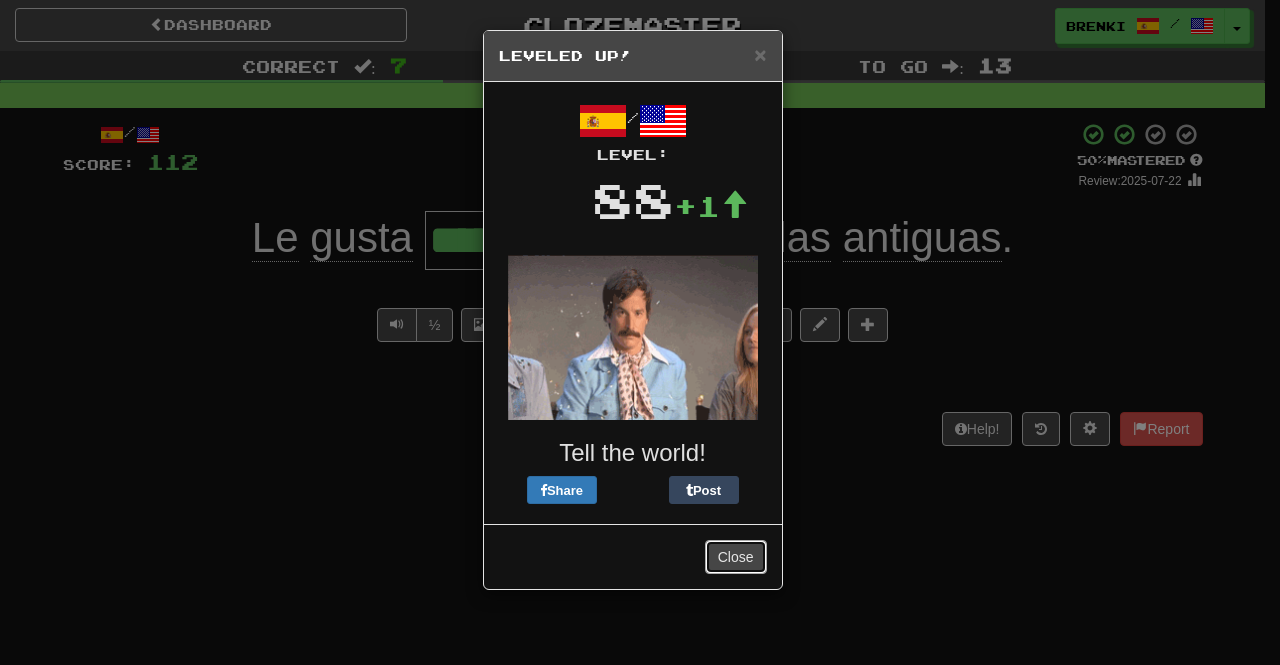 click on "Close" at bounding box center (736, 557) 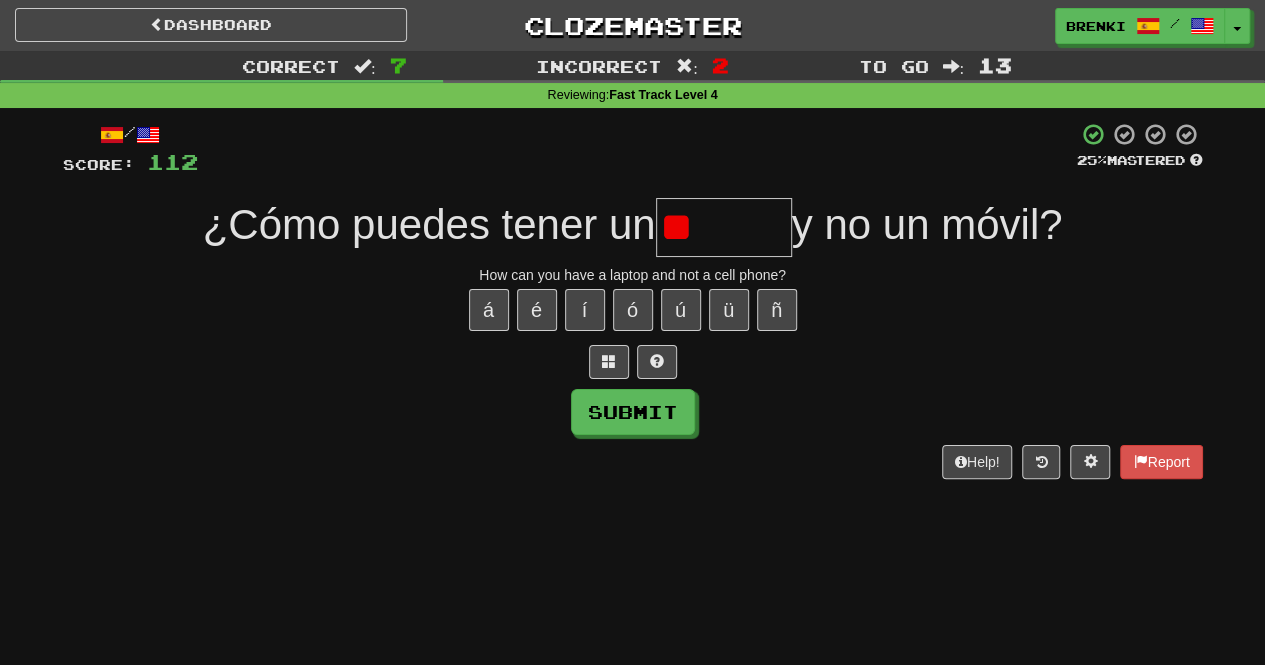 type on "*" 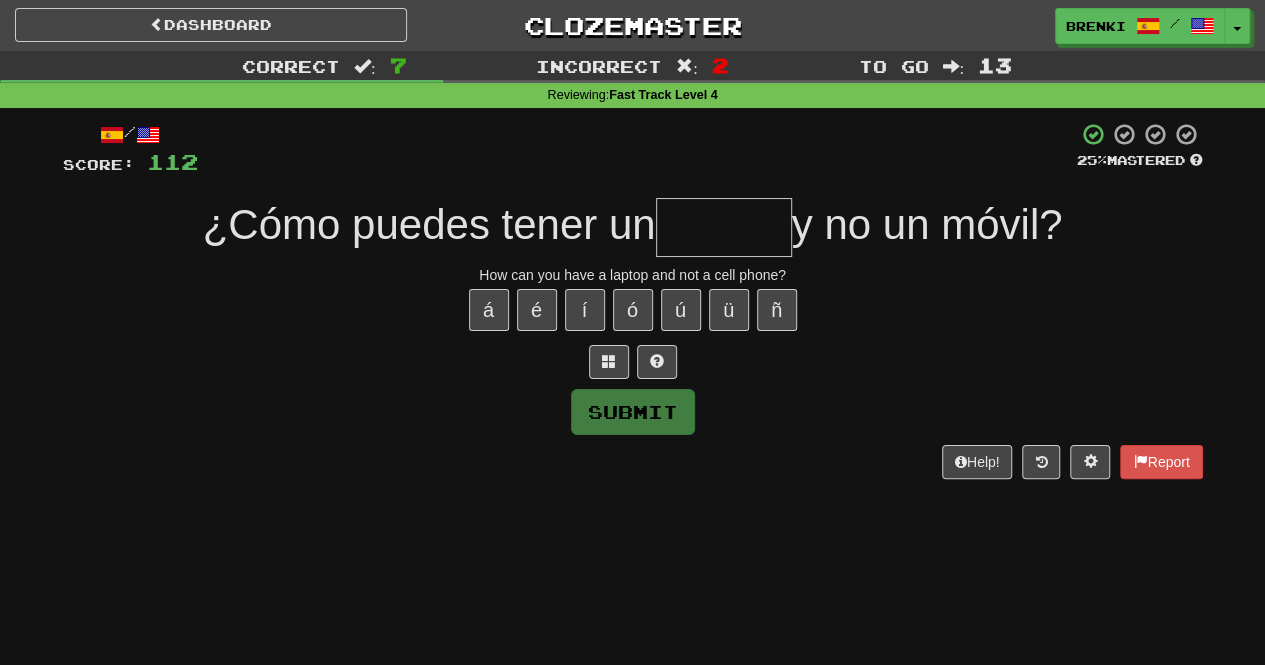 type on "*" 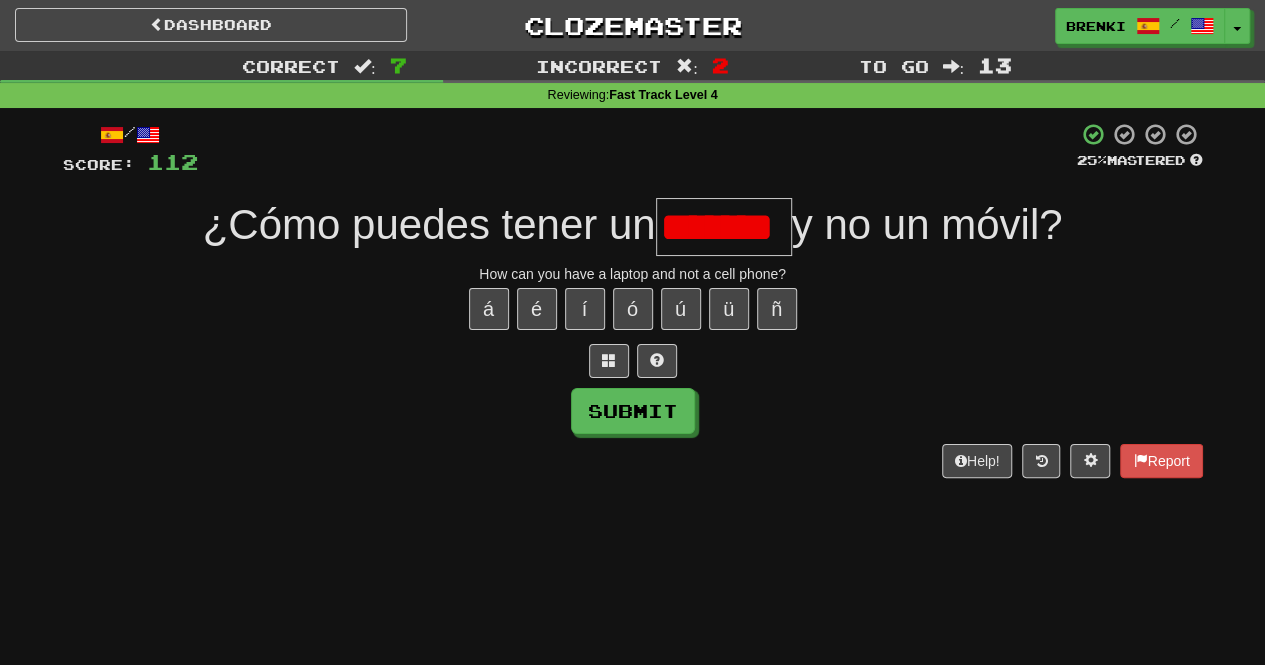 scroll, scrollTop: 0, scrollLeft: 0, axis: both 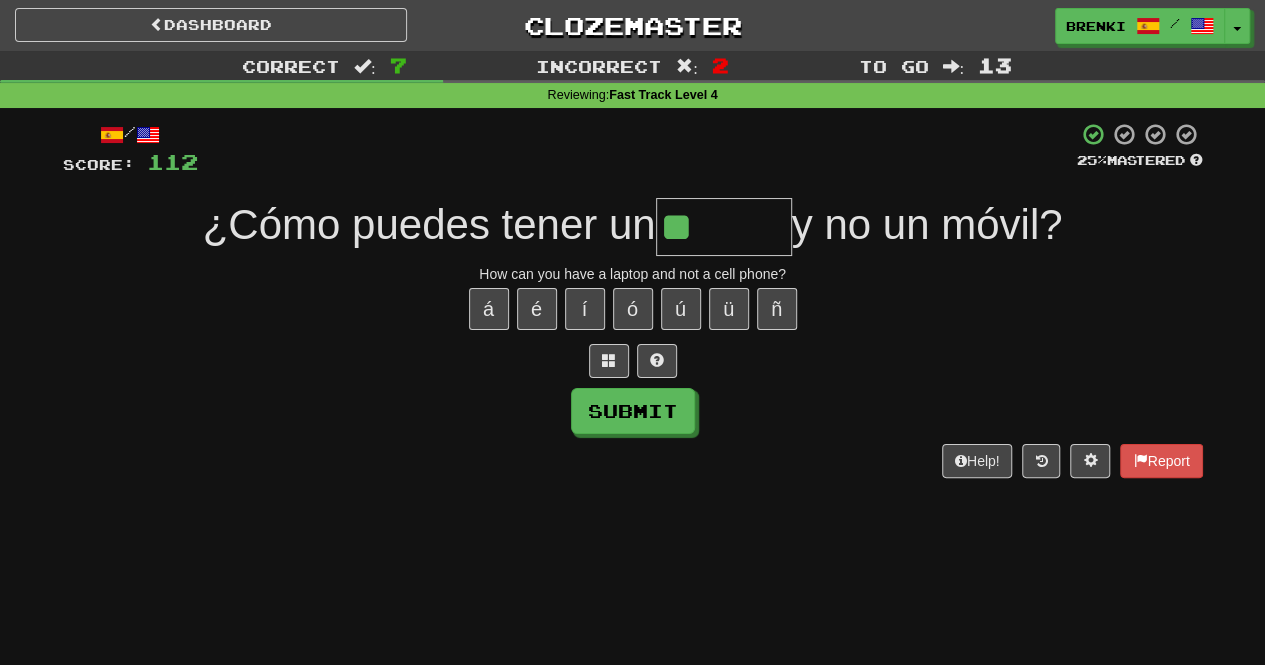 type on "*" 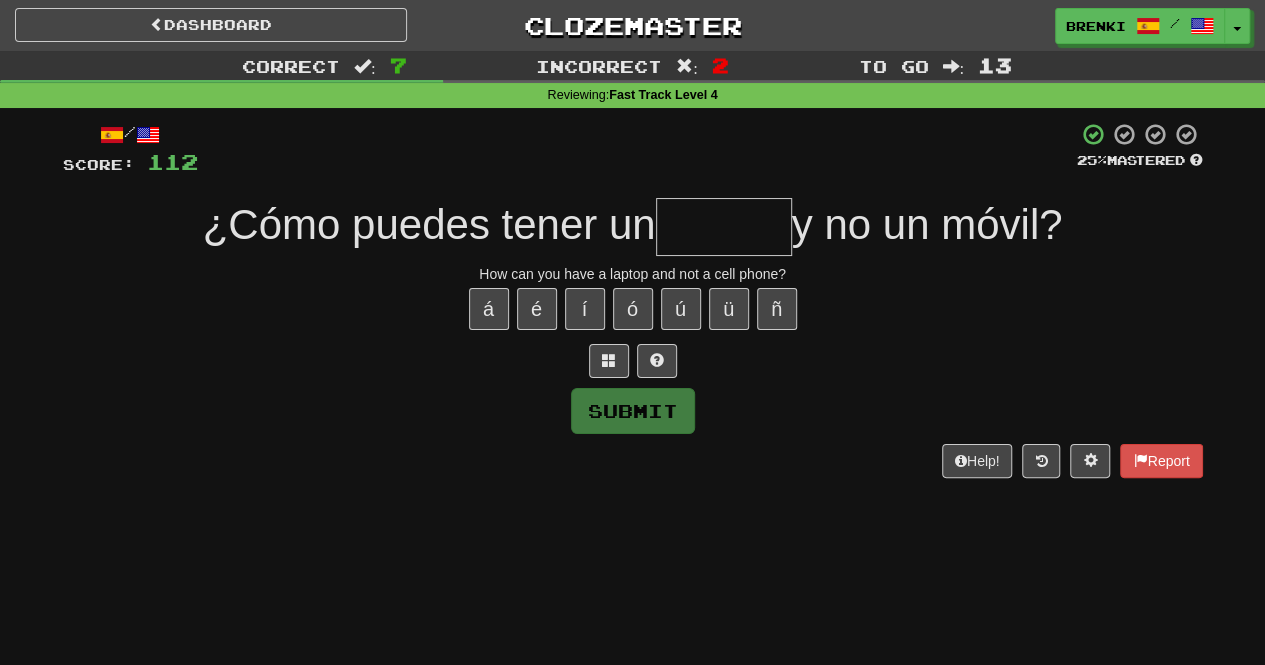 type on "*" 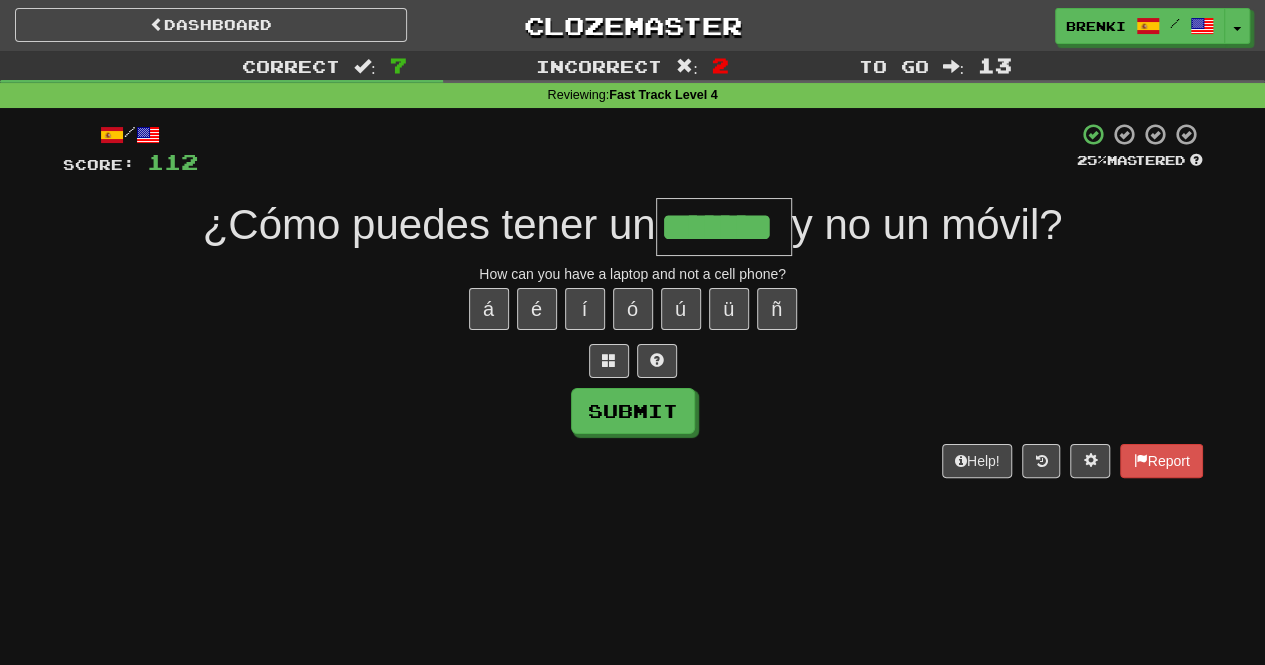 scroll, scrollTop: 0, scrollLeft: 0, axis: both 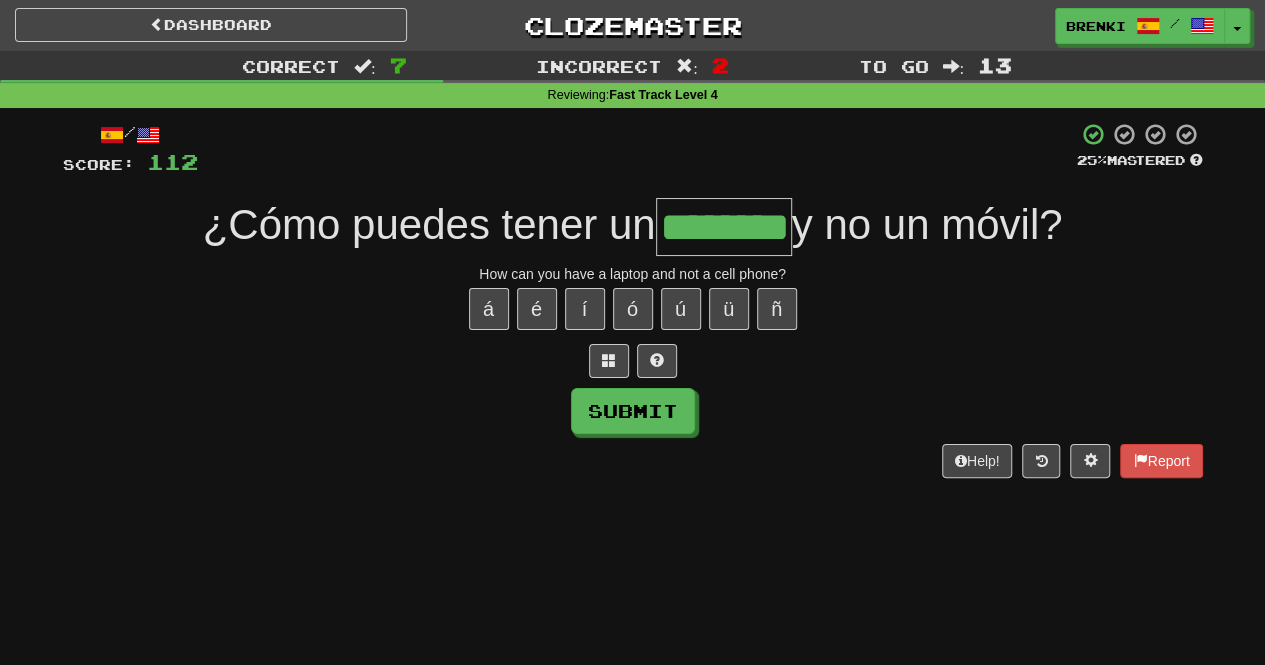 type on "********" 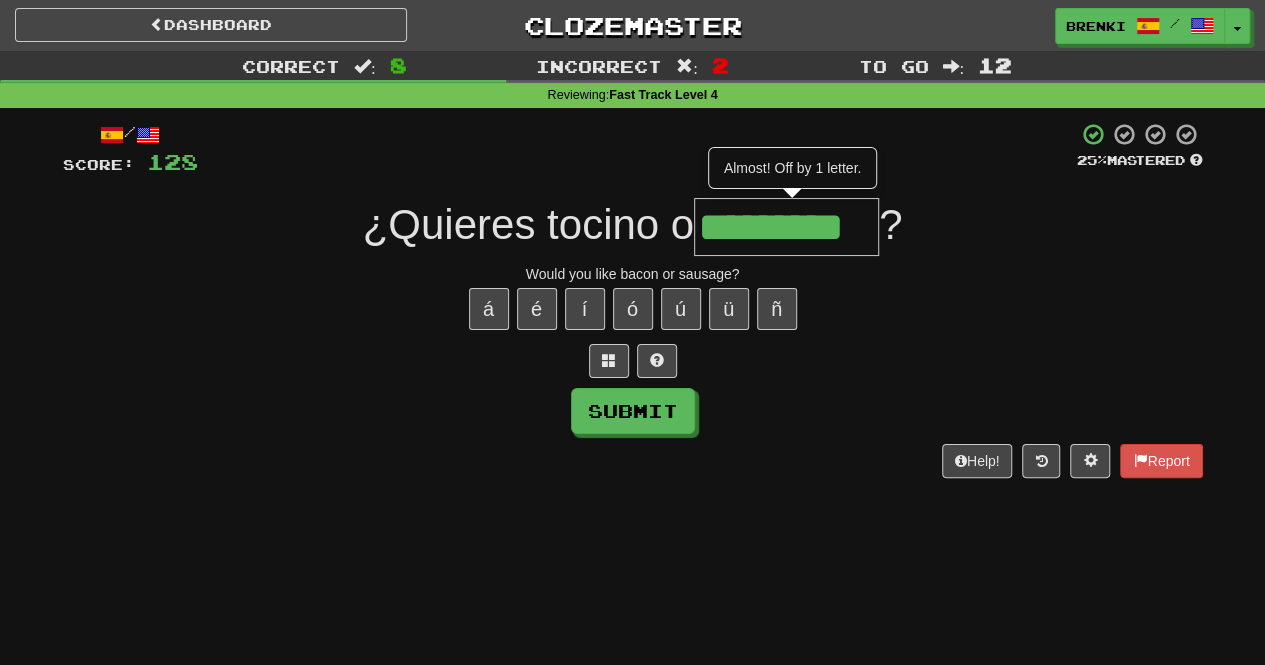 type on "*********" 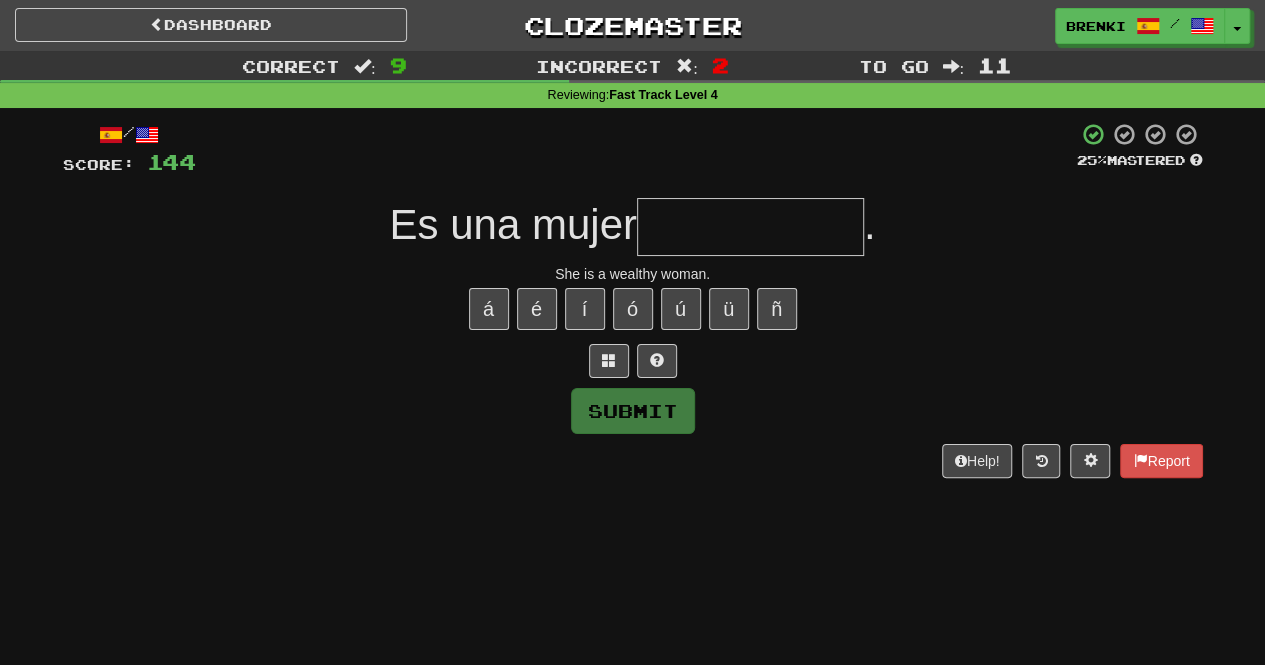 type on "*" 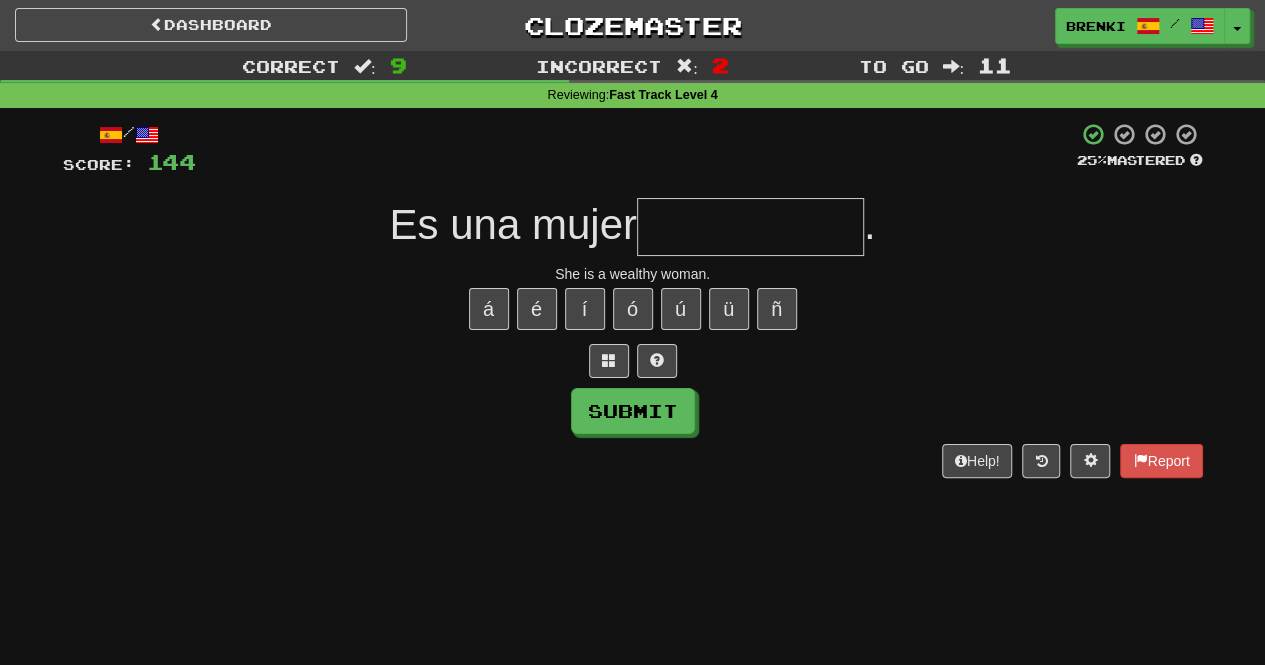 type on "*" 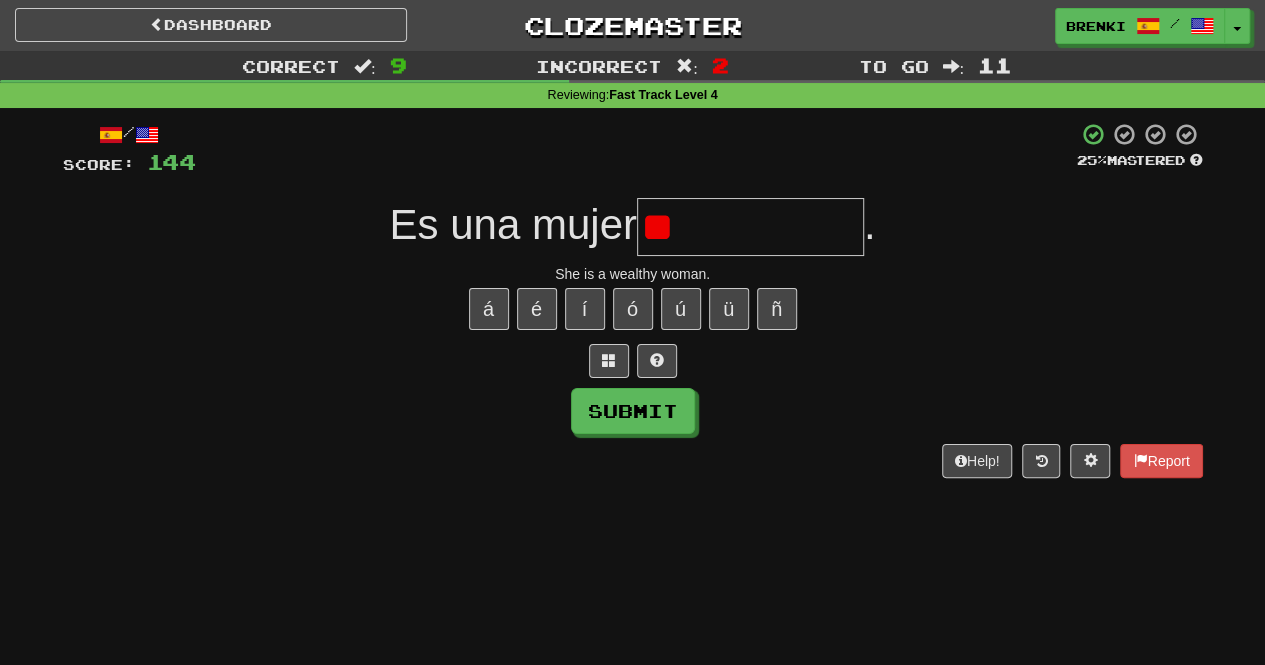 type on "*" 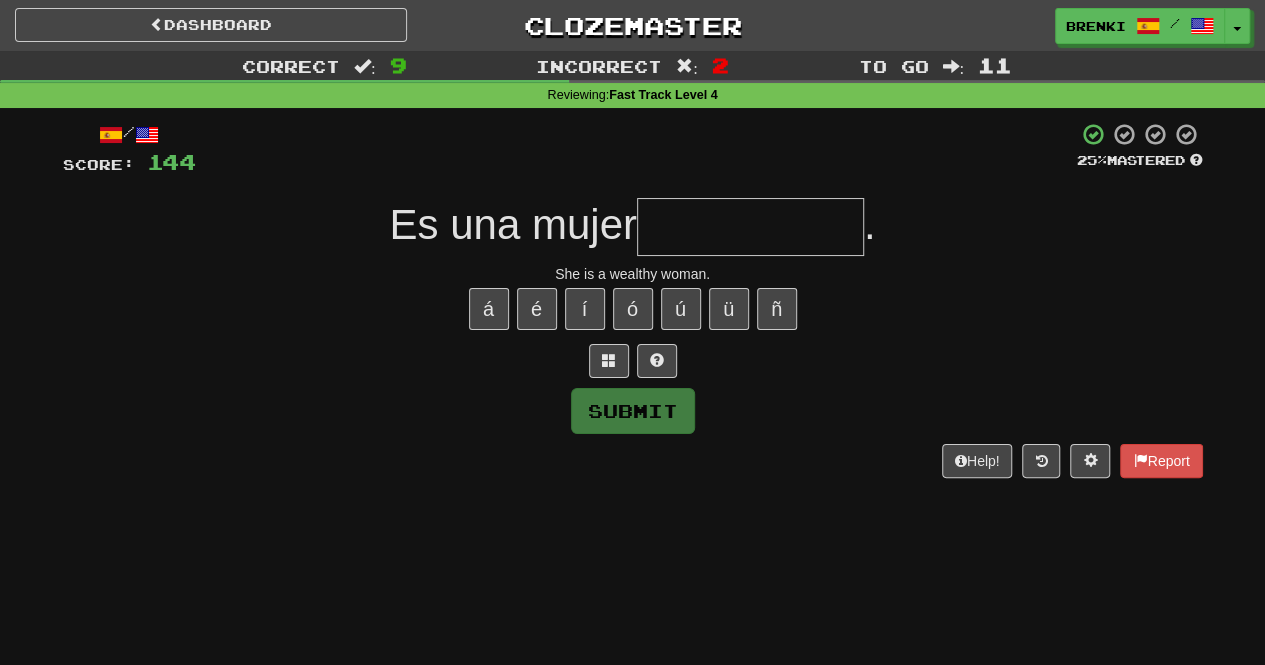 type on "**********" 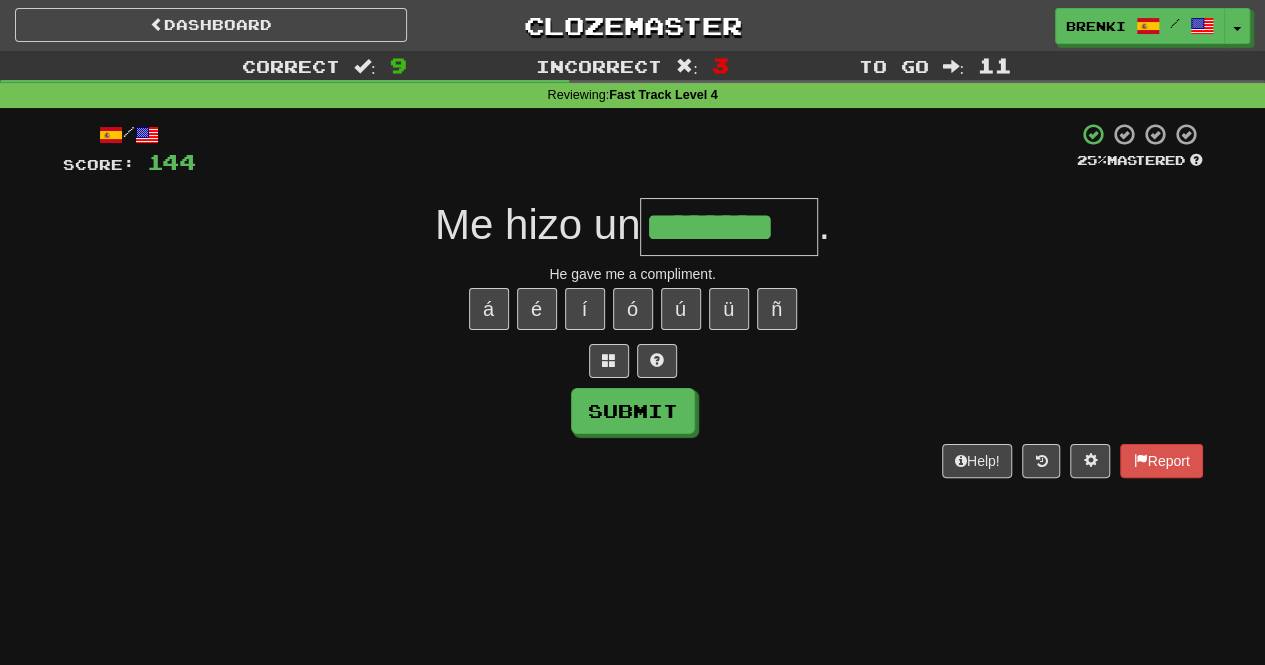 type on "********" 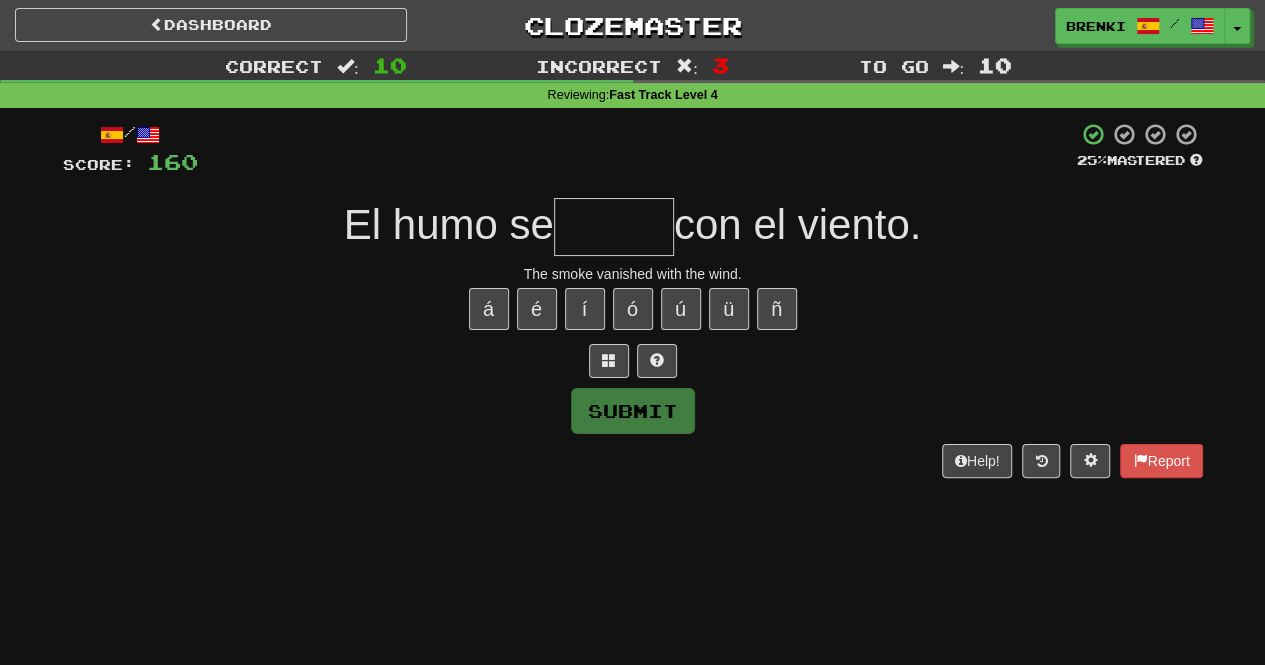 type on "*" 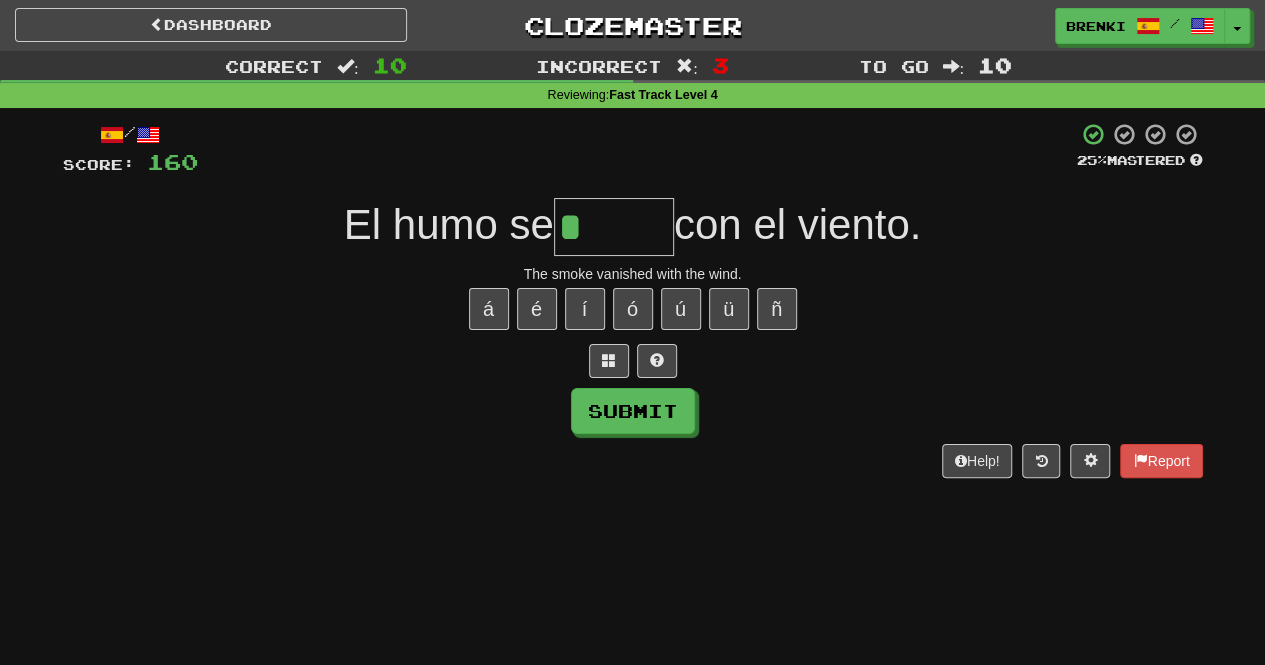 type on "******" 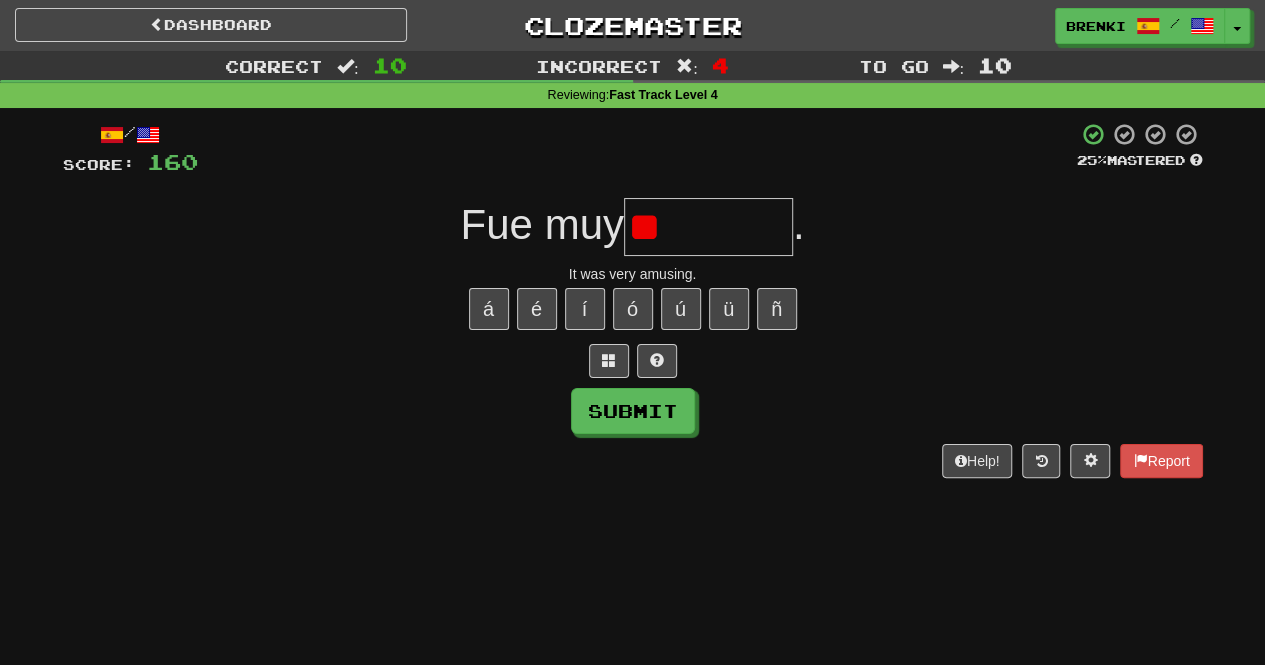 type on "*" 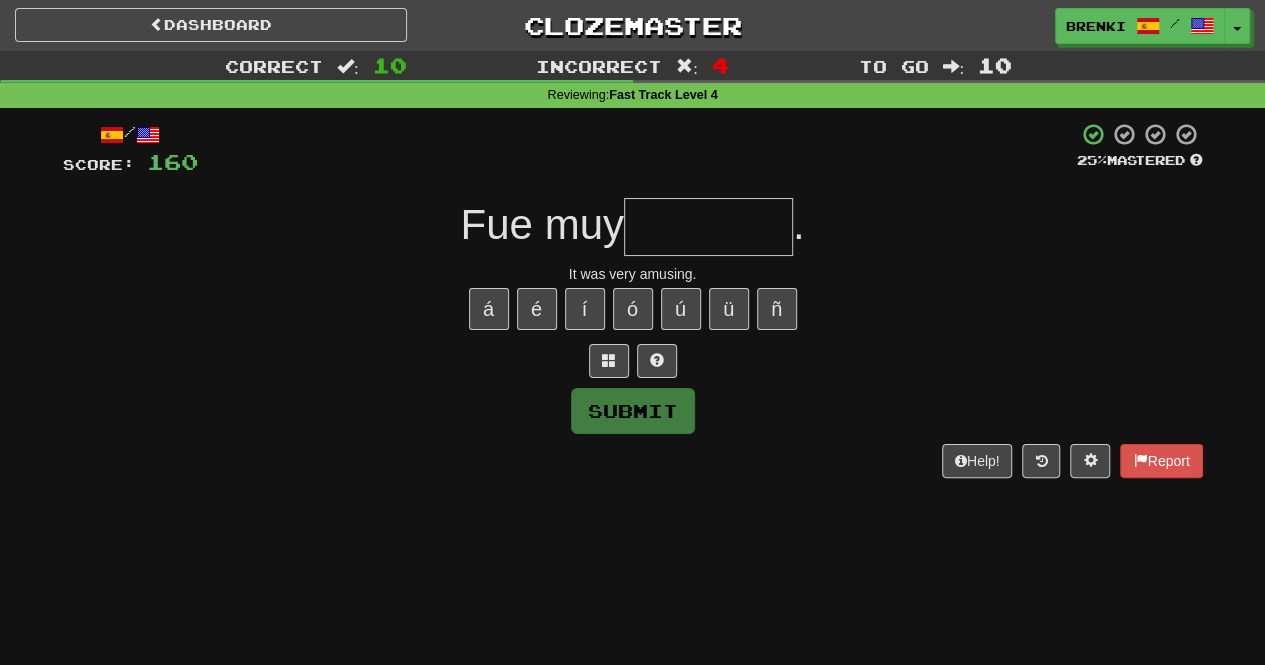 type on "*" 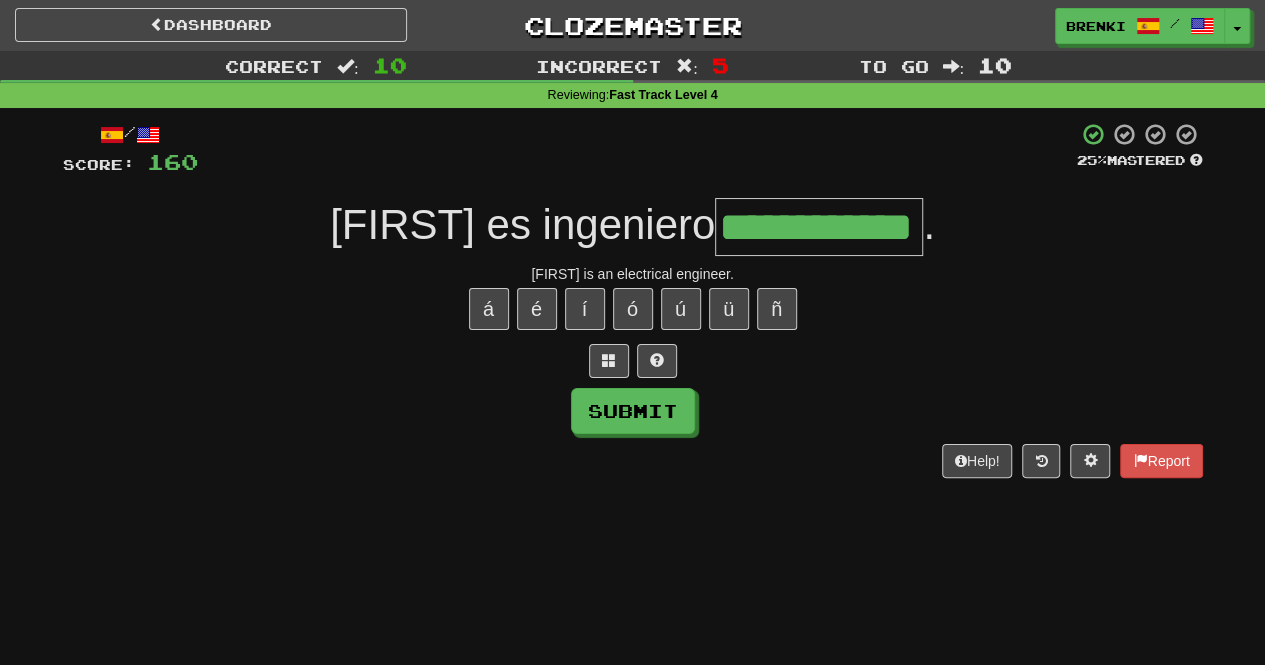 type on "**********" 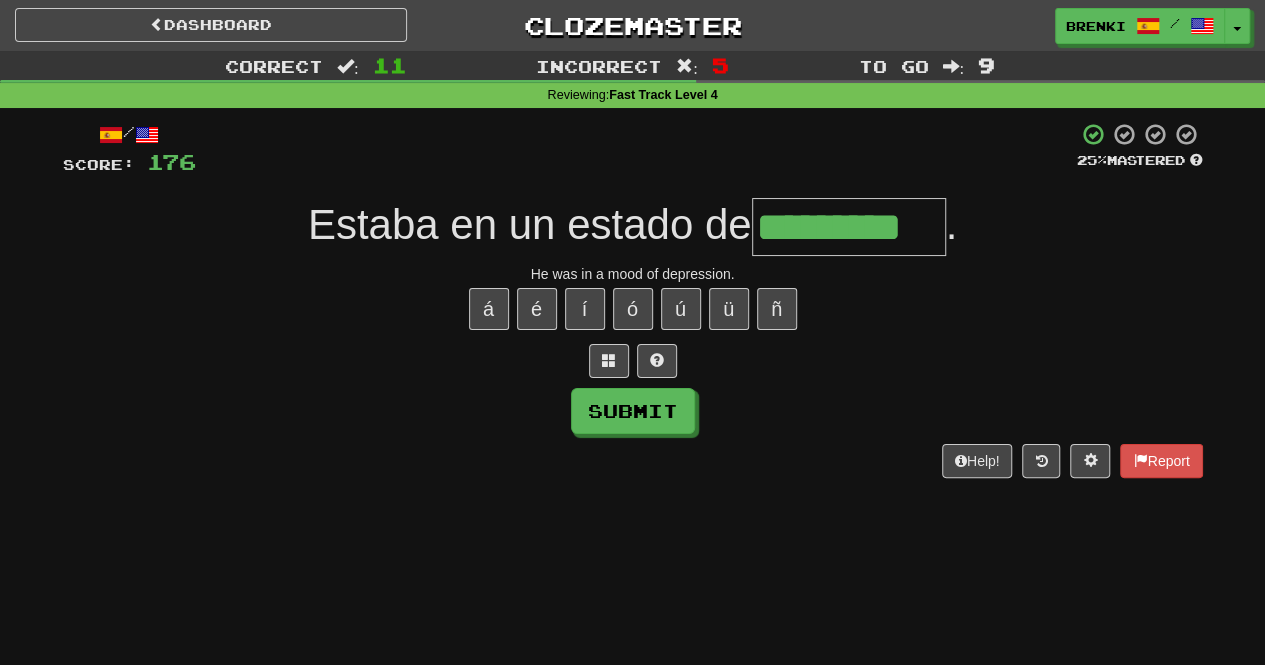 type on "*********" 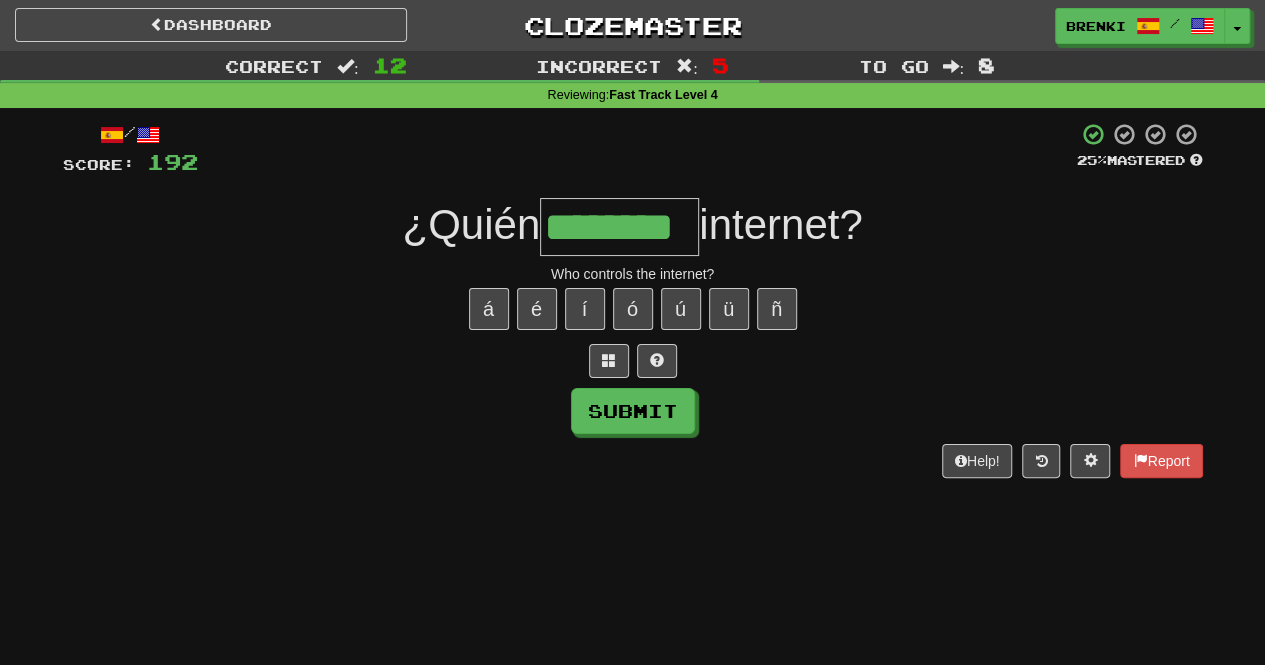 type on "********" 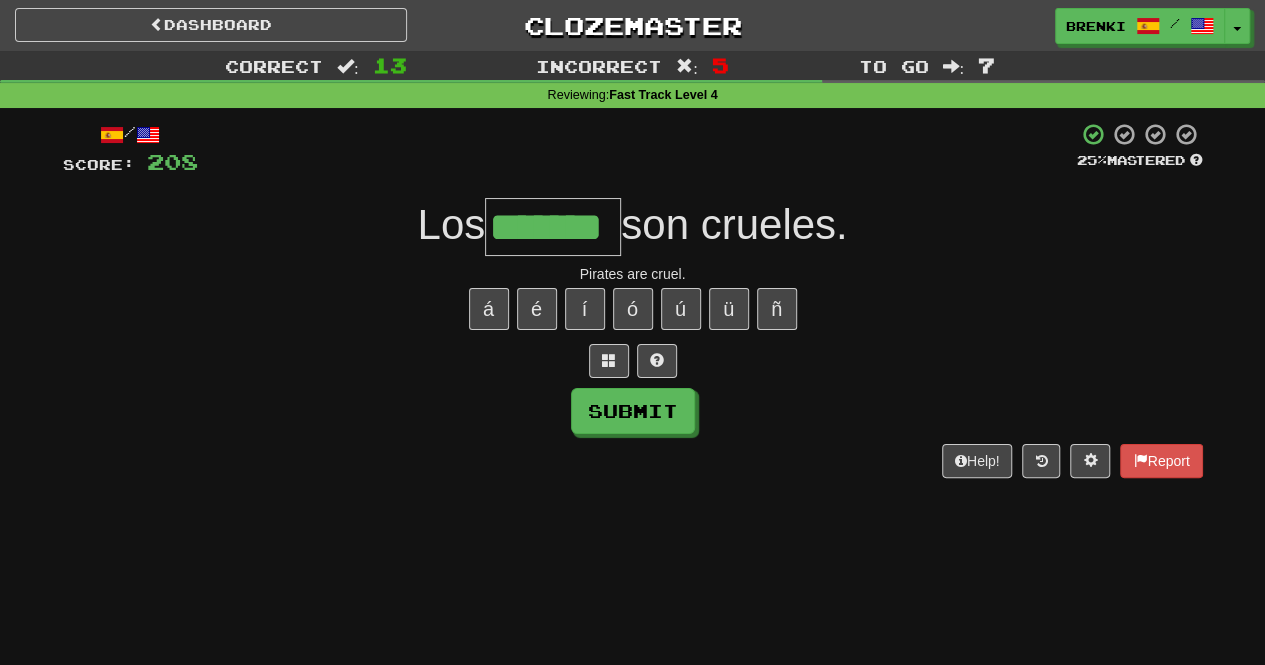 type on "*******" 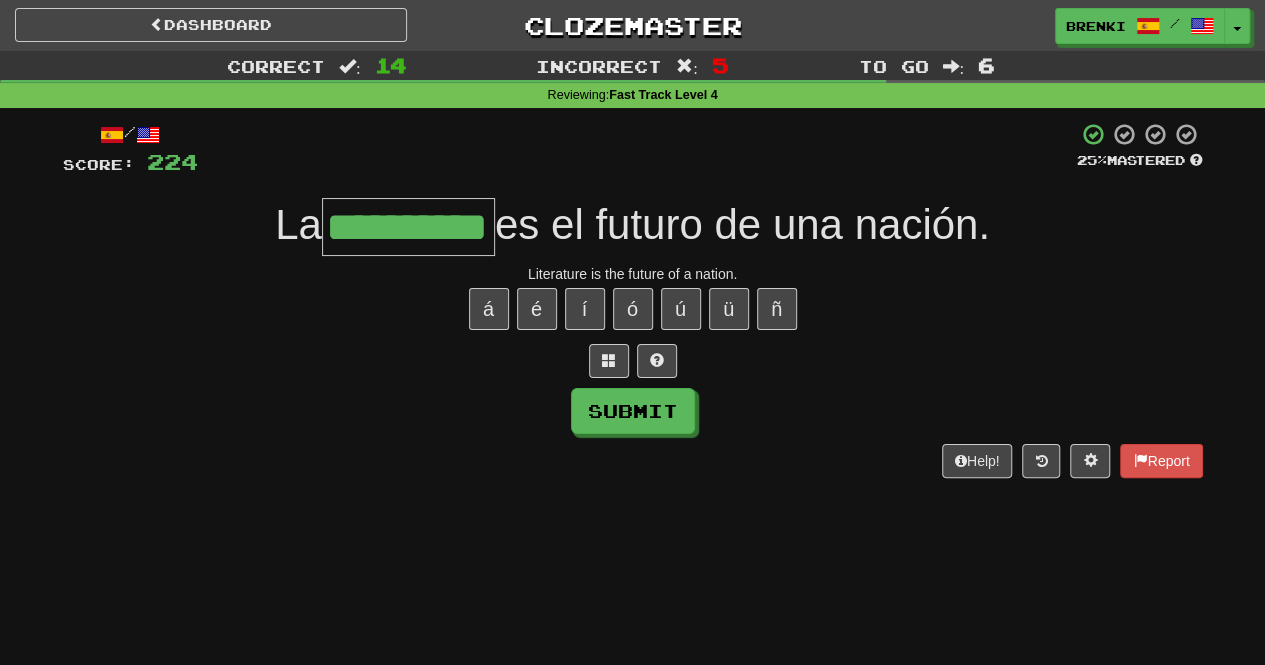type on "**********" 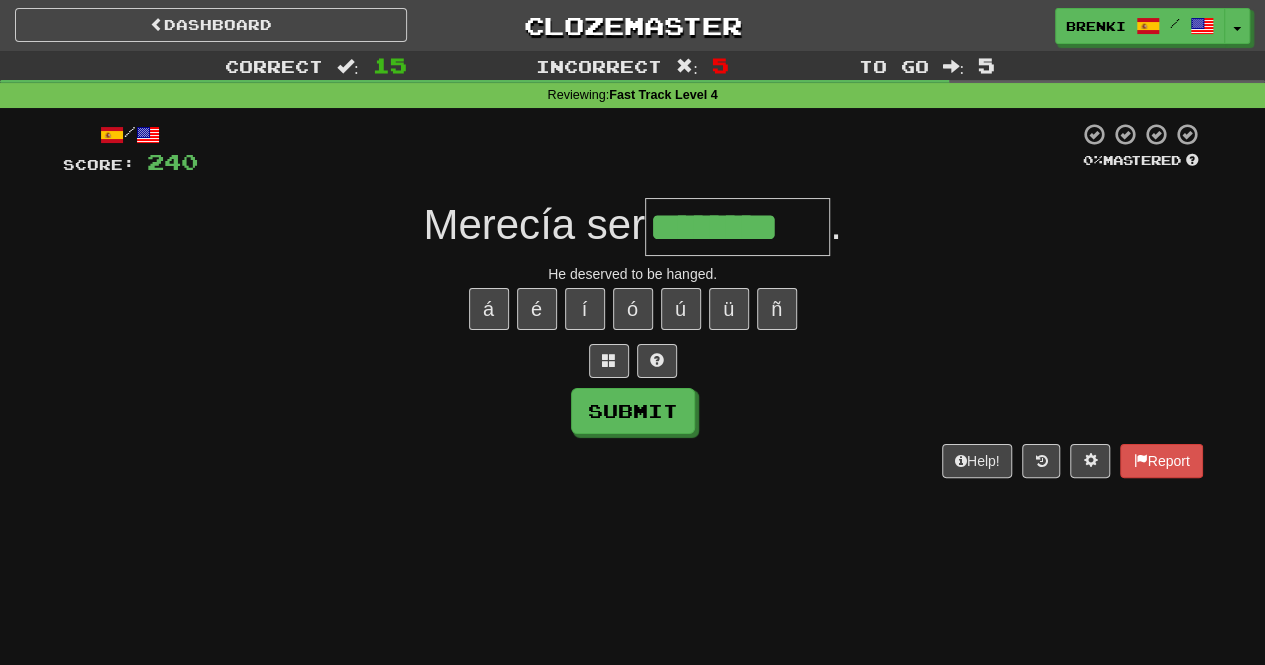 type on "********" 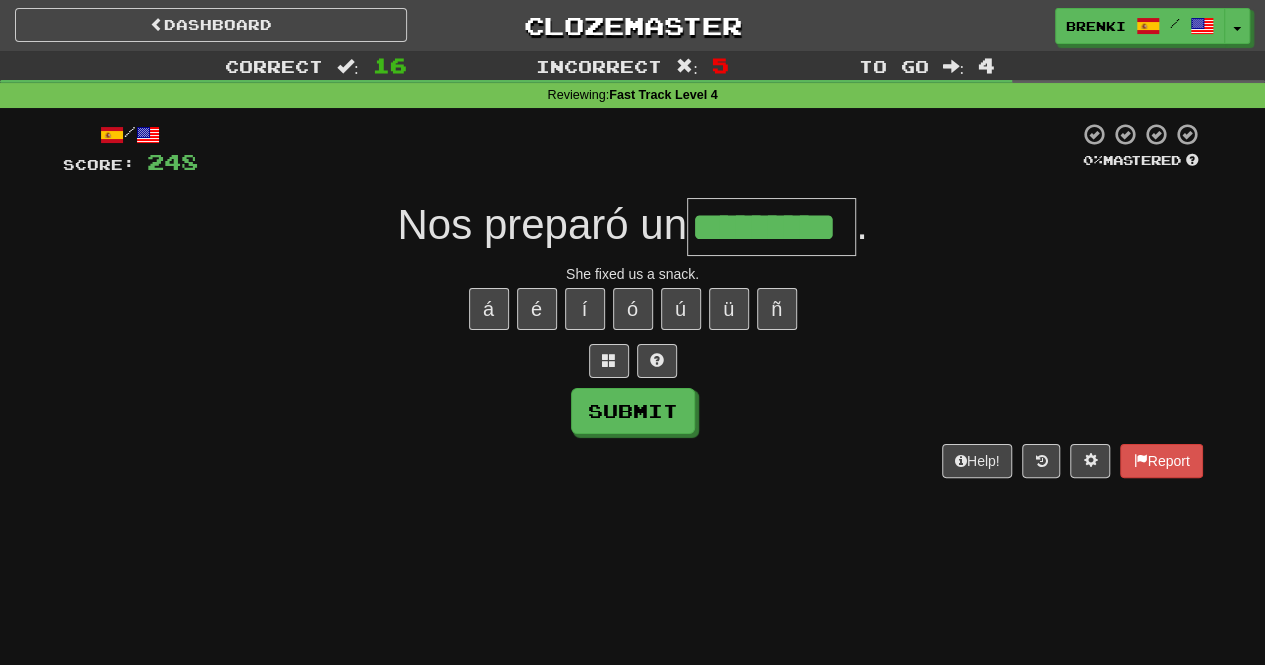 type on "*********" 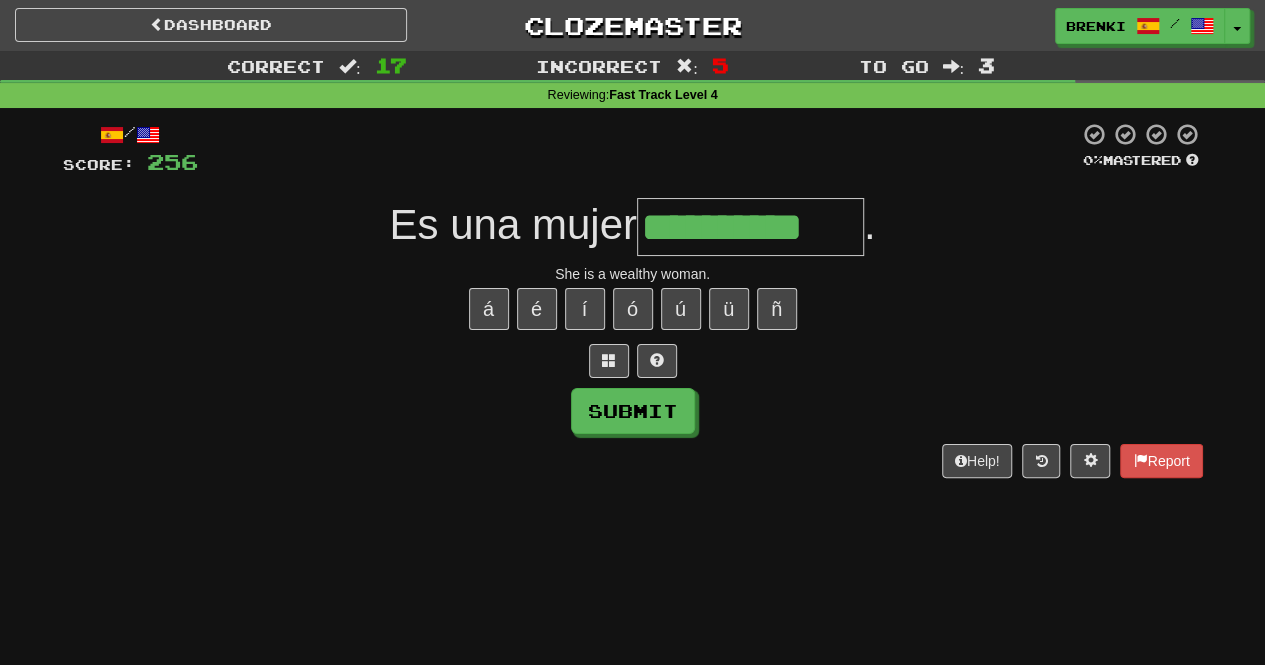 type on "**********" 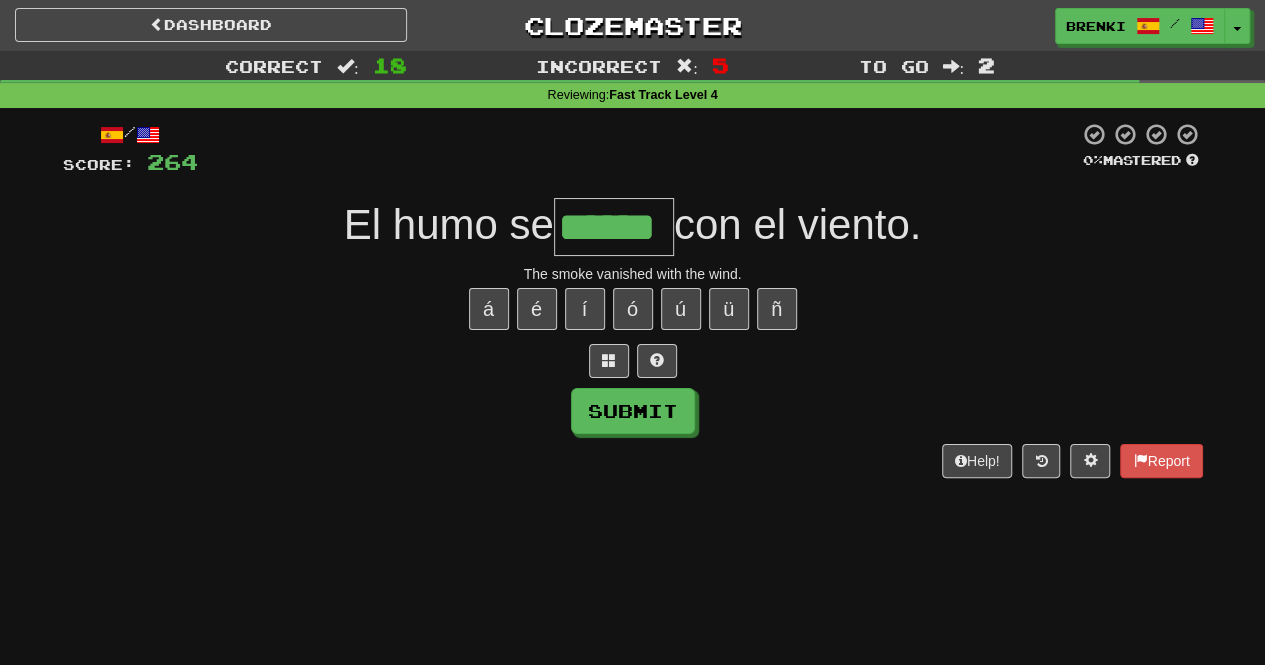 type on "******" 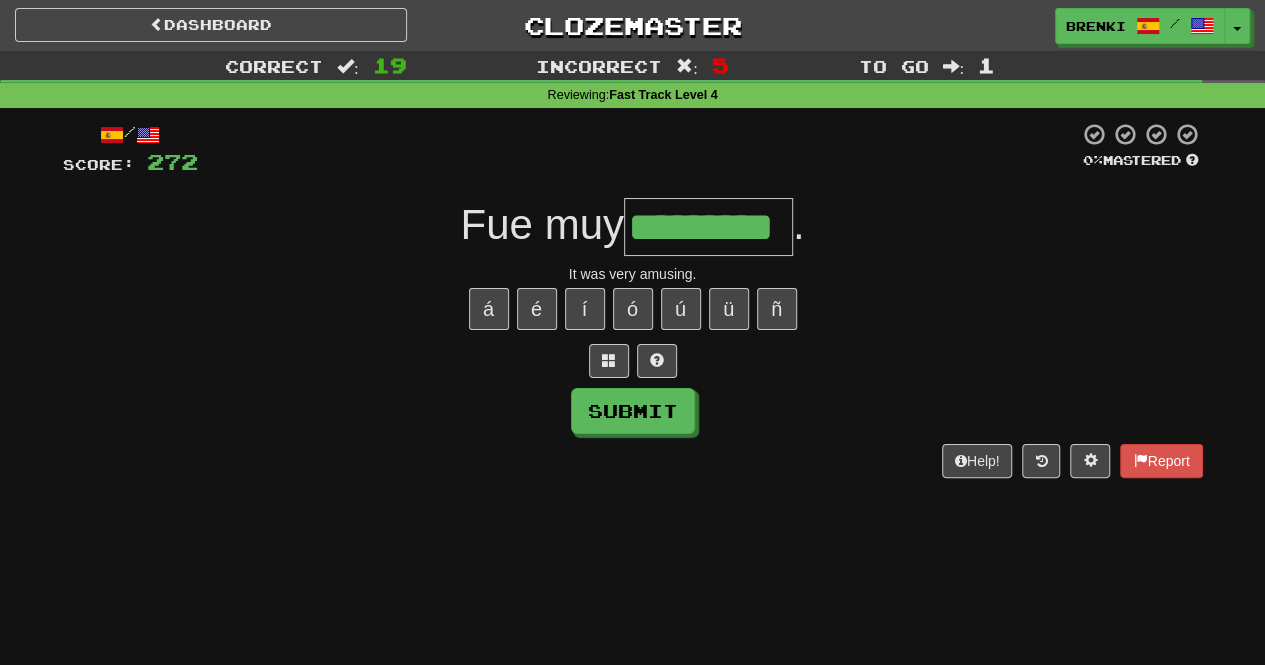 type on "*********" 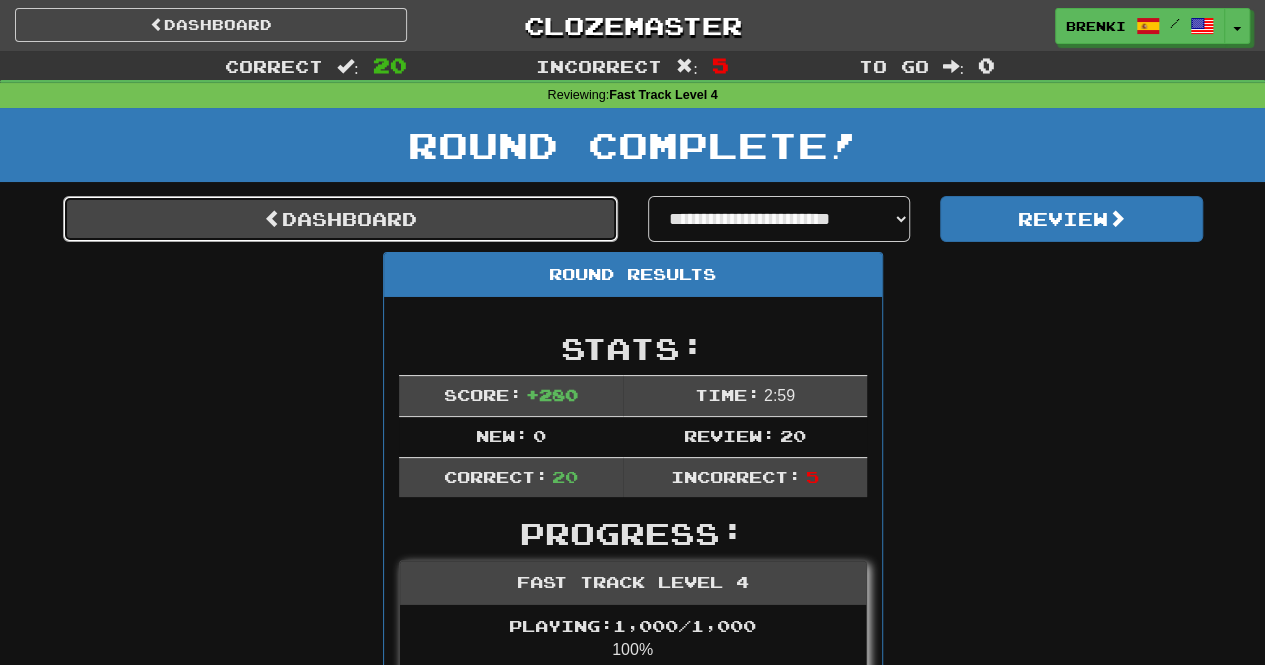 click on "Dashboard" at bounding box center (340, 219) 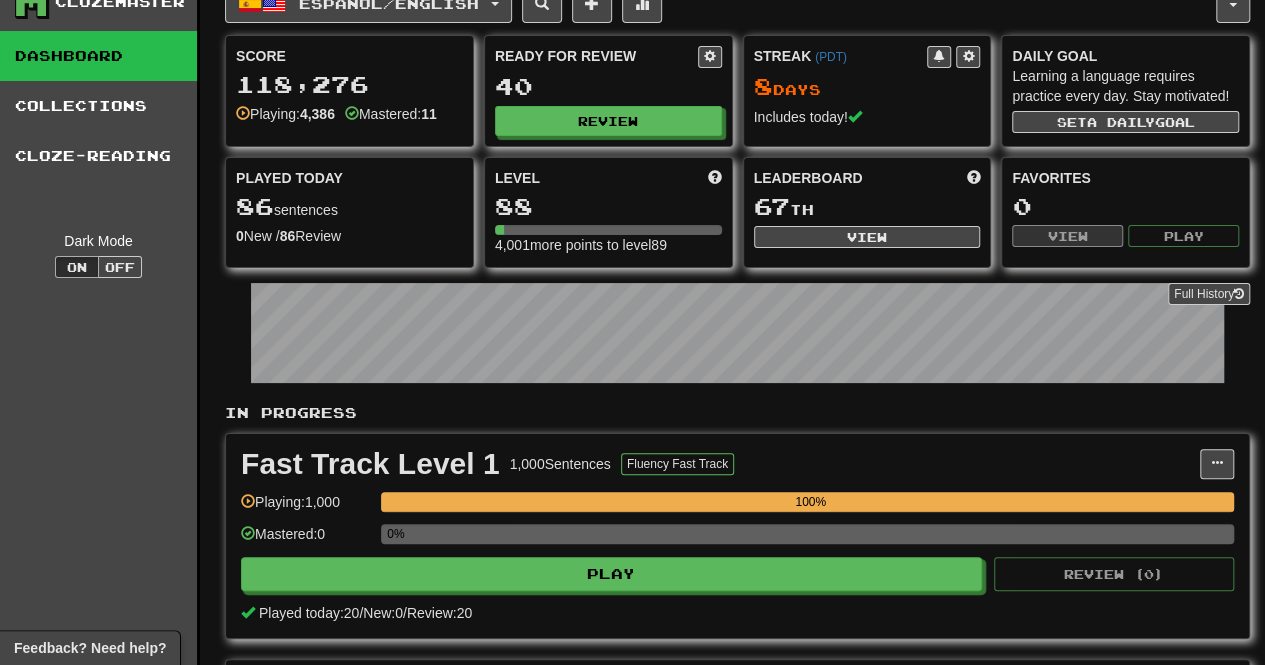 scroll, scrollTop: 0, scrollLeft: 0, axis: both 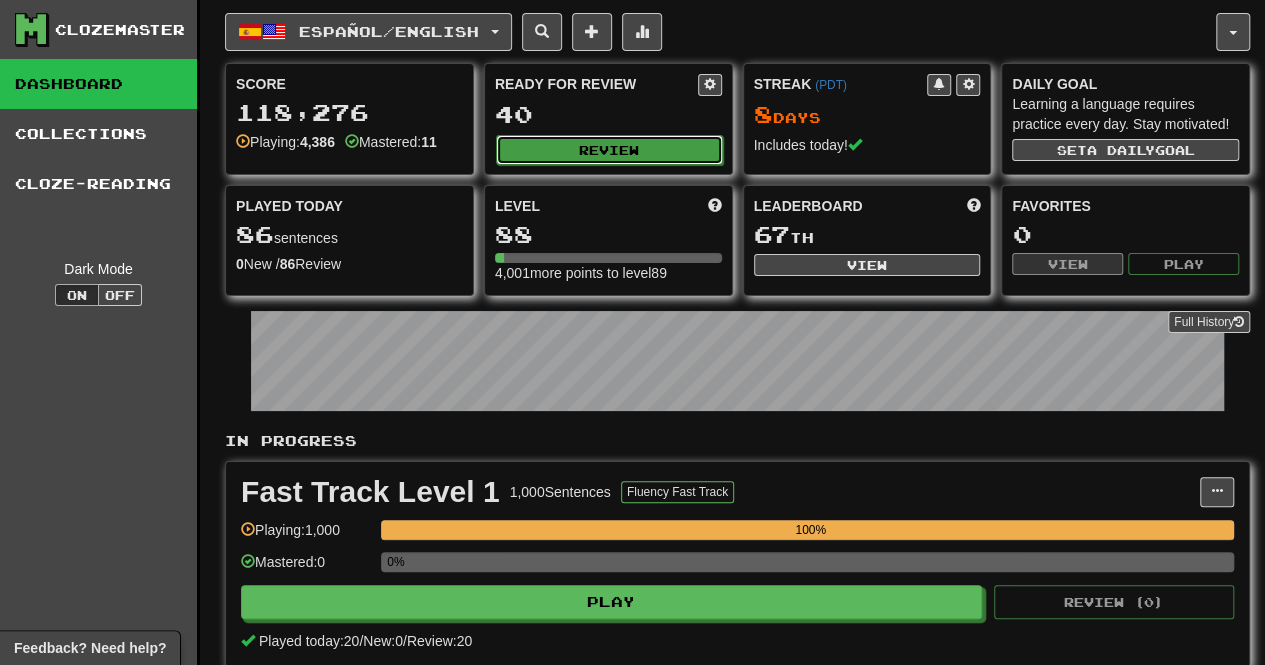 click on "Review" at bounding box center [609, 150] 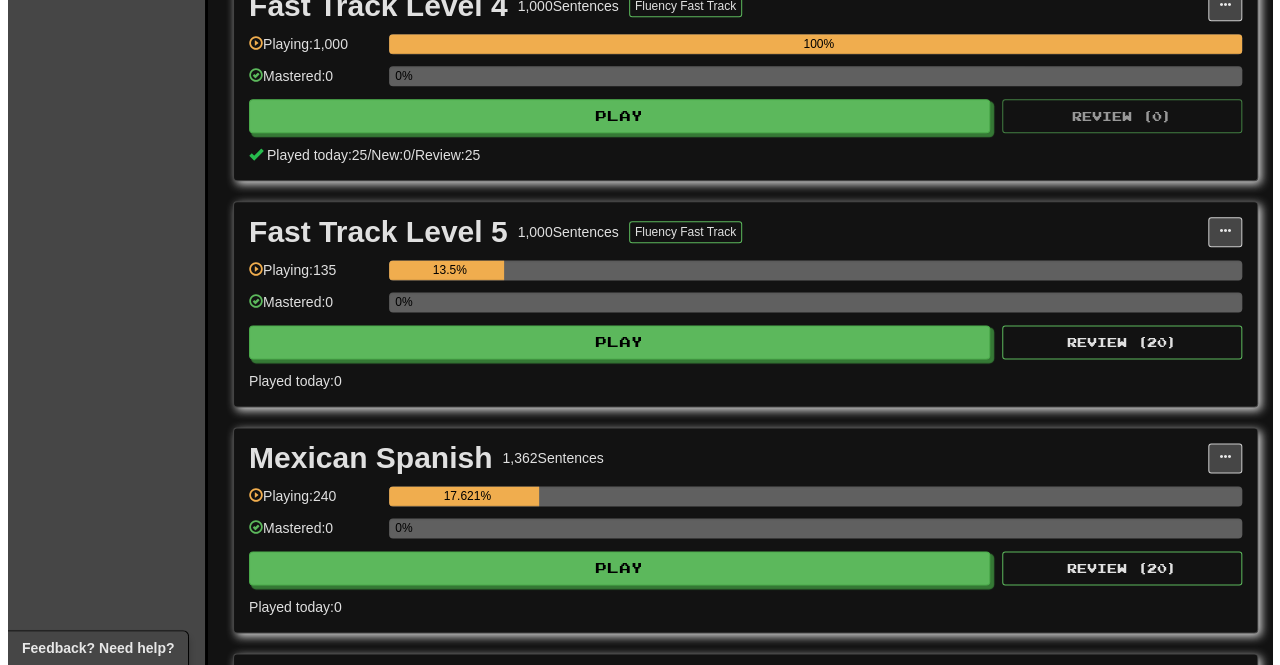 scroll, scrollTop: 1194, scrollLeft: 0, axis: vertical 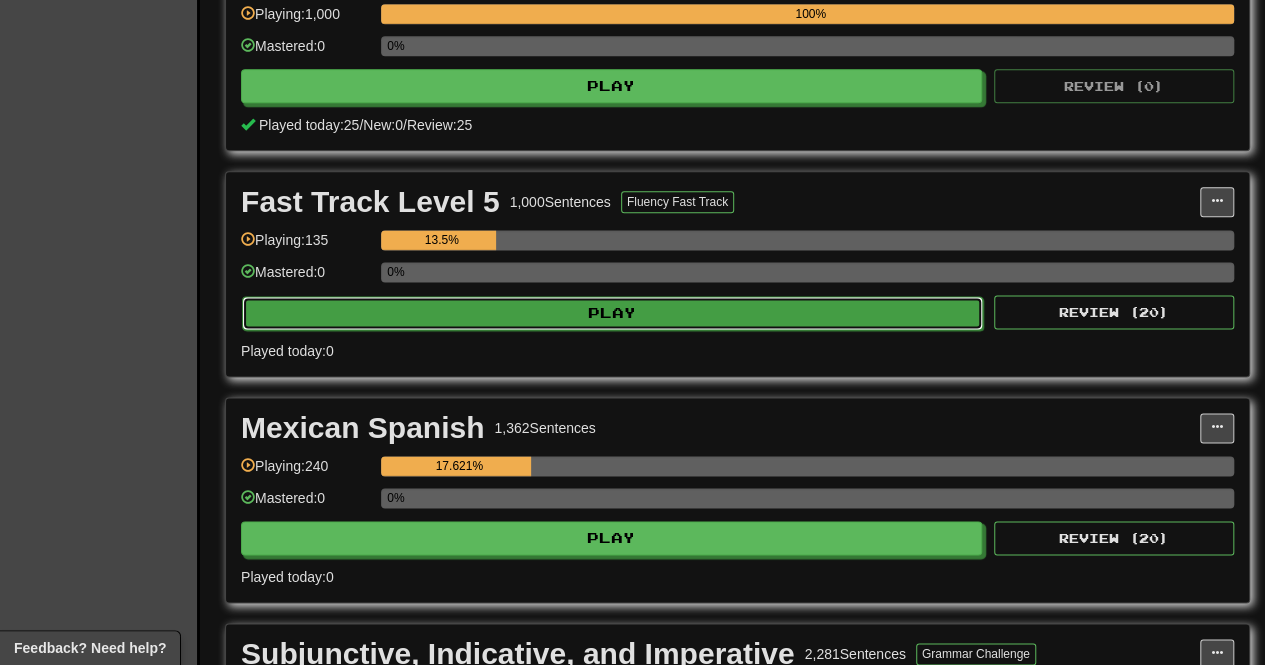 click on "Play" at bounding box center (612, 313) 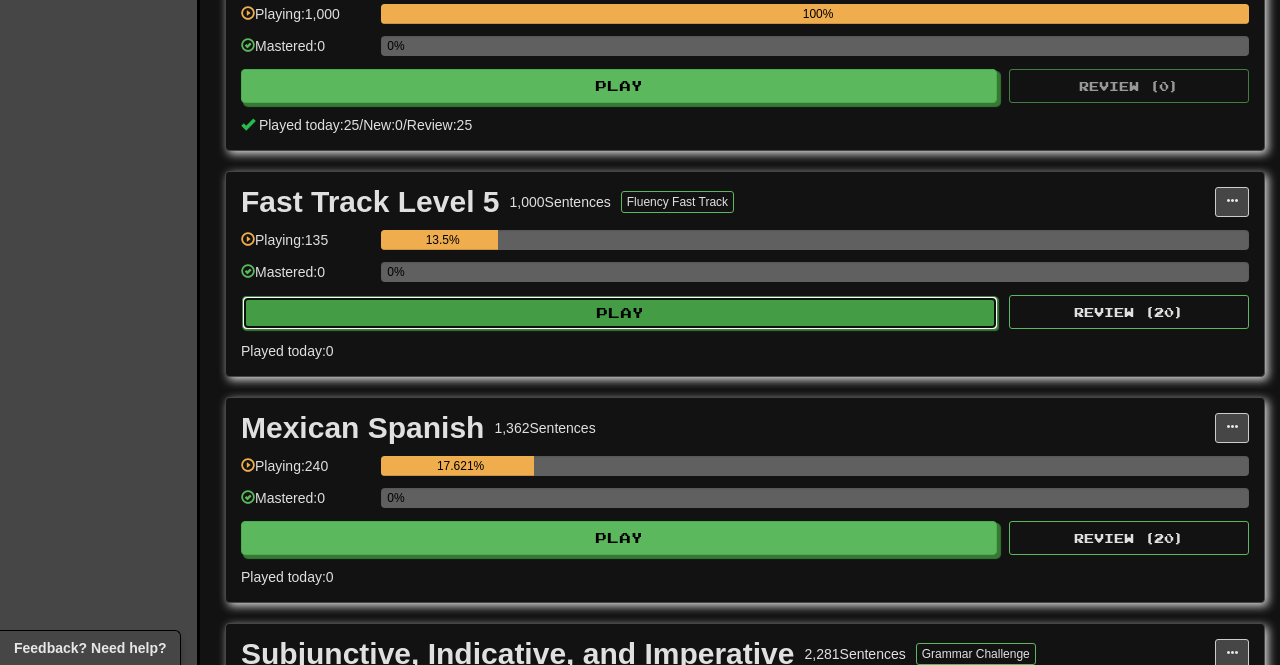 select on "**" 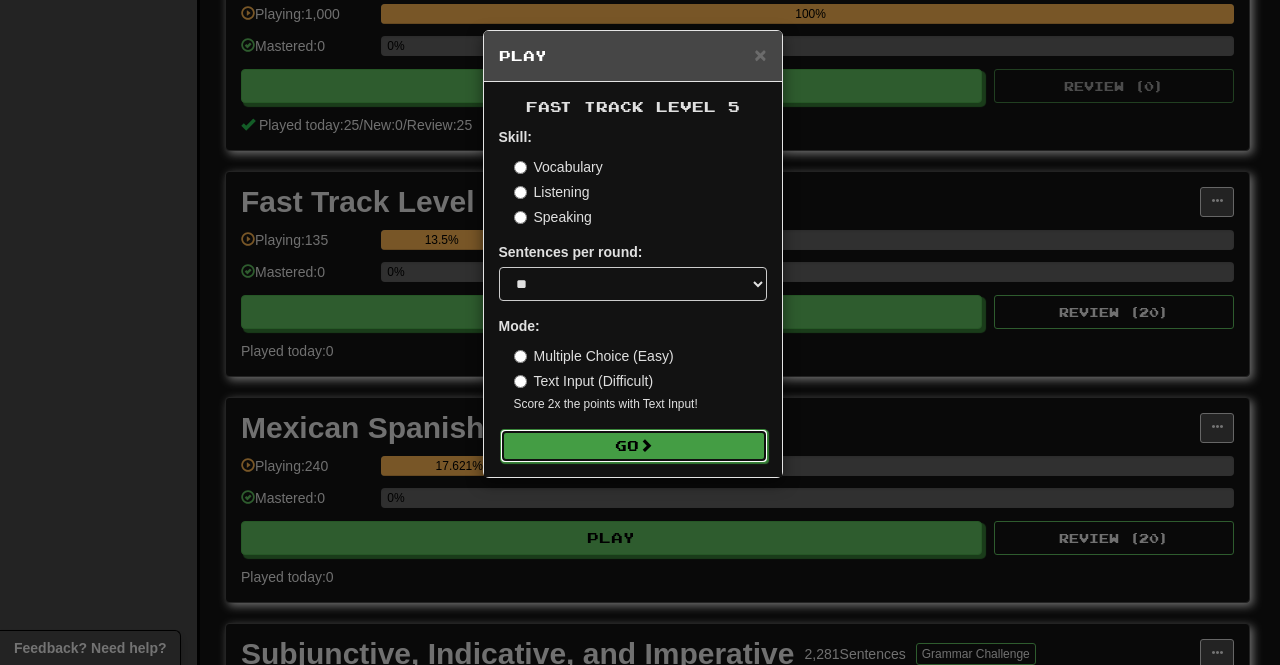 click on "Go" at bounding box center (634, 446) 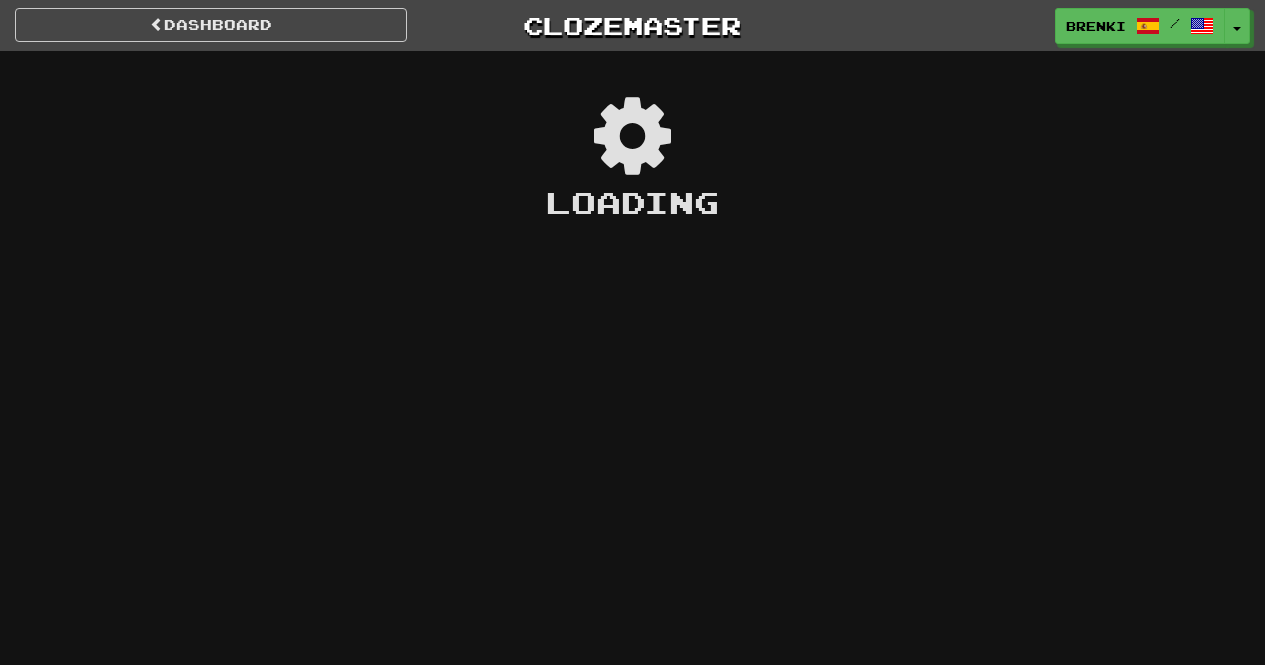scroll, scrollTop: 0, scrollLeft: 0, axis: both 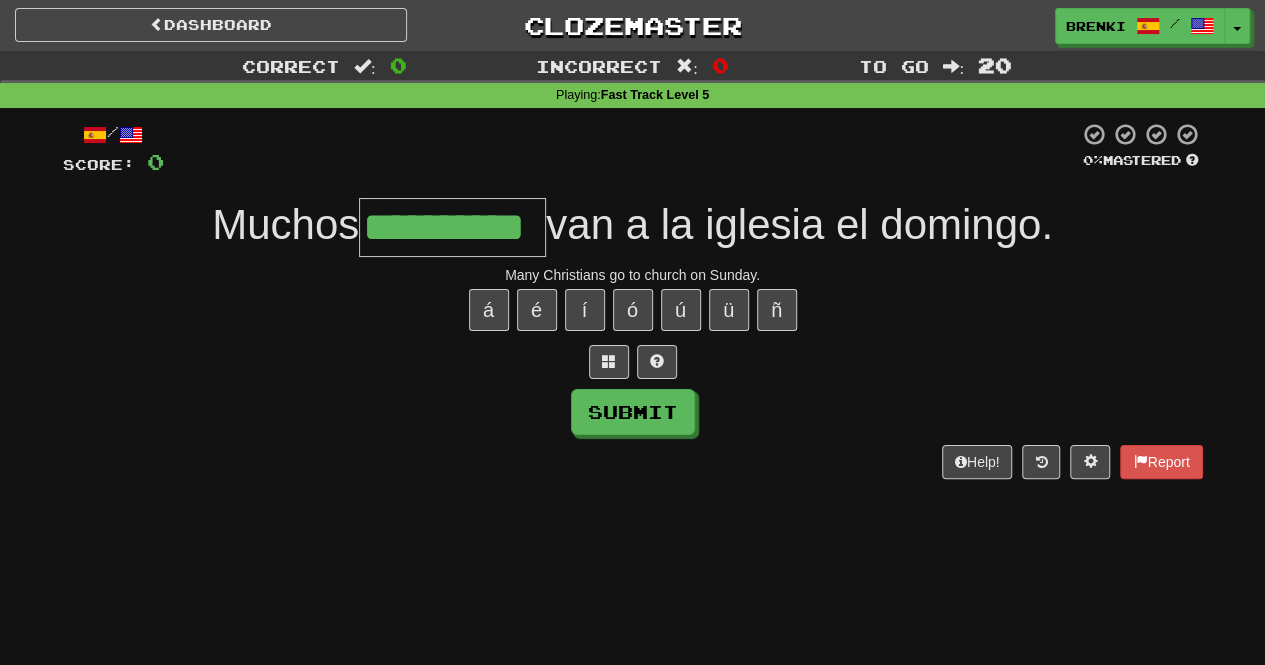 type on "**********" 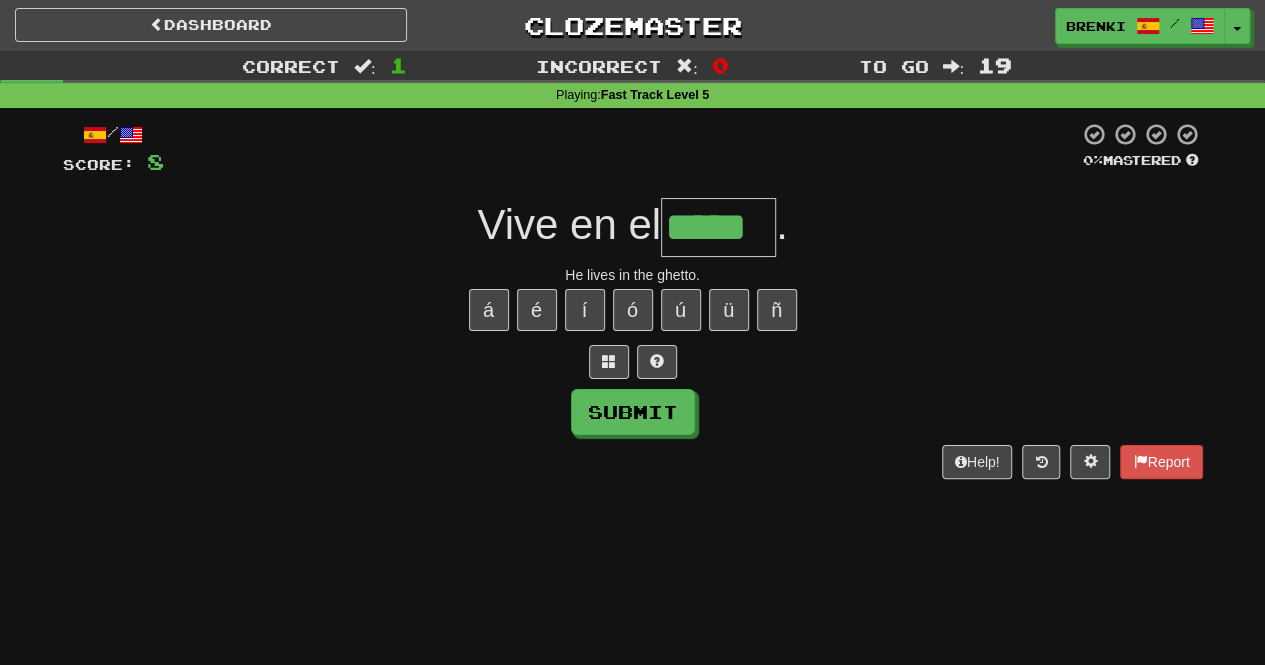 type on "*****" 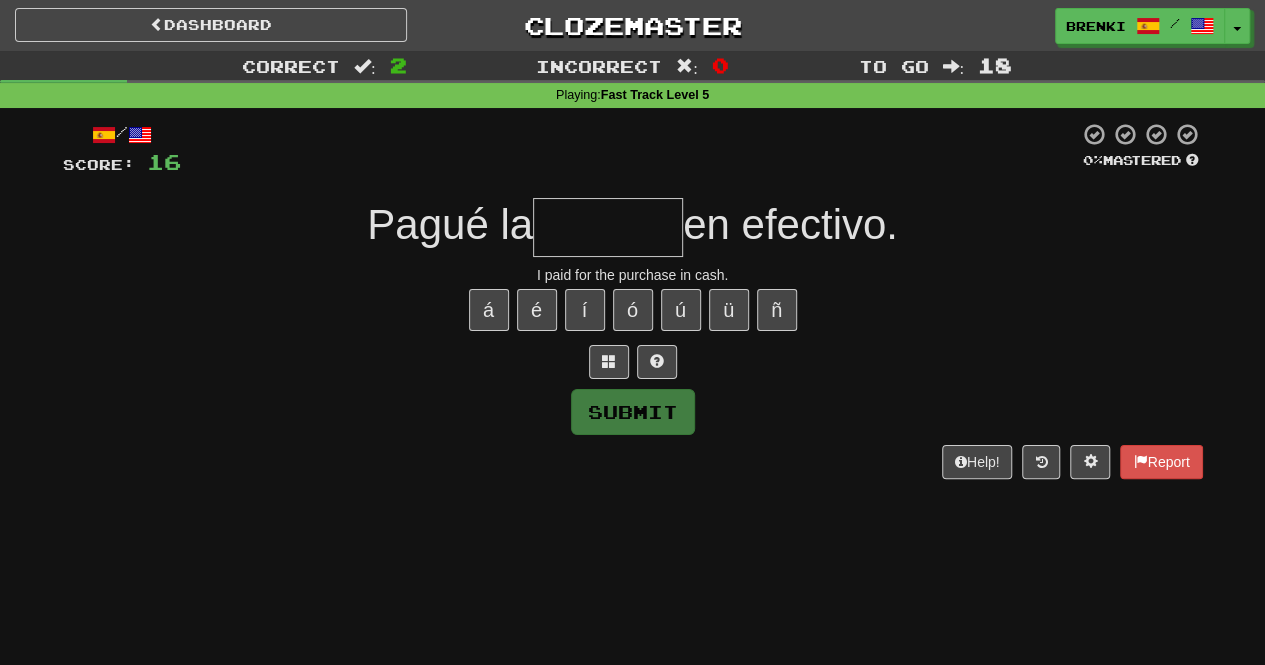 type on "*" 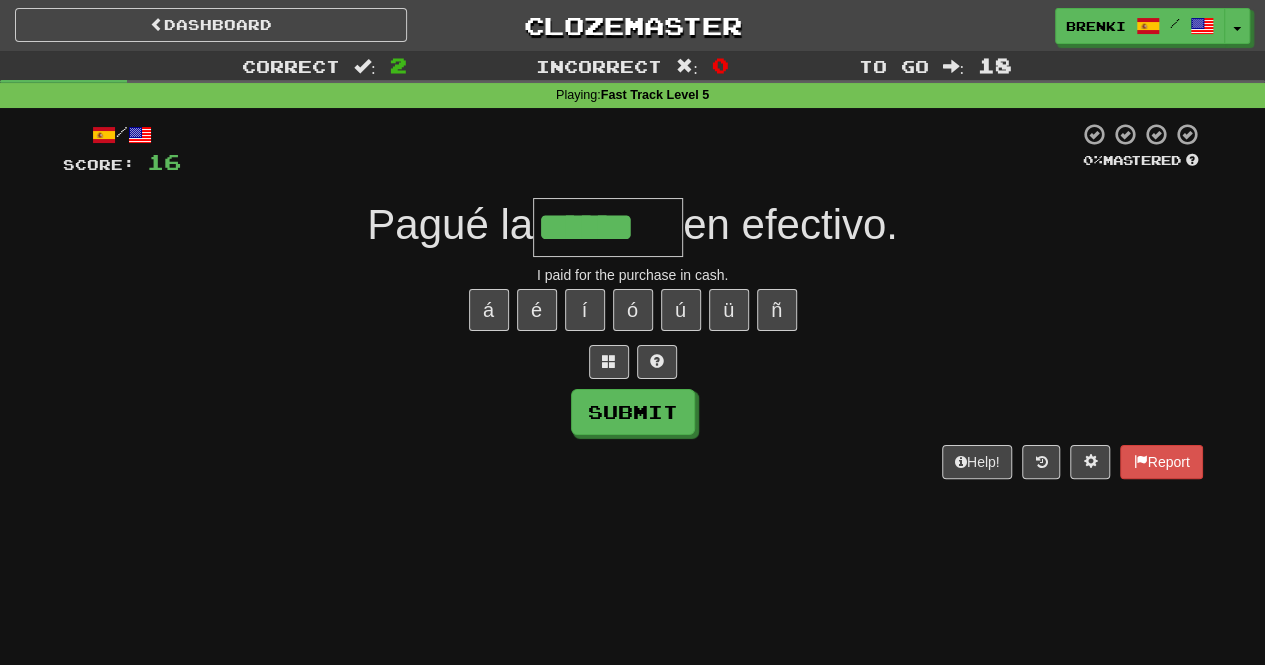 type on "******" 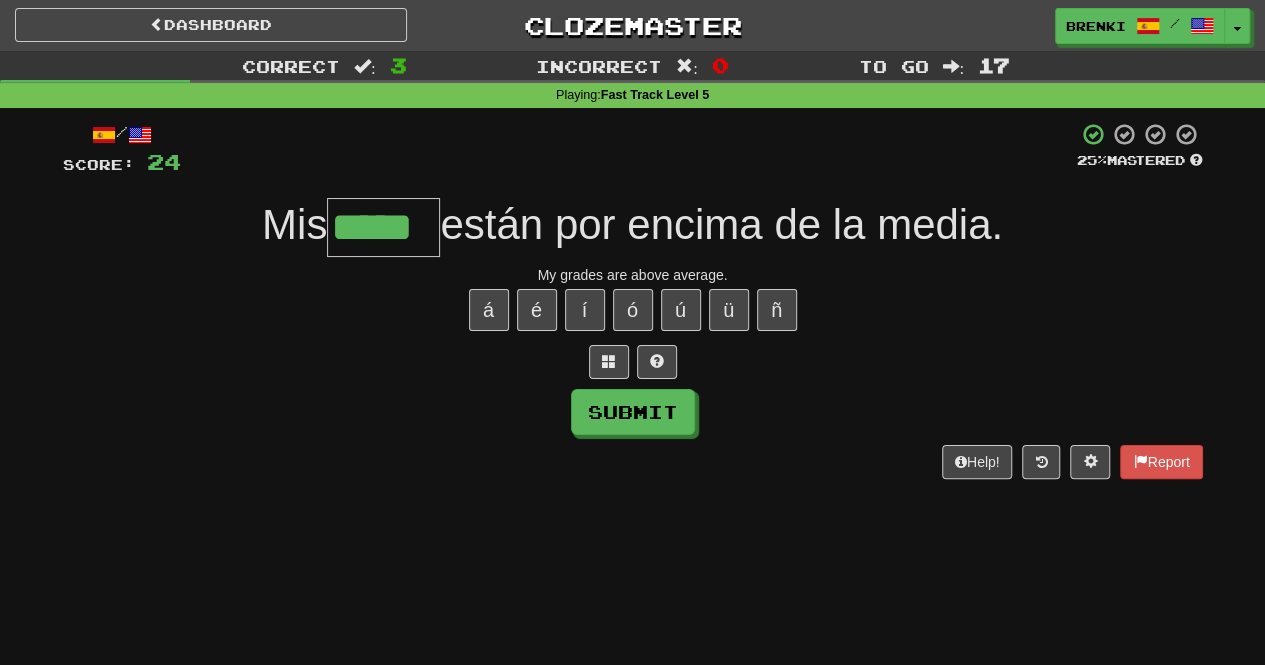 type on "*****" 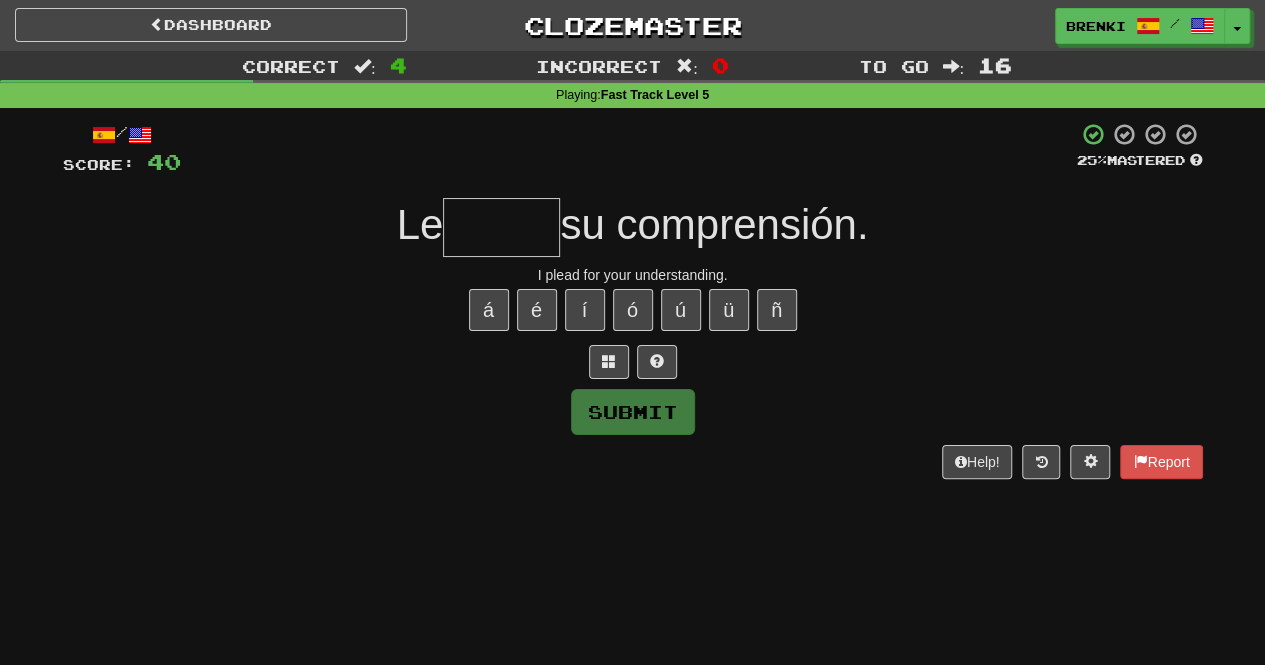 type on "*" 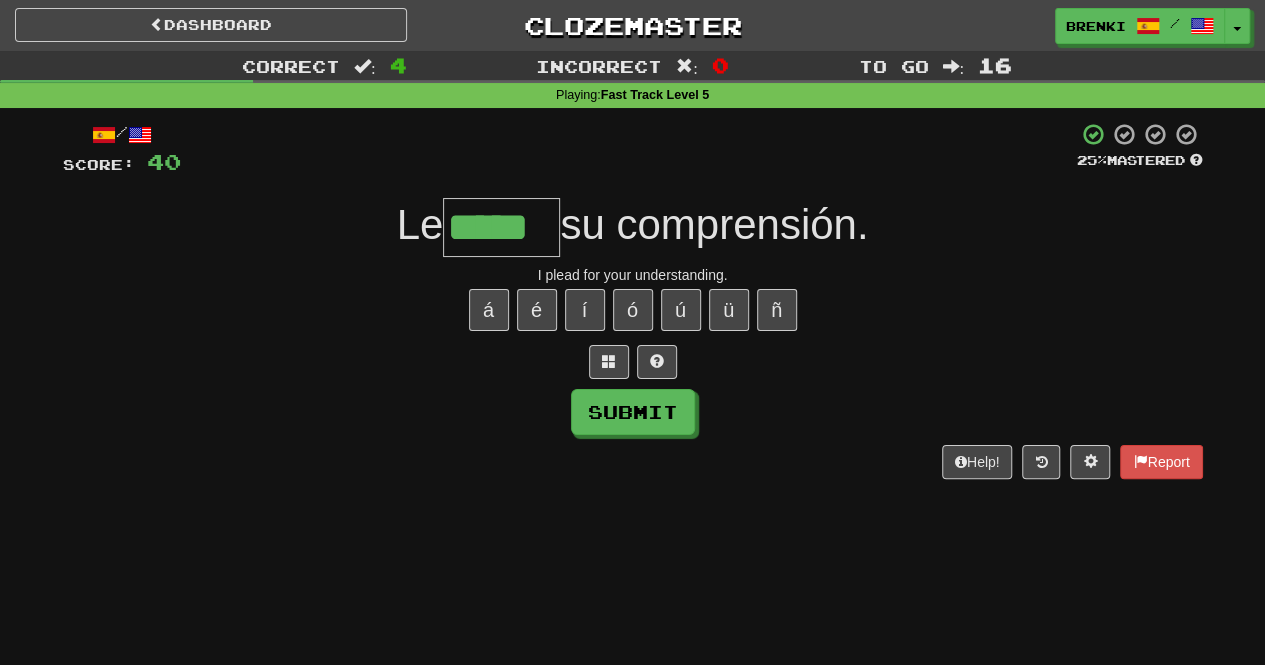 type on "*****" 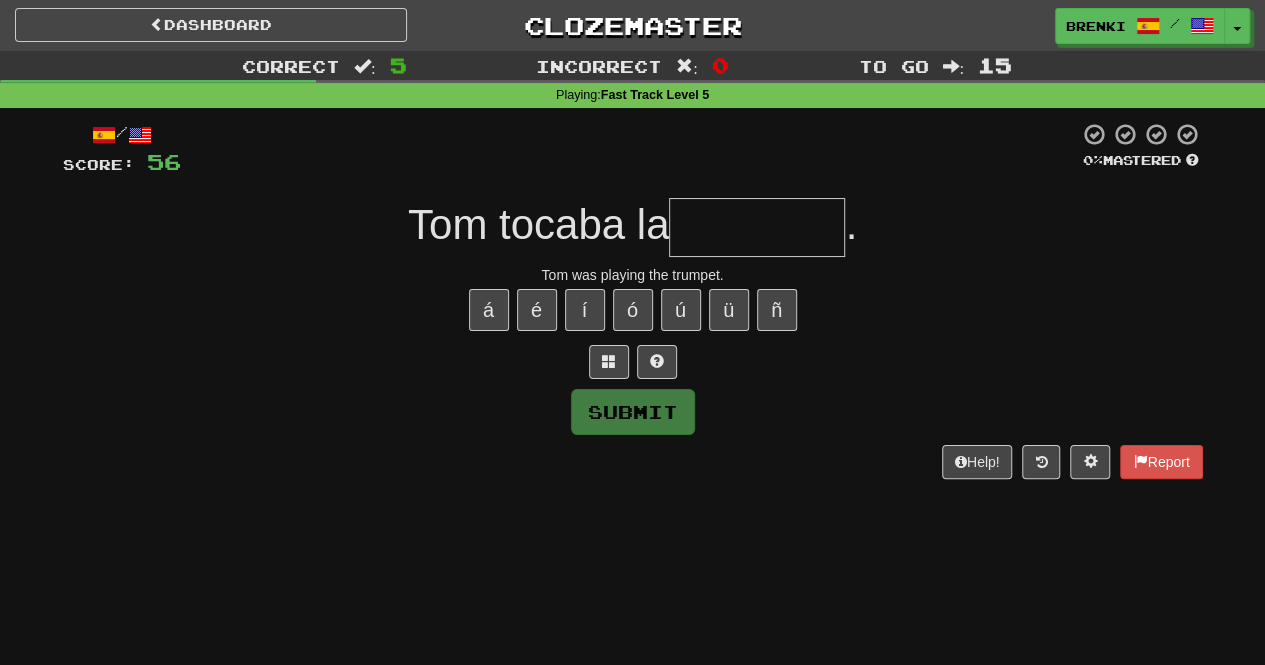 type on "*" 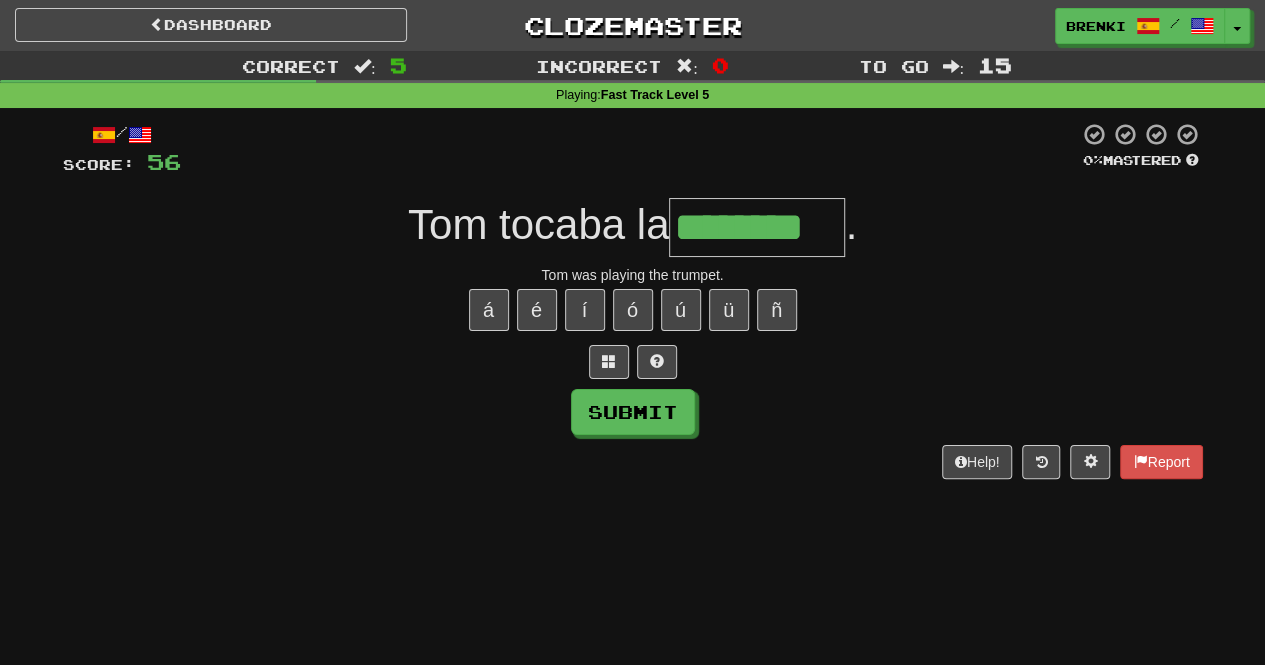 type on "********" 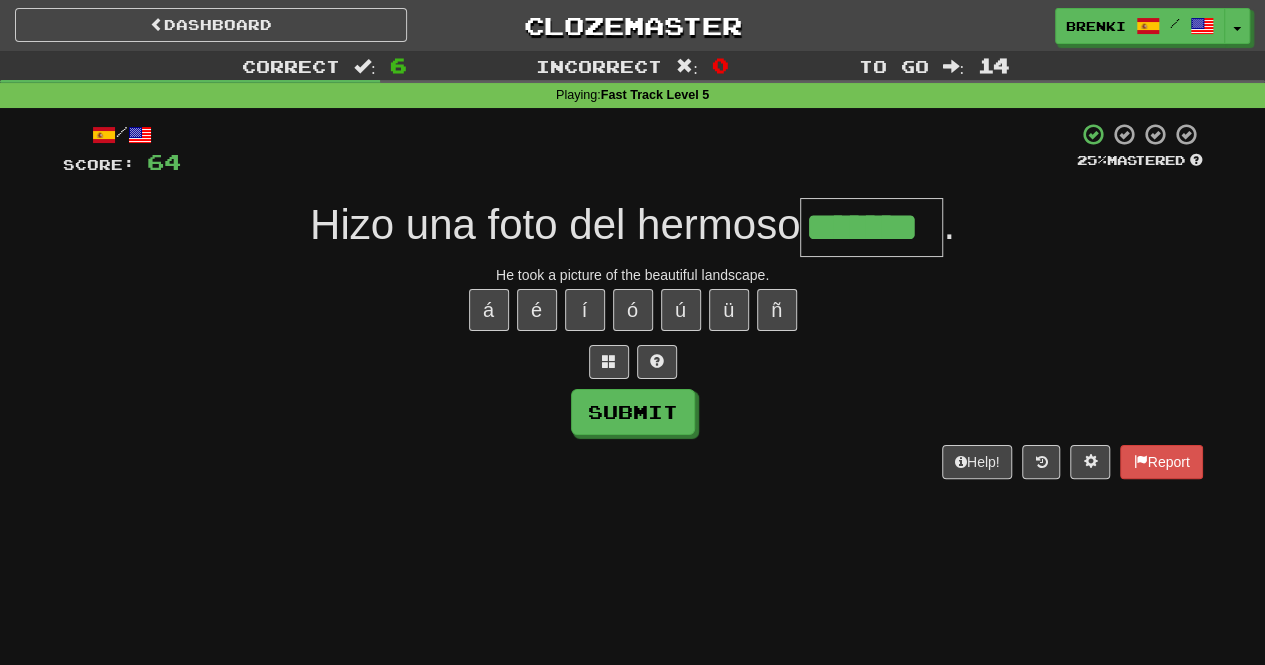 type on "*******" 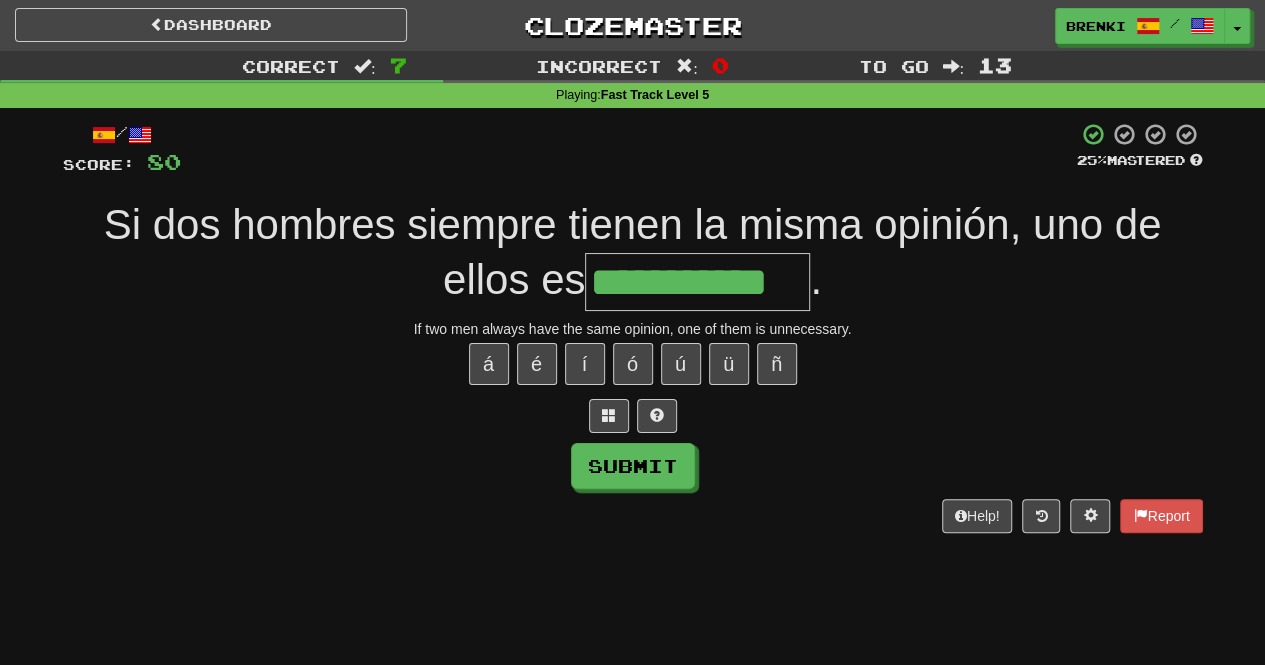 type on "**********" 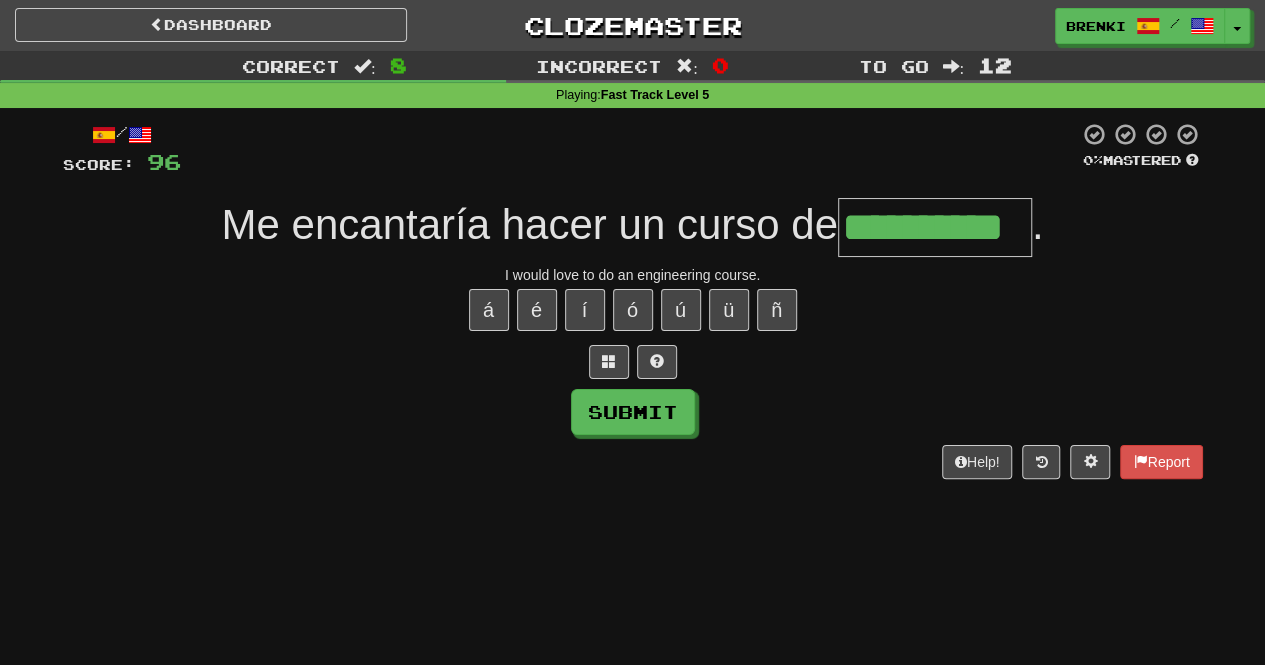 type on "**********" 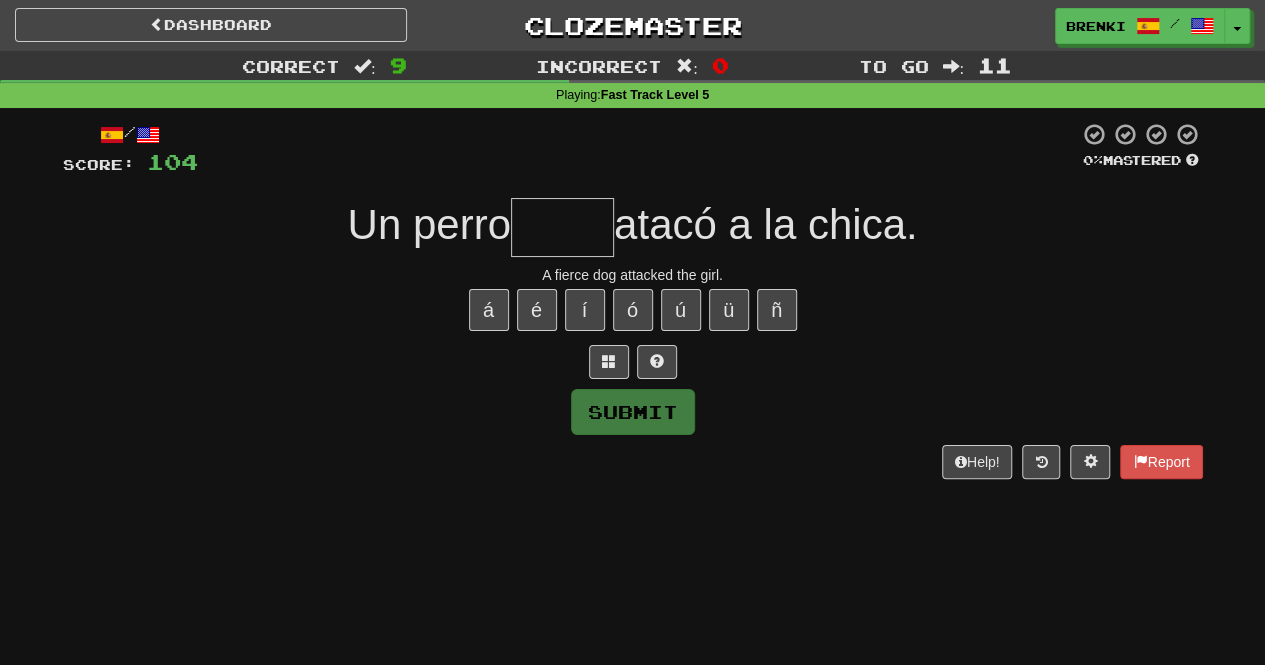 type on "*" 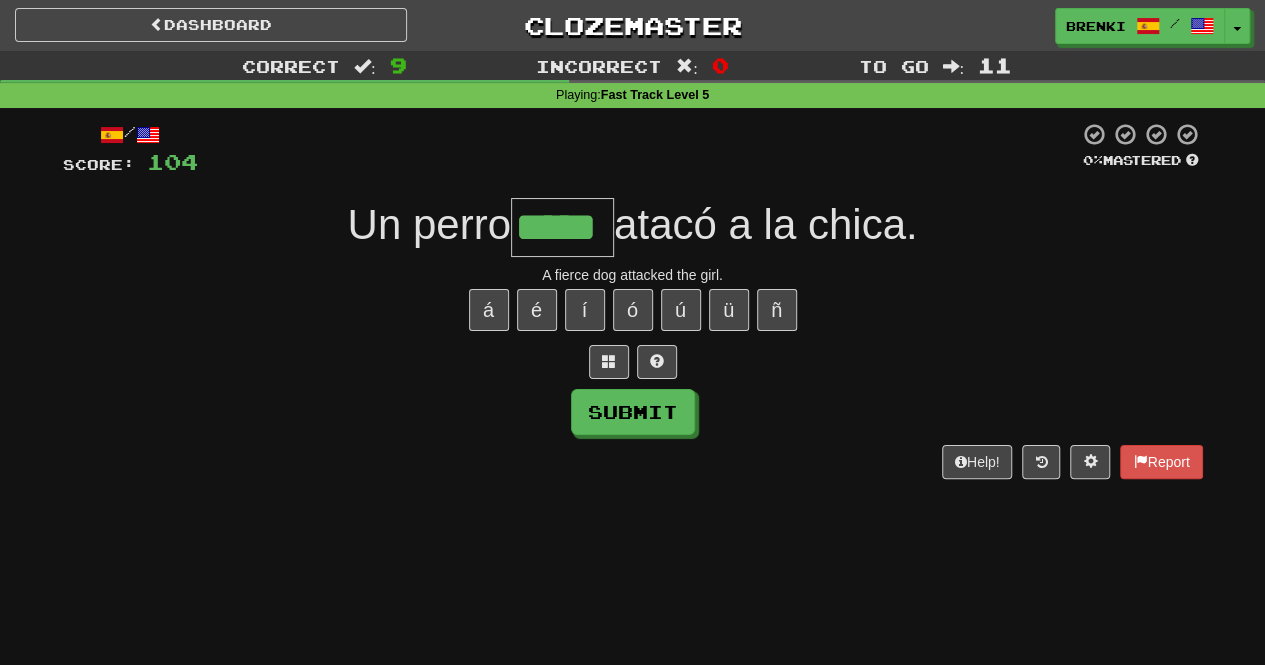 type on "*****" 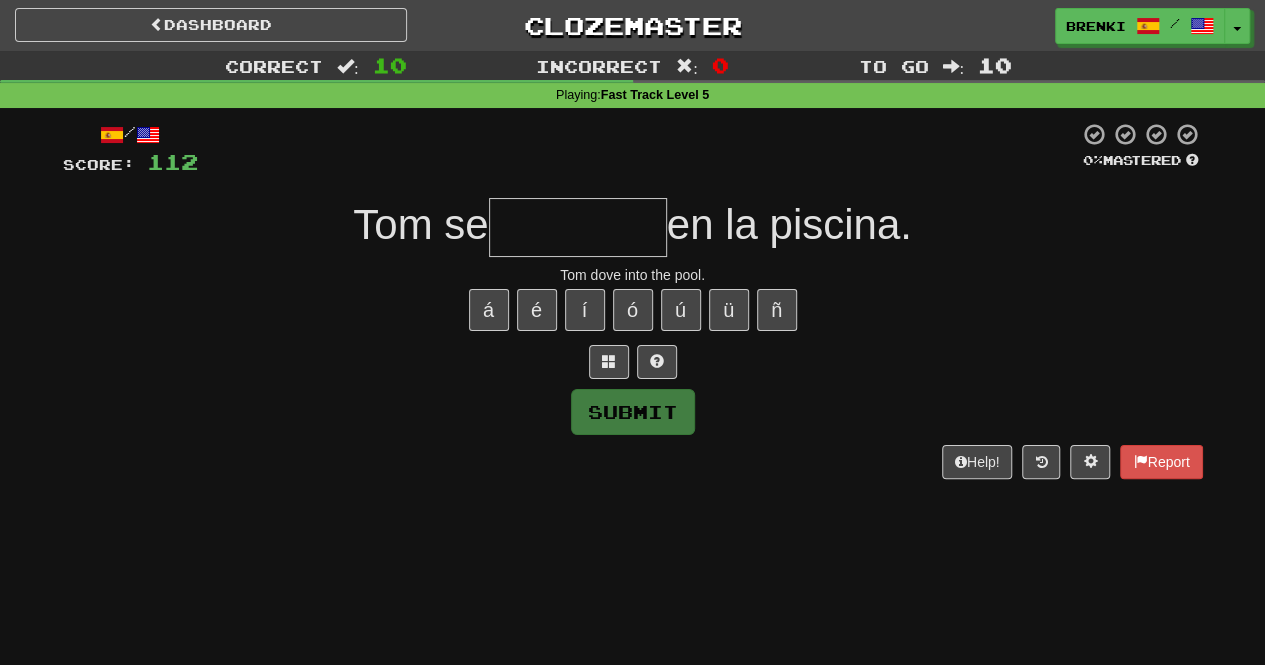 type on "*" 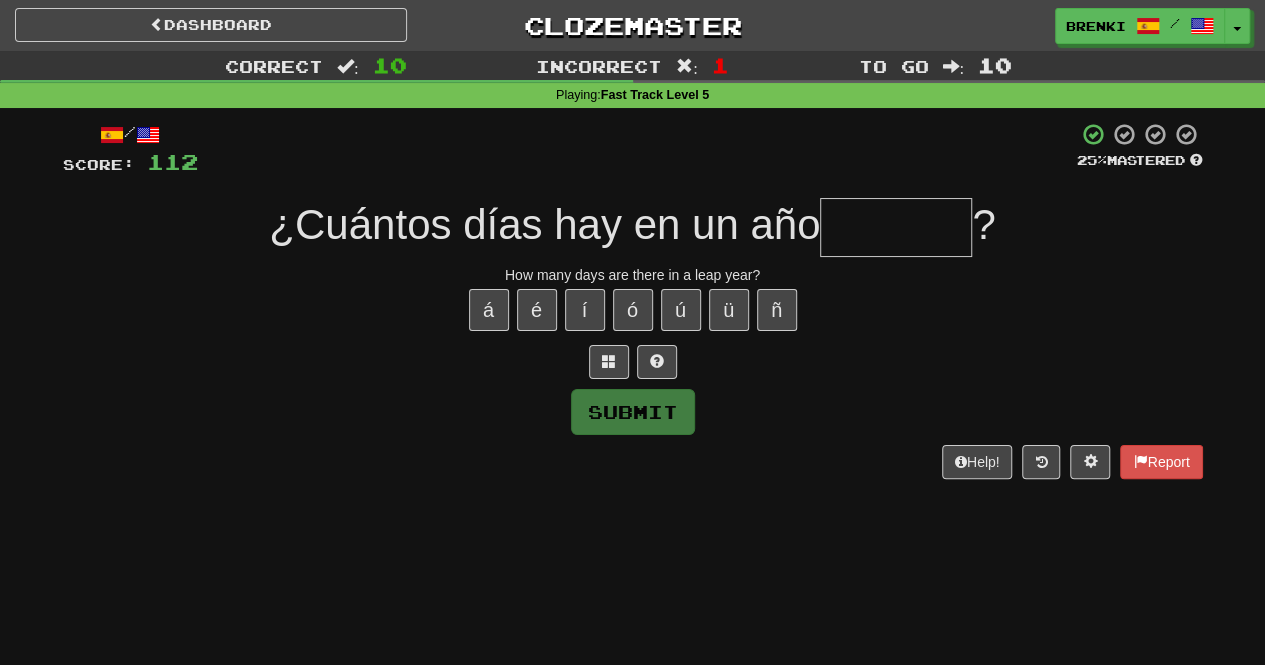 type on "*" 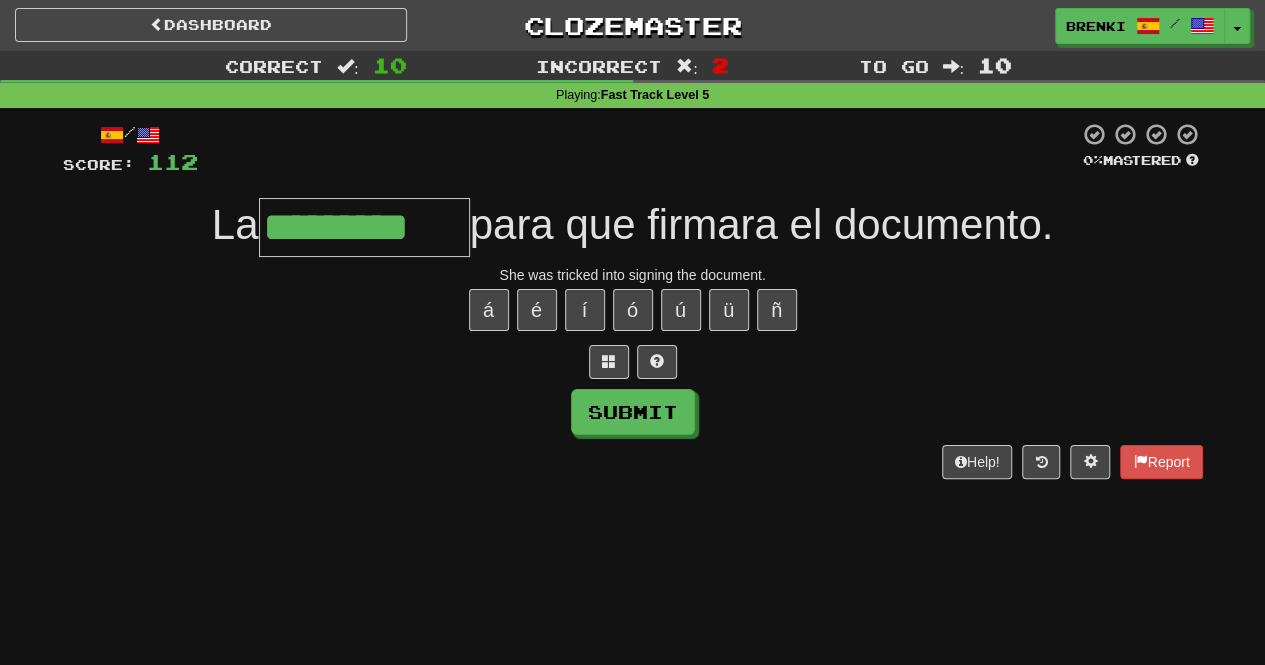 type on "*********" 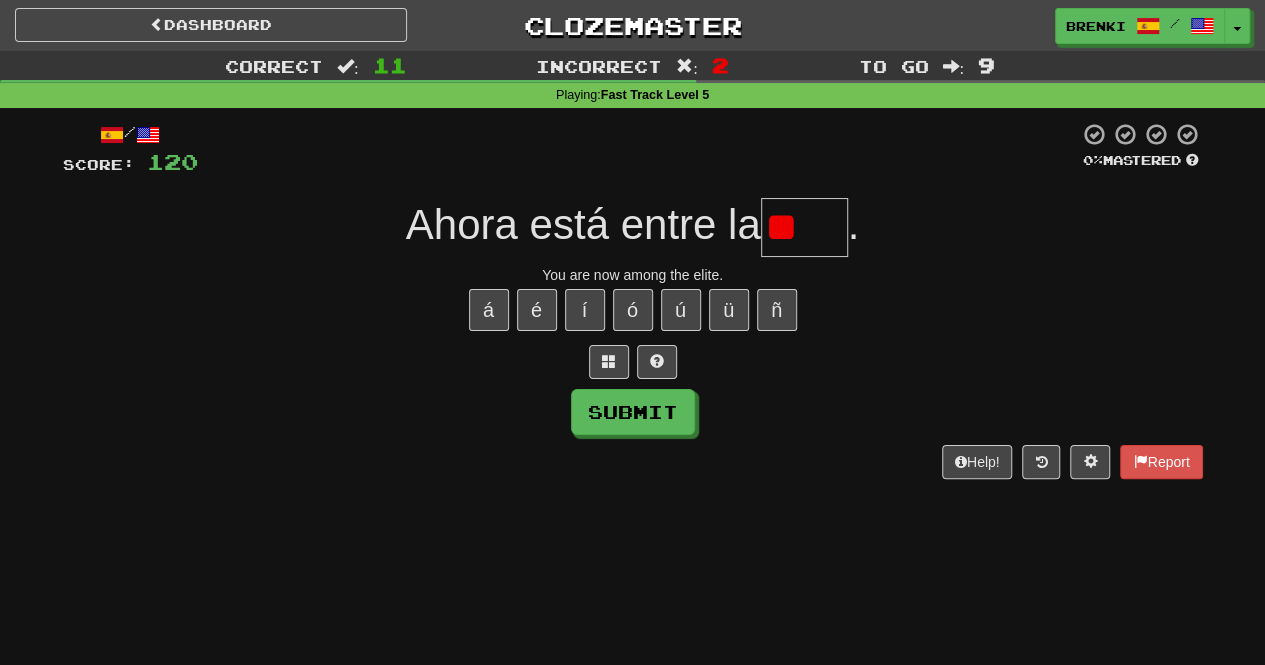 type on "*" 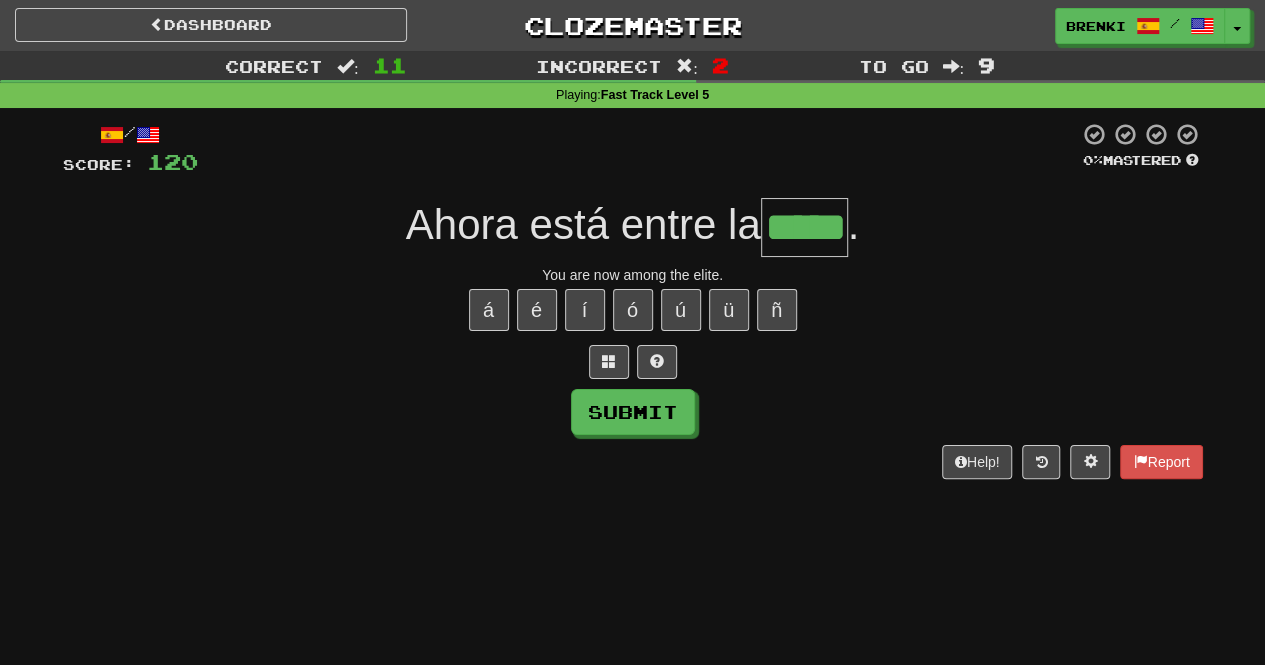 type on "*****" 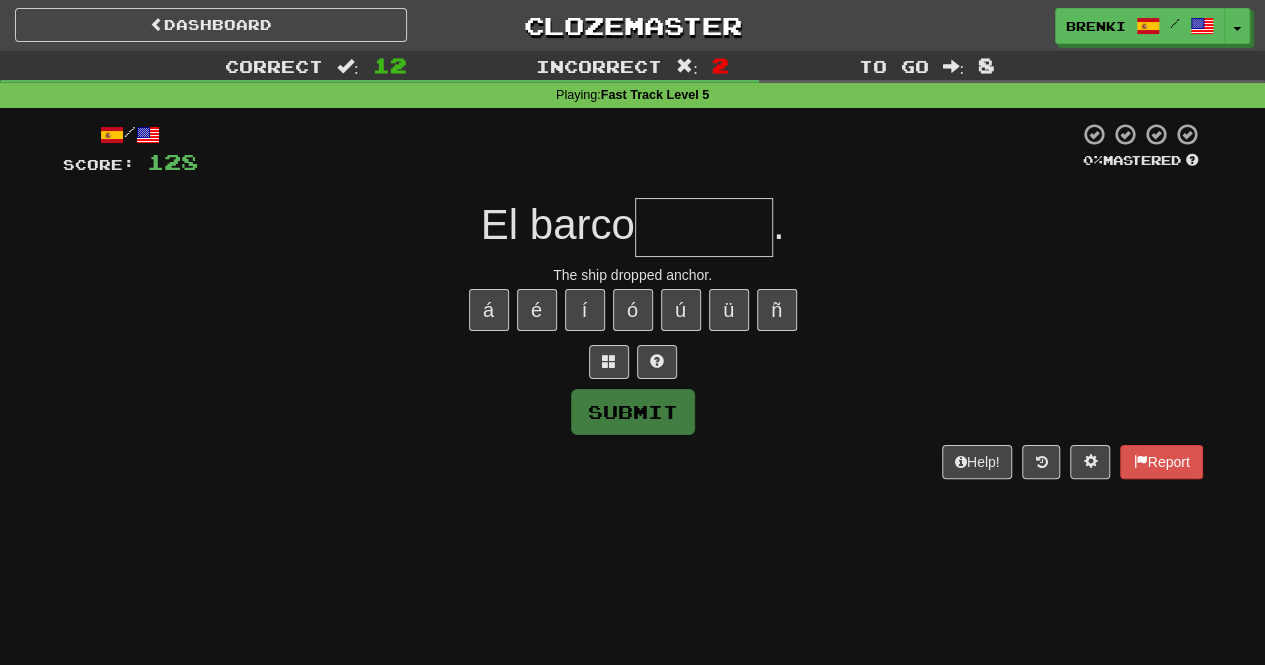 type on "*" 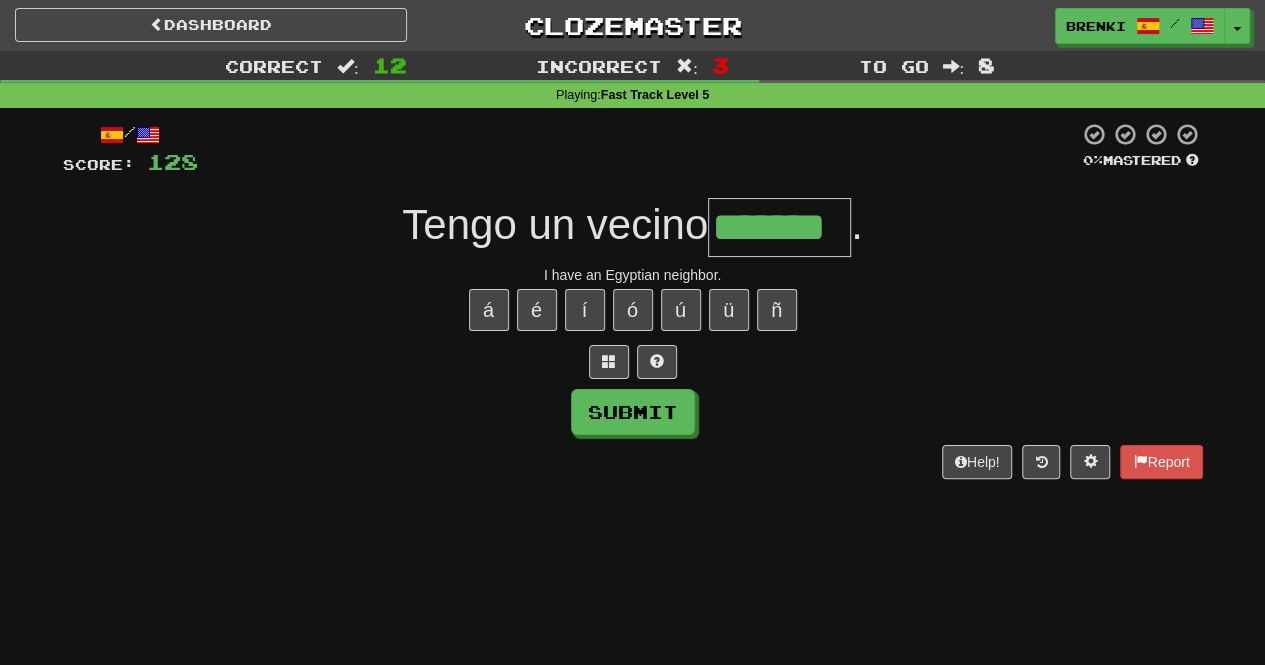 type on "*******" 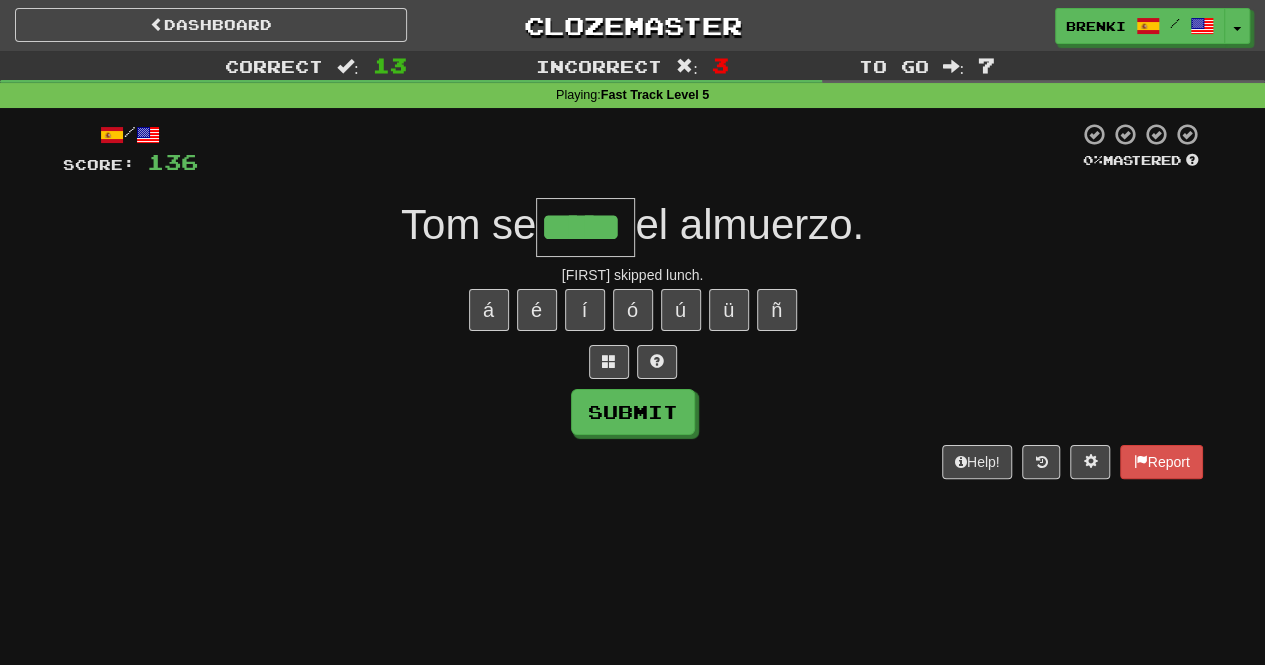 type on "*****" 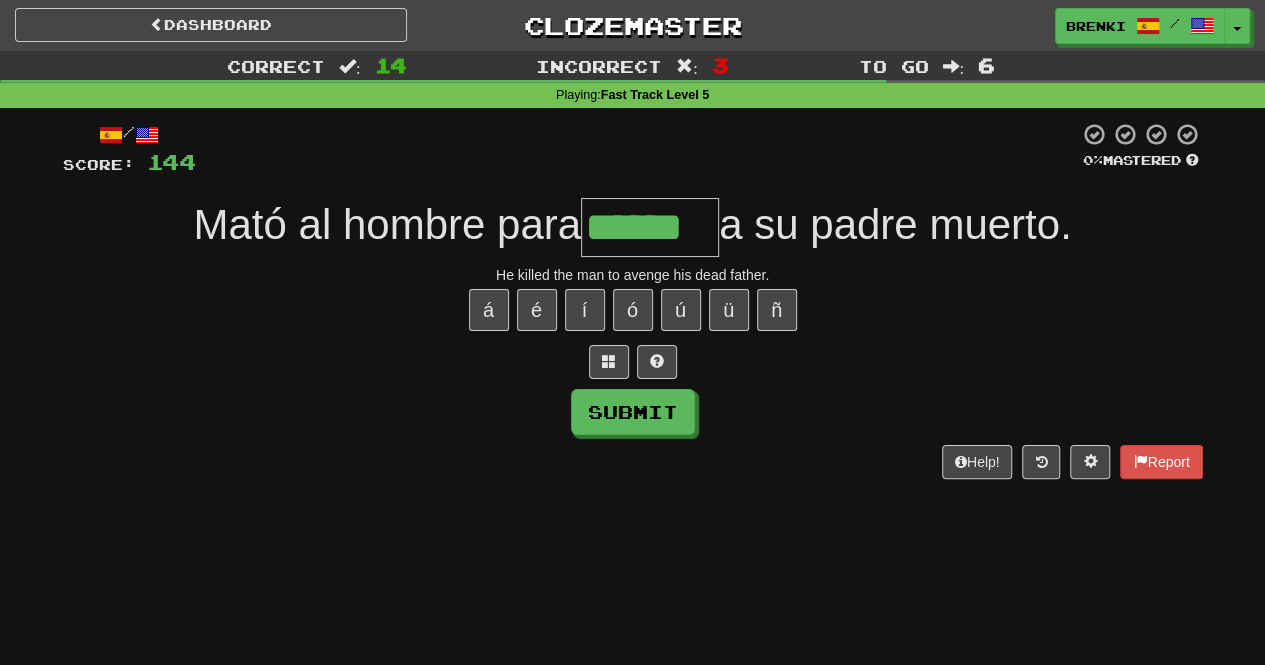 type on "******" 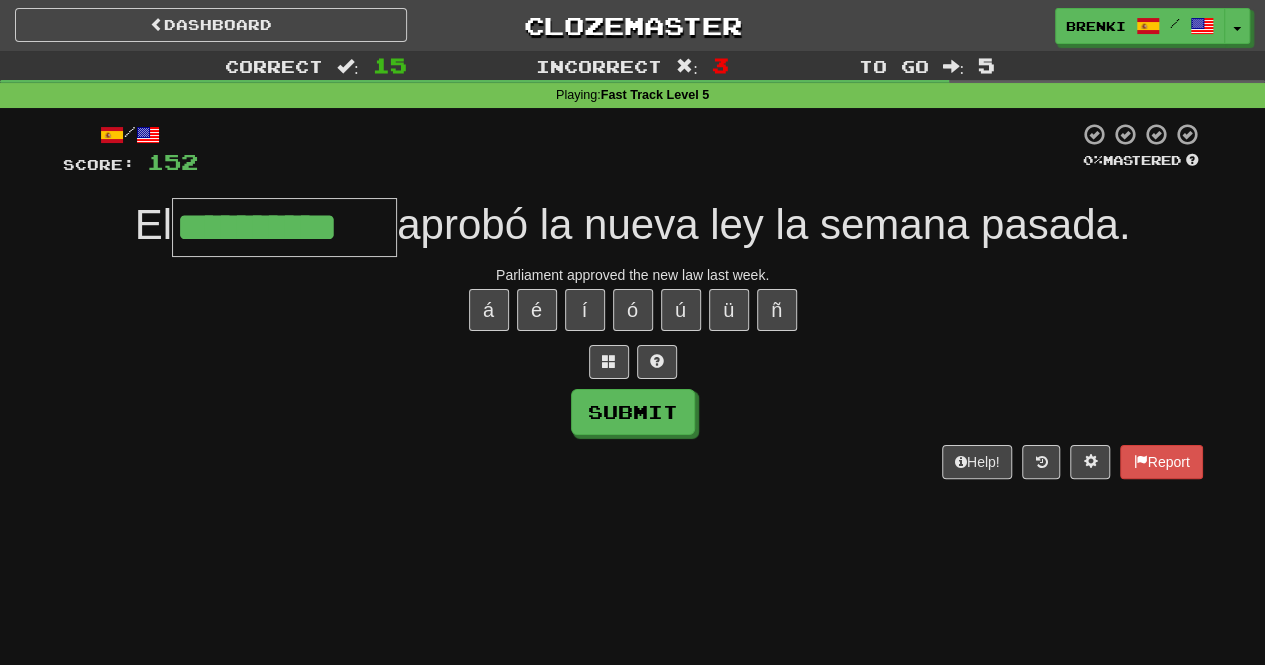 type on "**********" 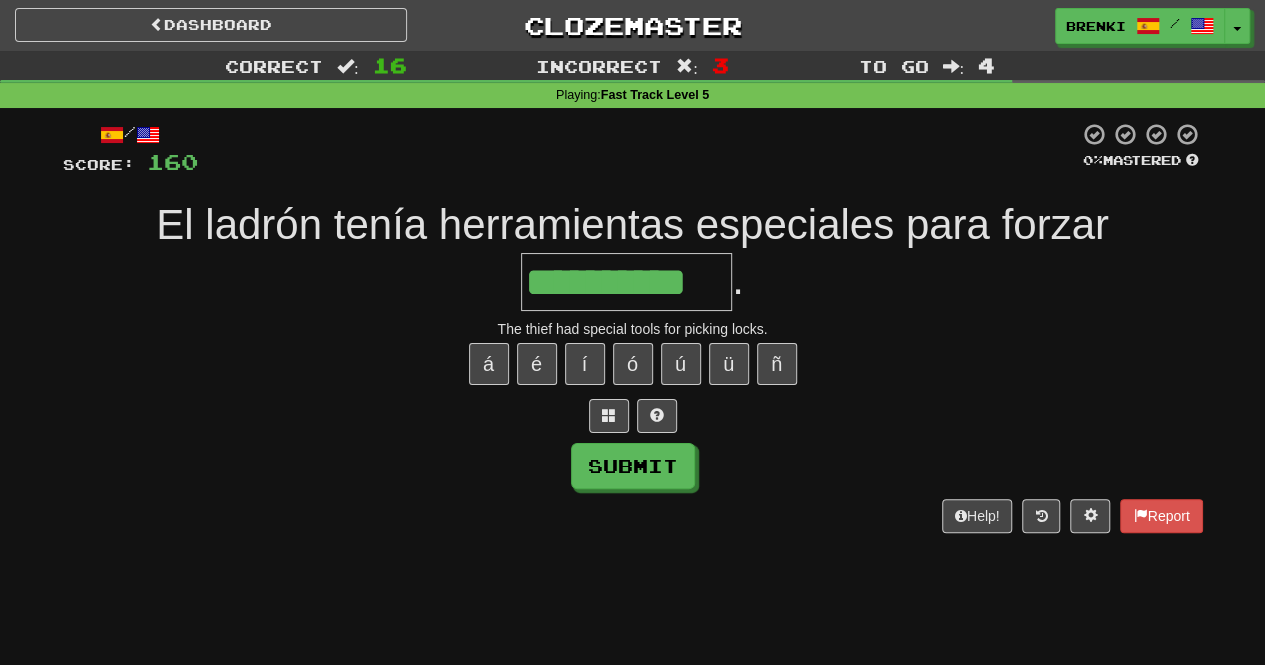 type on "**********" 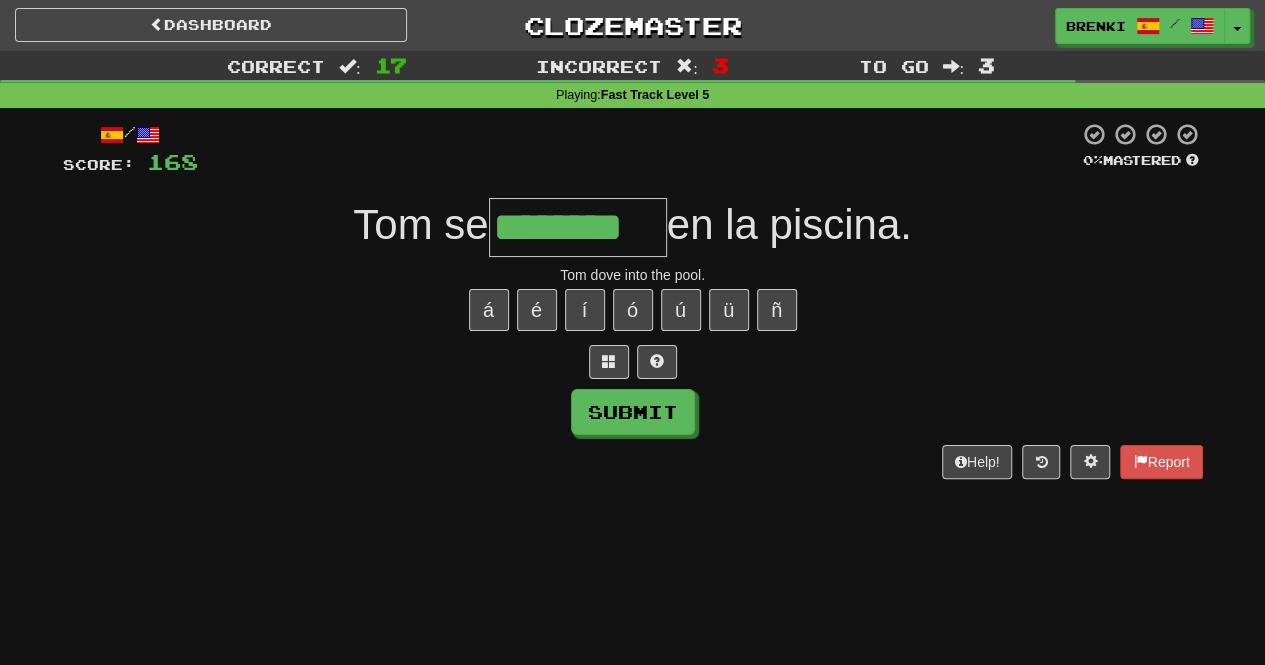 type on "********" 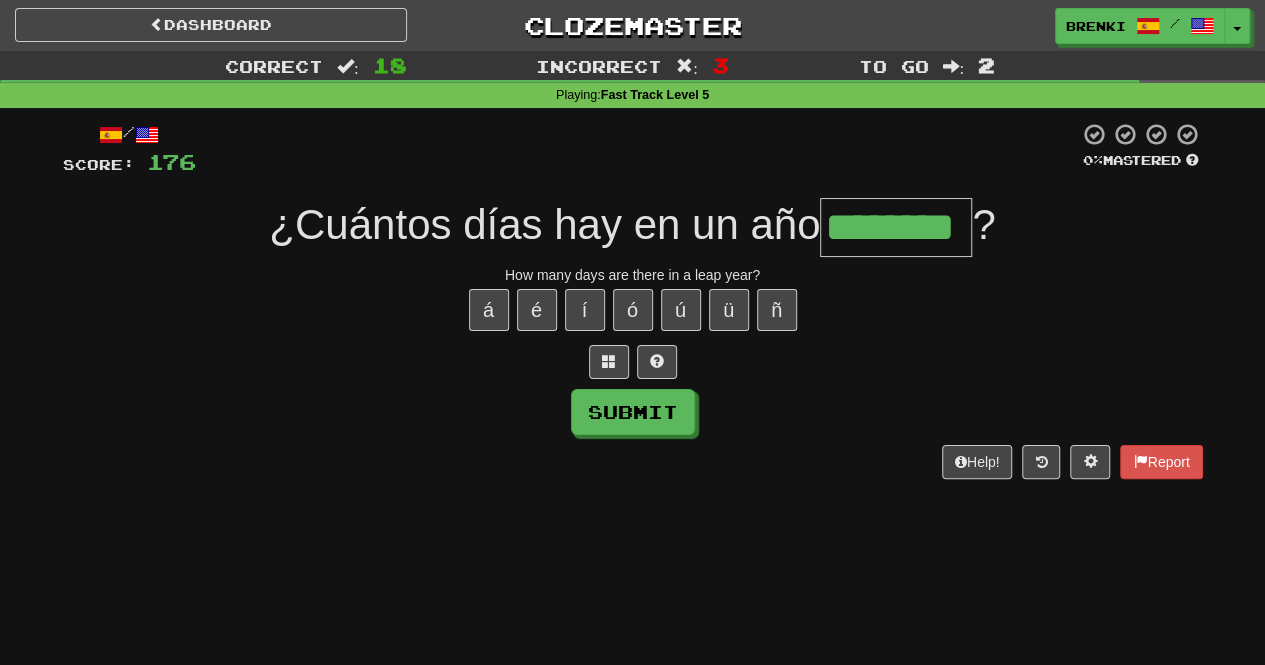type on "********" 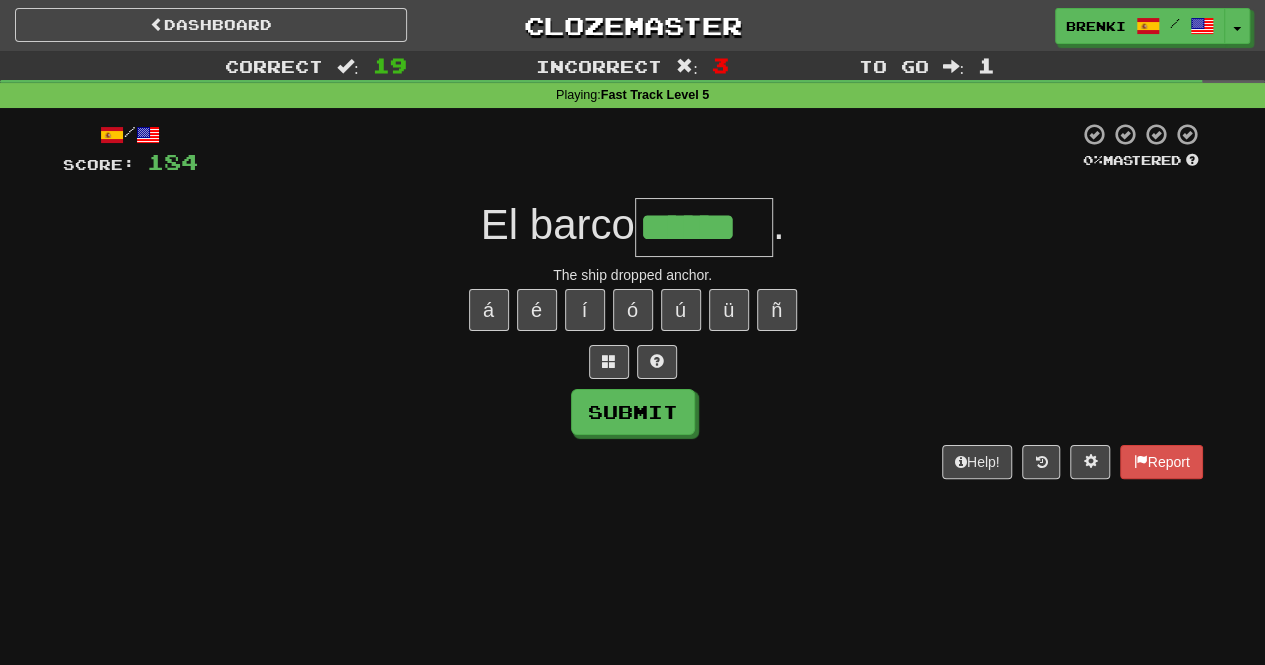 type on "******" 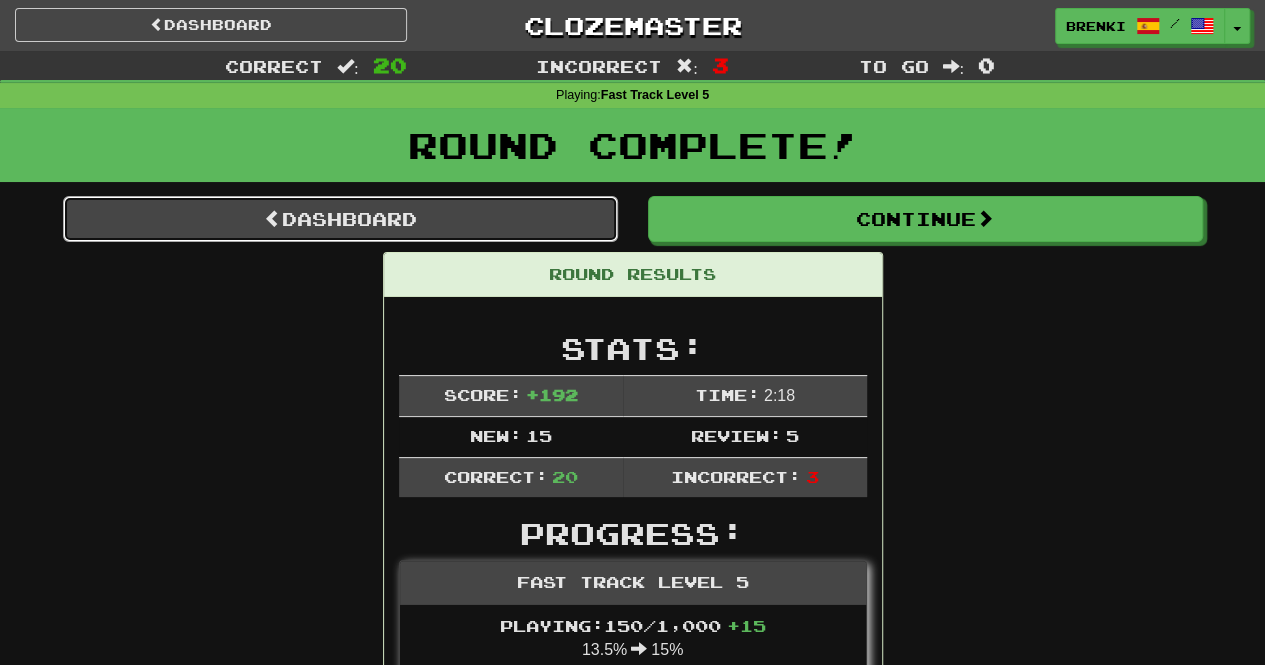 click on "Dashboard" at bounding box center [340, 219] 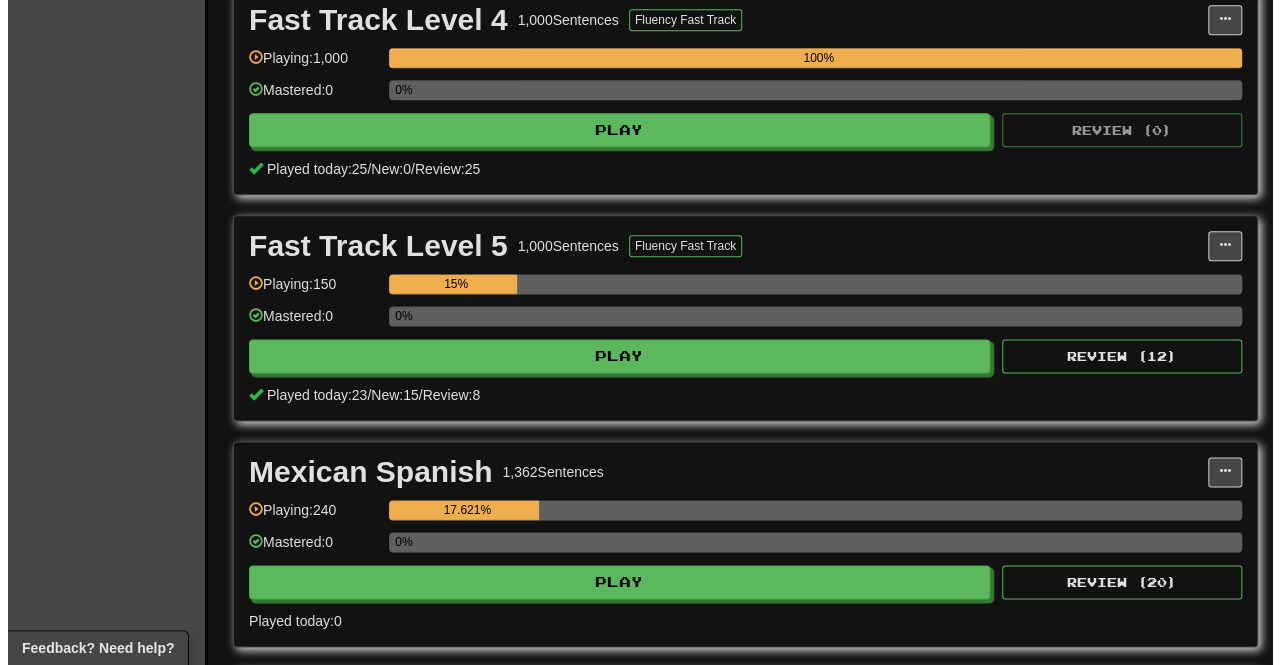 scroll, scrollTop: 1149, scrollLeft: 0, axis: vertical 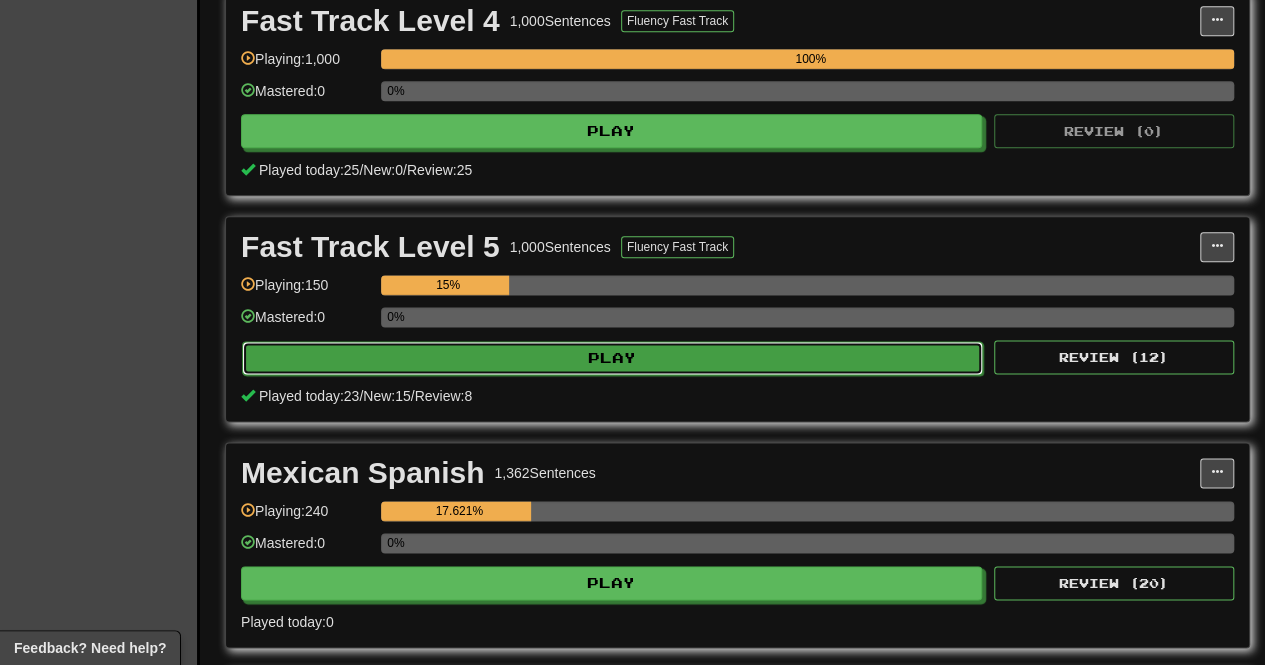 click on "Play" at bounding box center [612, 358] 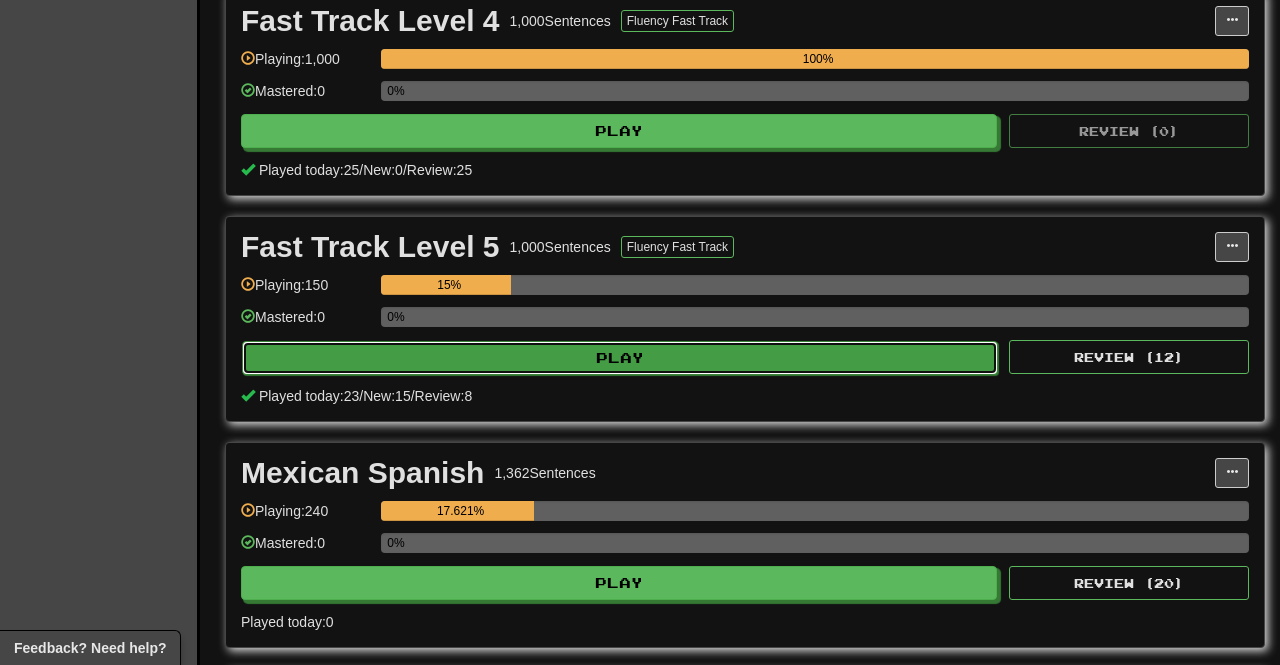 select on "**" 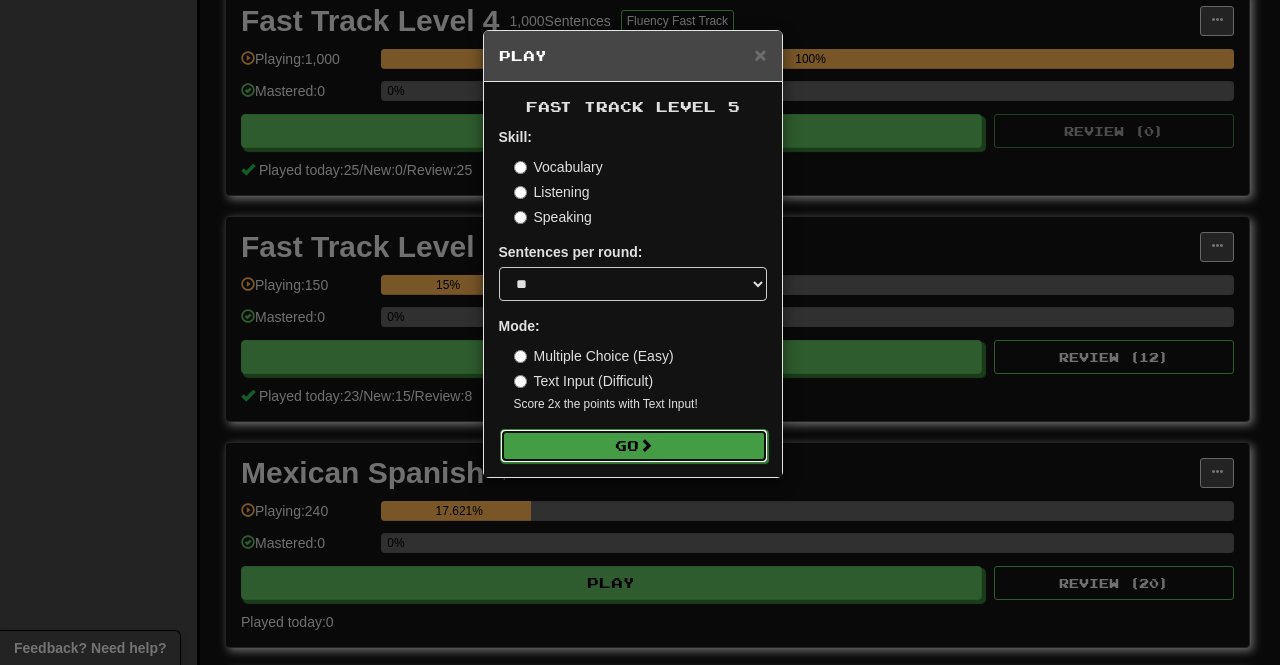 click on "Go" at bounding box center (634, 446) 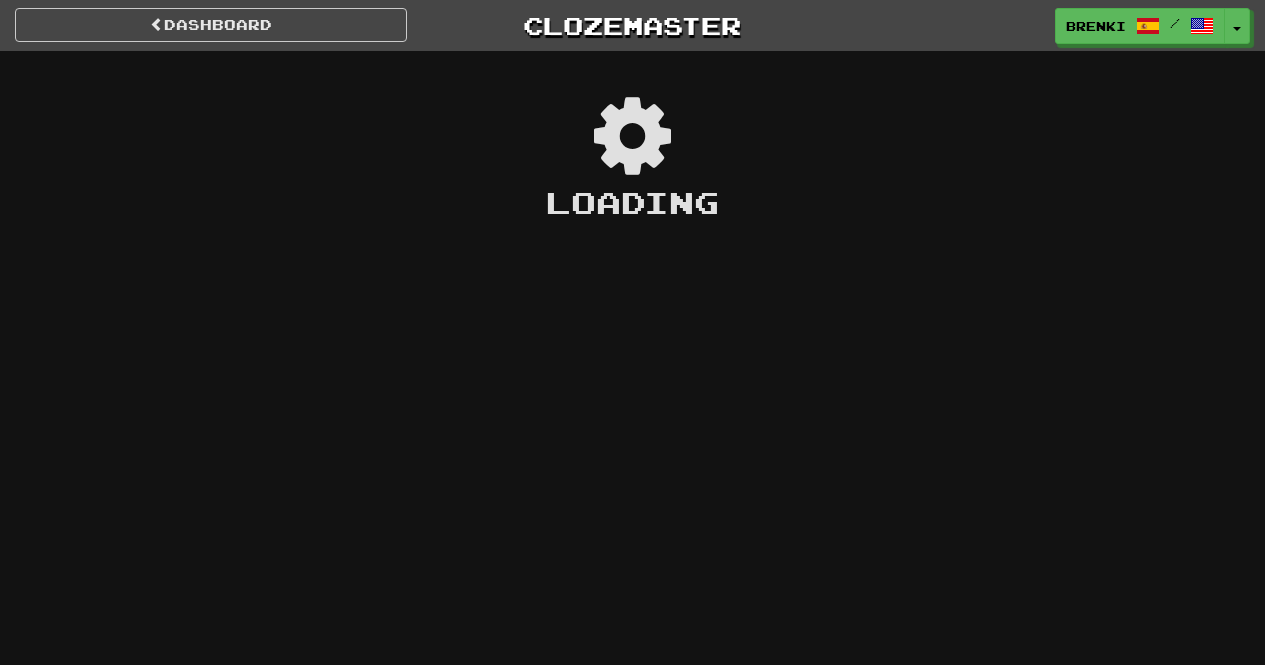 scroll, scrollTop: 0, scrollLeft: 0, axis: both 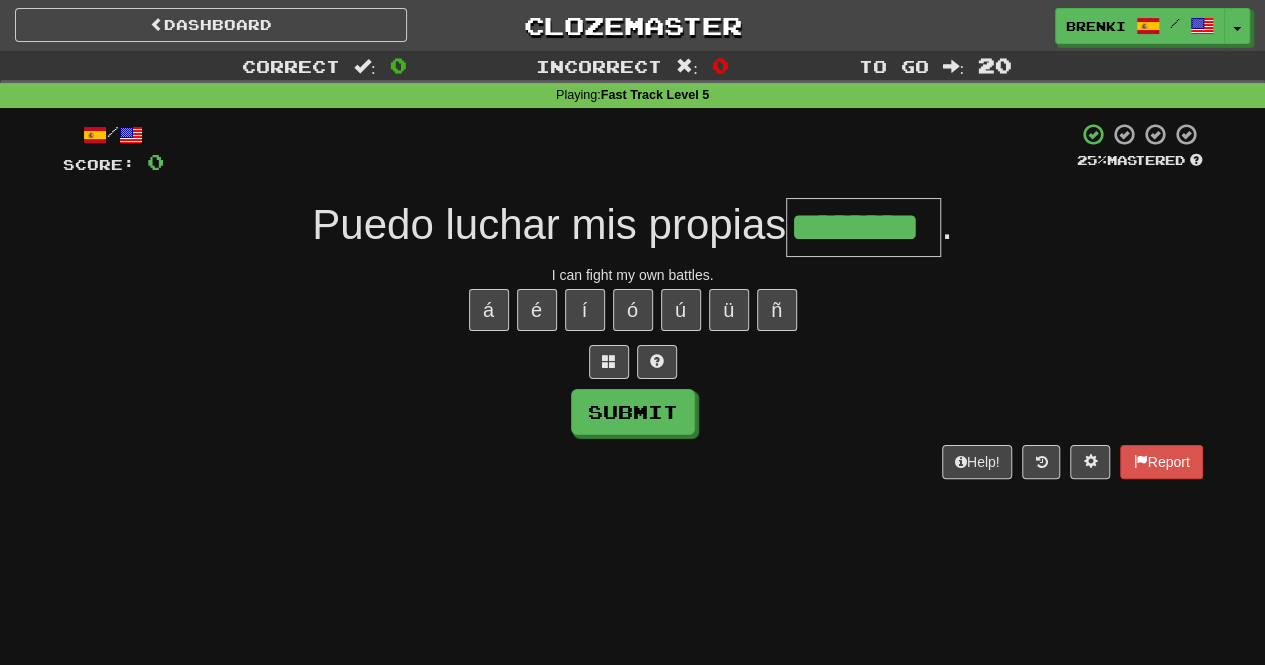 type on "********" 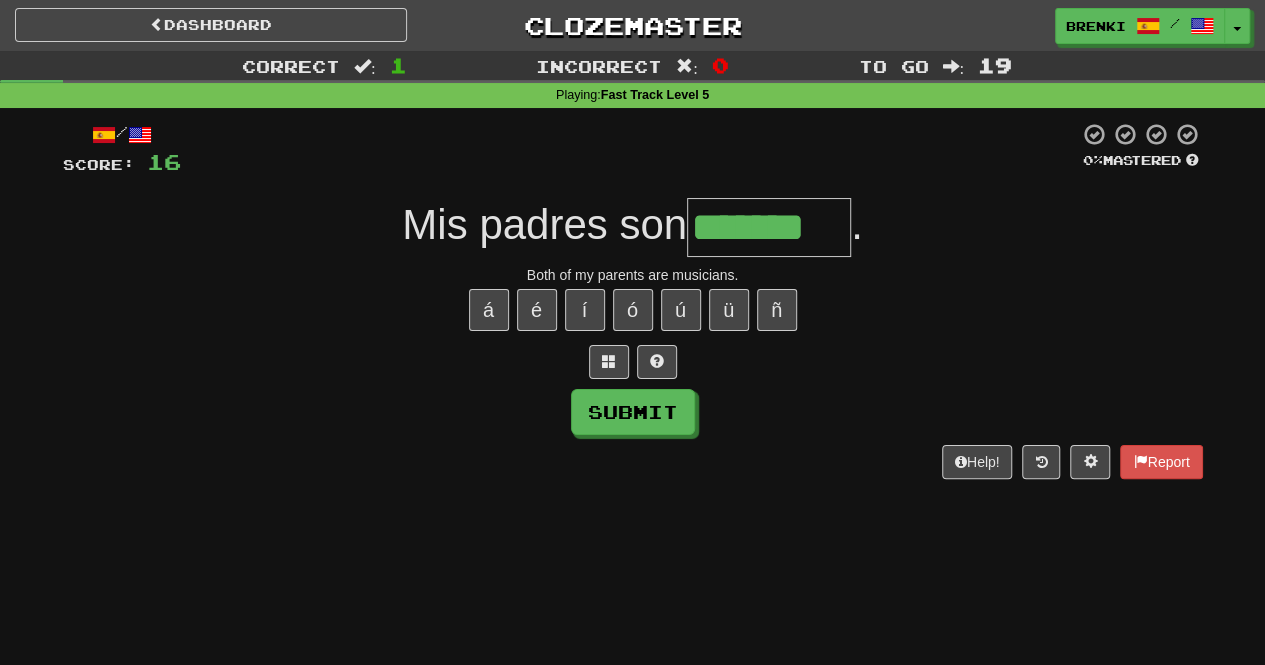type on "*******" 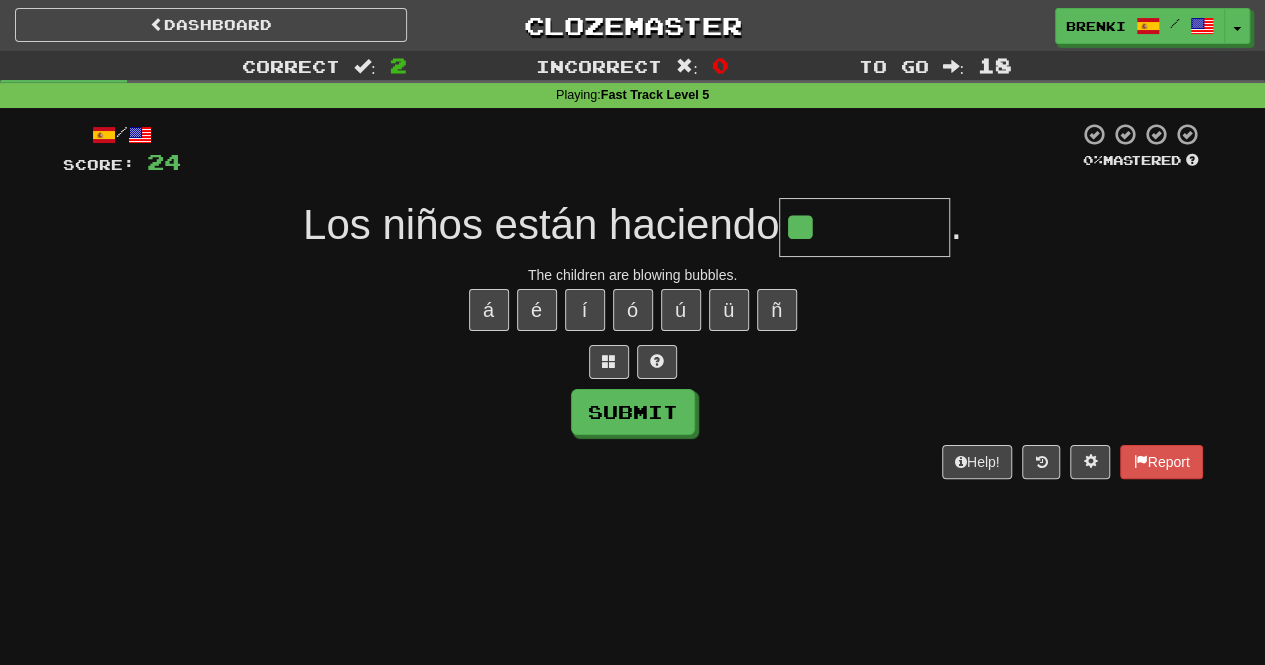 type on "*" 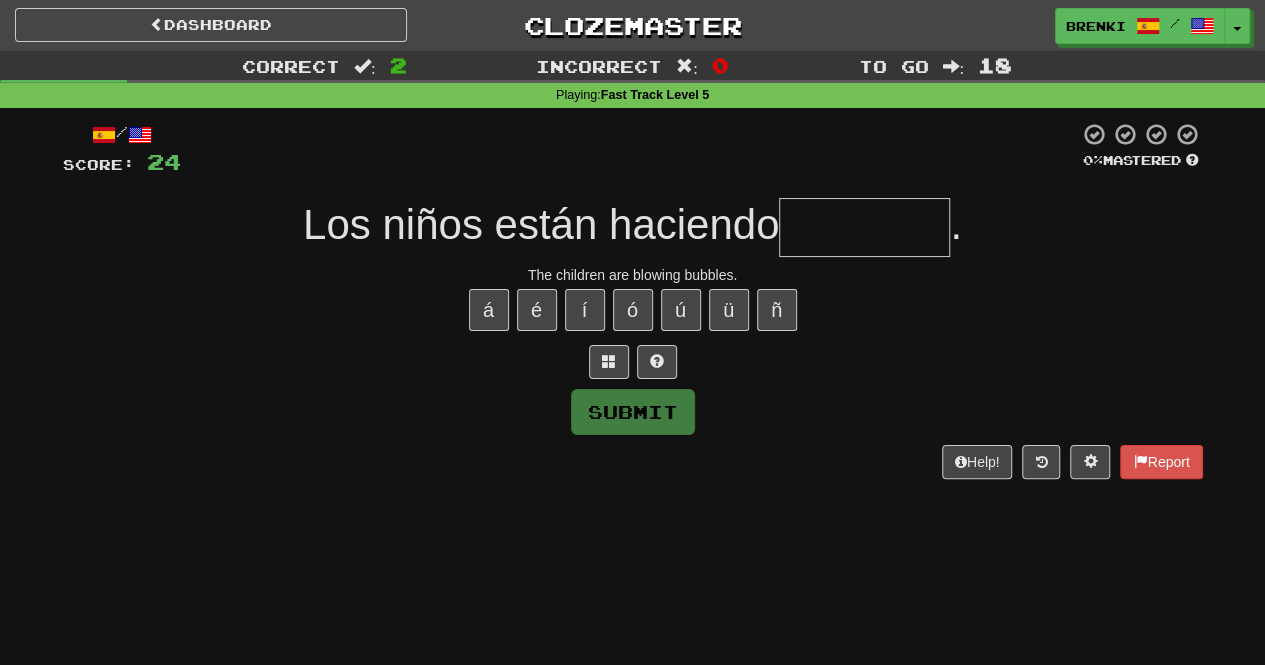 type on "********" 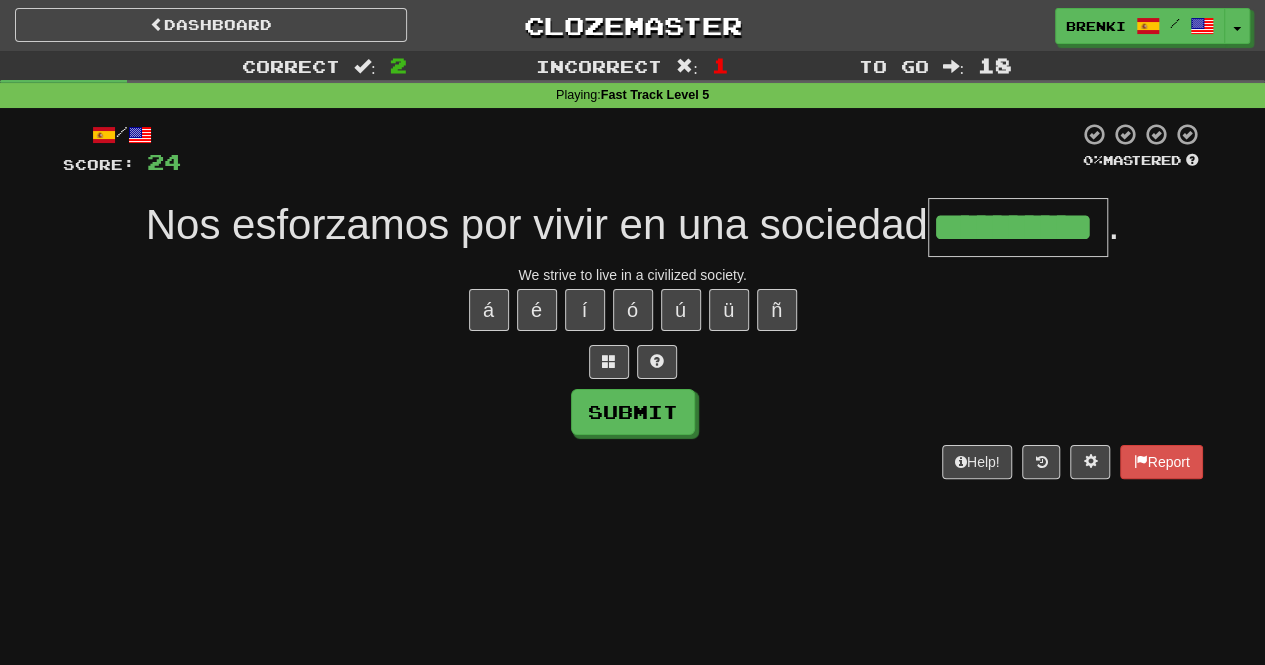 type on "**********" 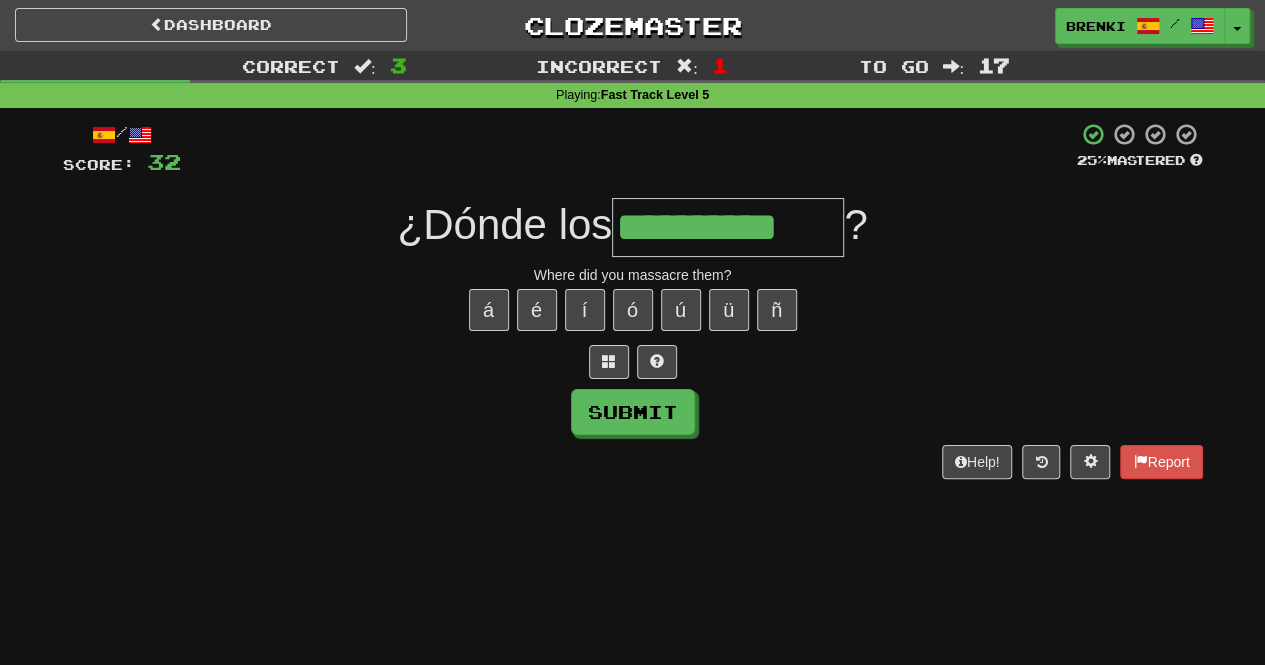 type on "**********" 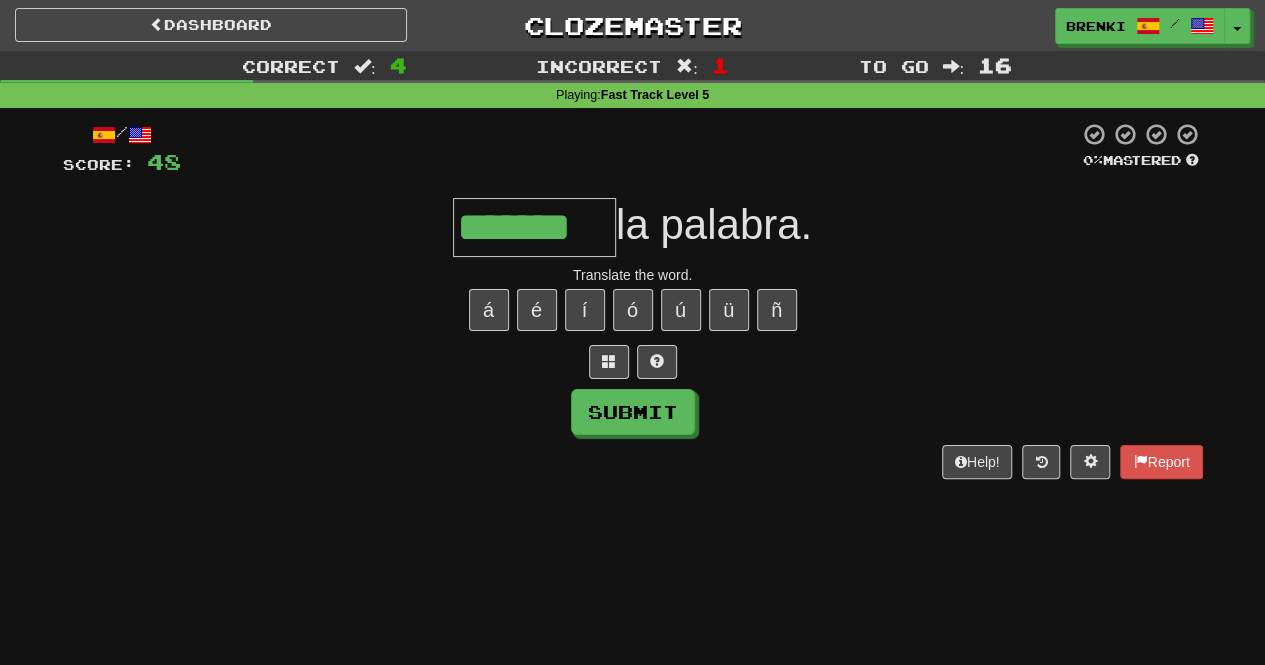 type on "*******" 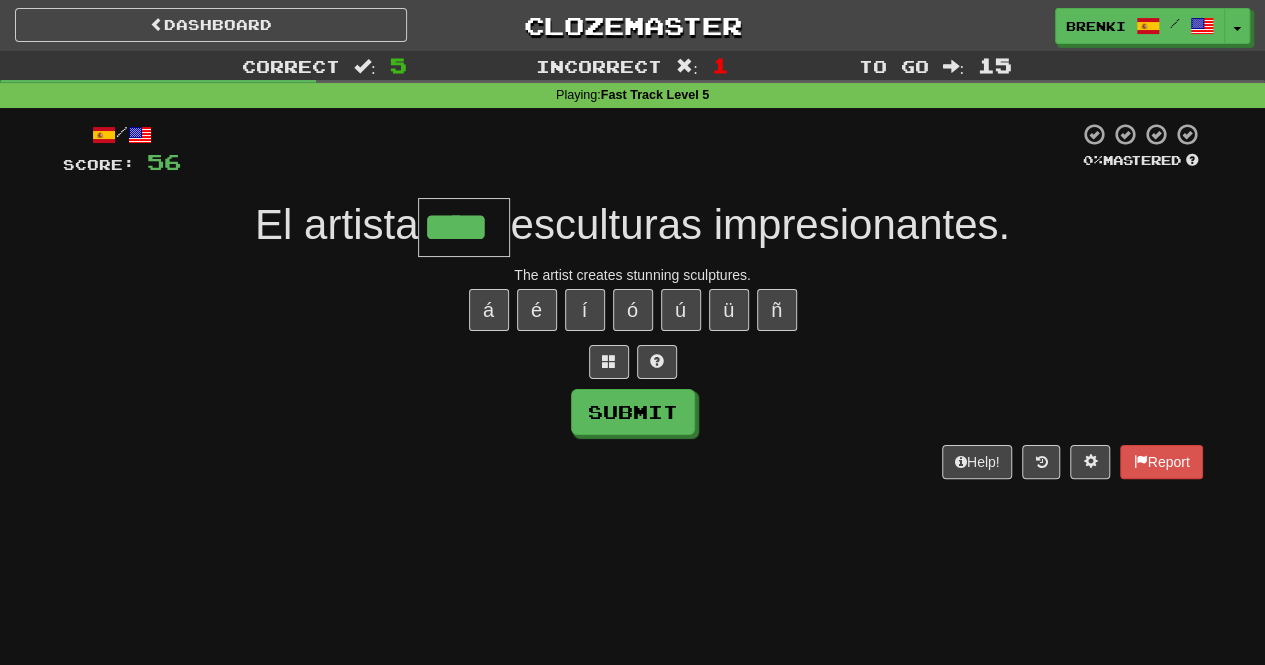 type on "****" 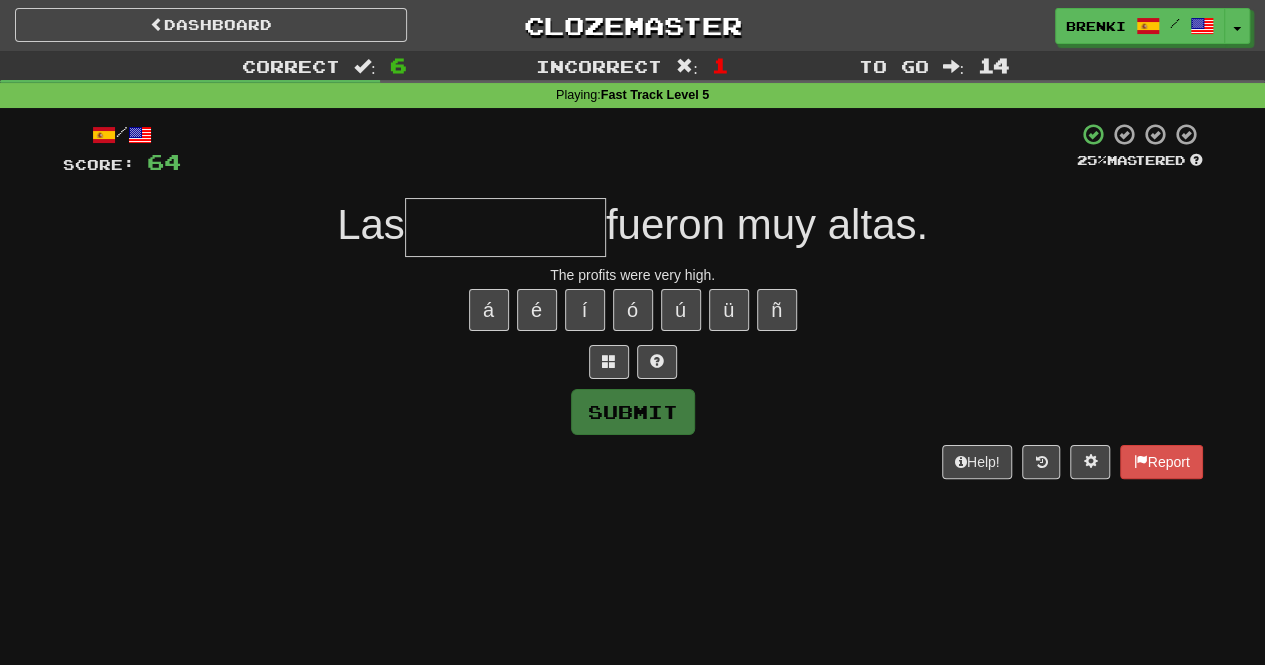 type on "*" 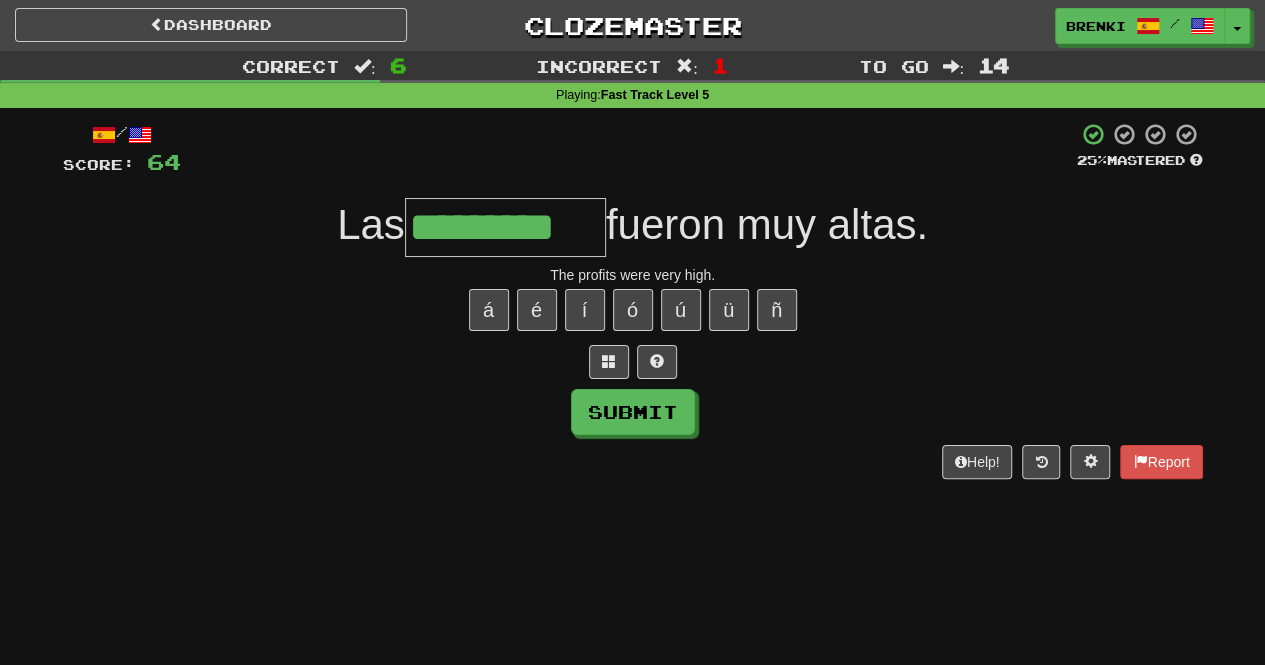 type on "*********" 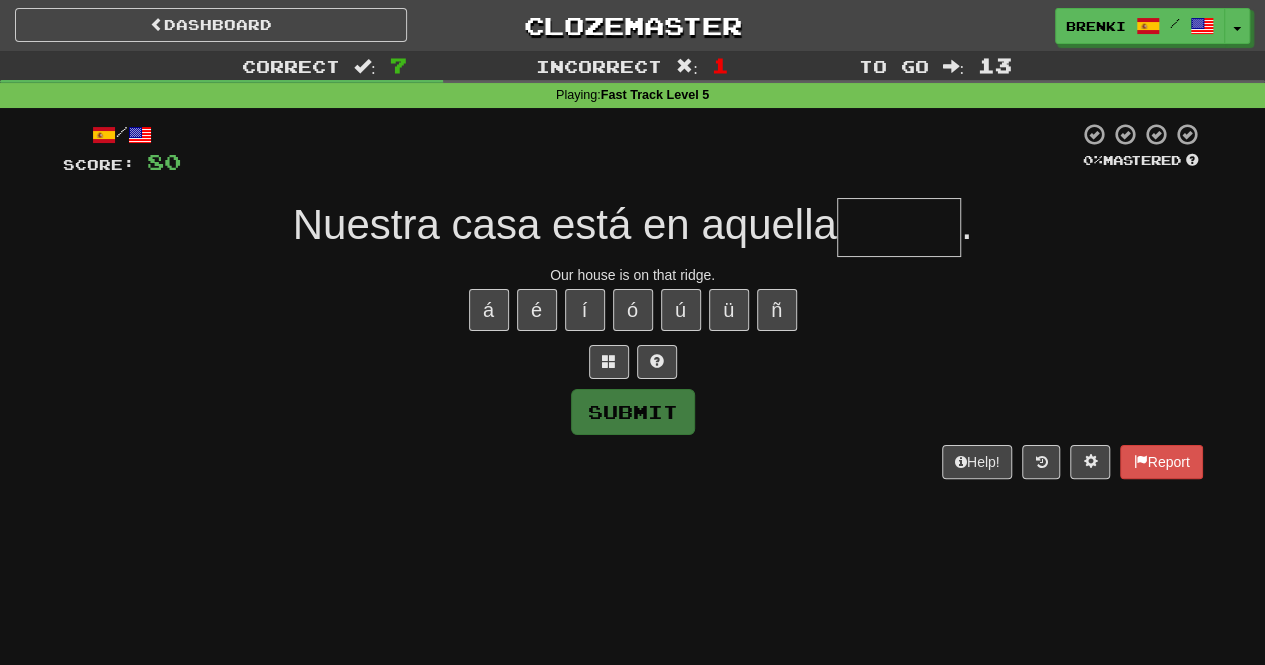 type on "******" 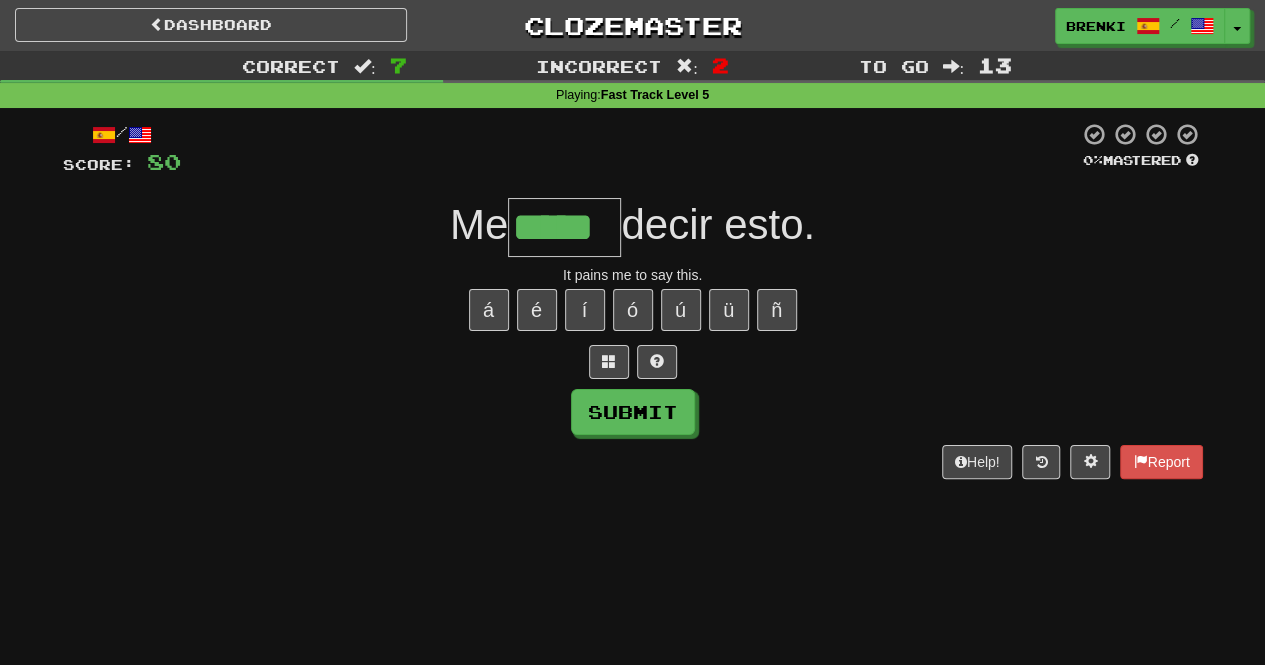type on "*****" 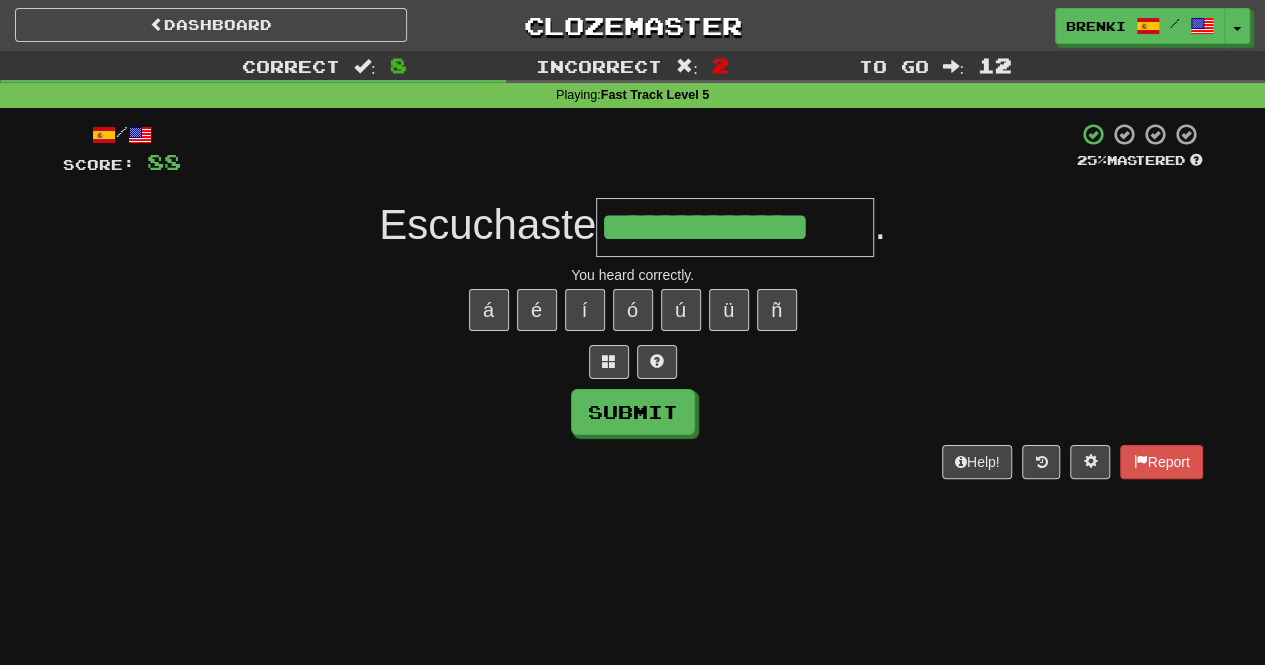 type on "**********" 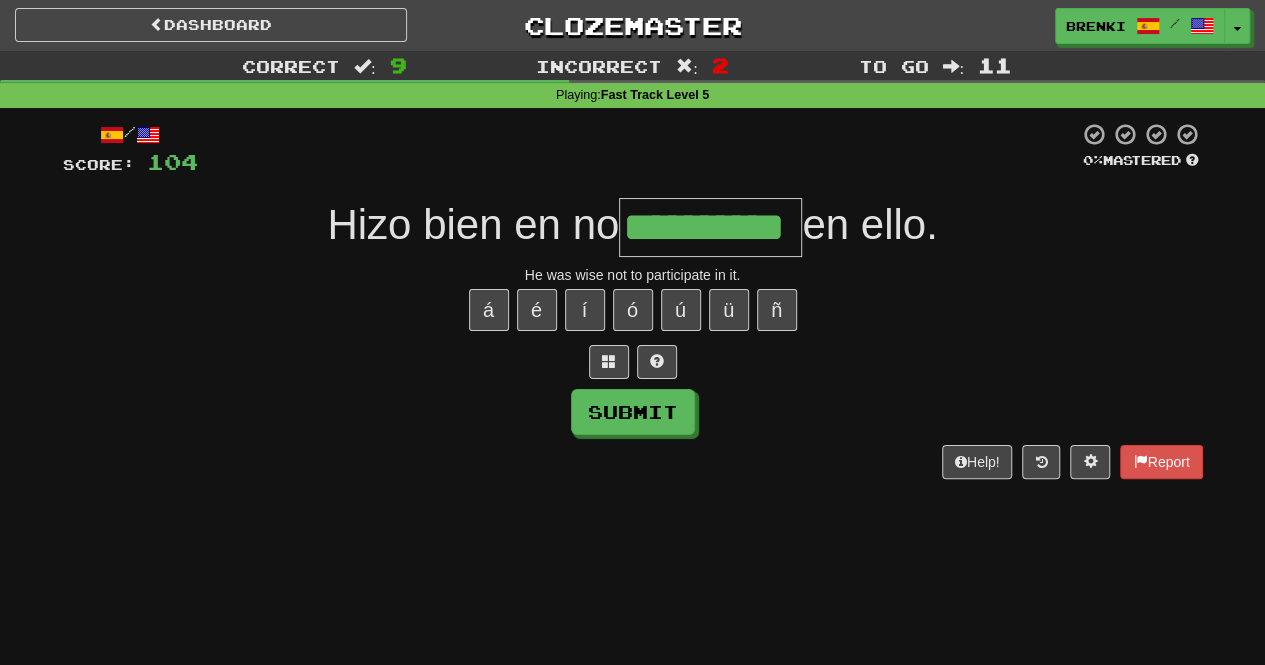 type on "**********" 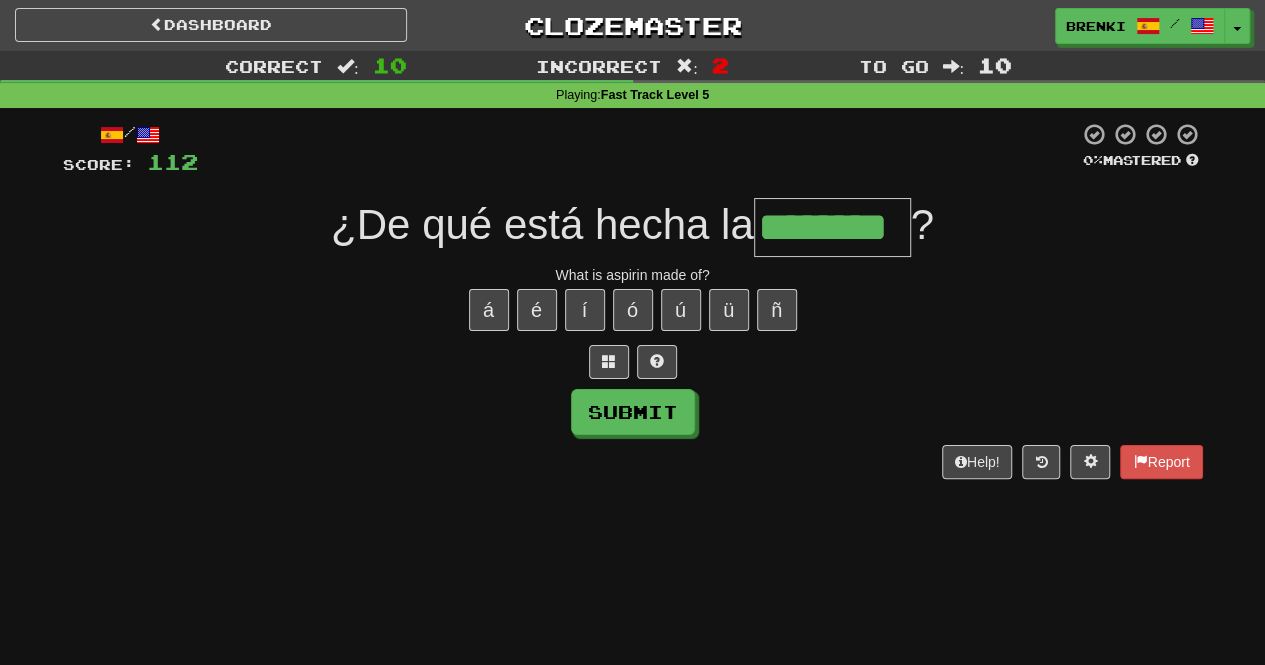 type on "********" 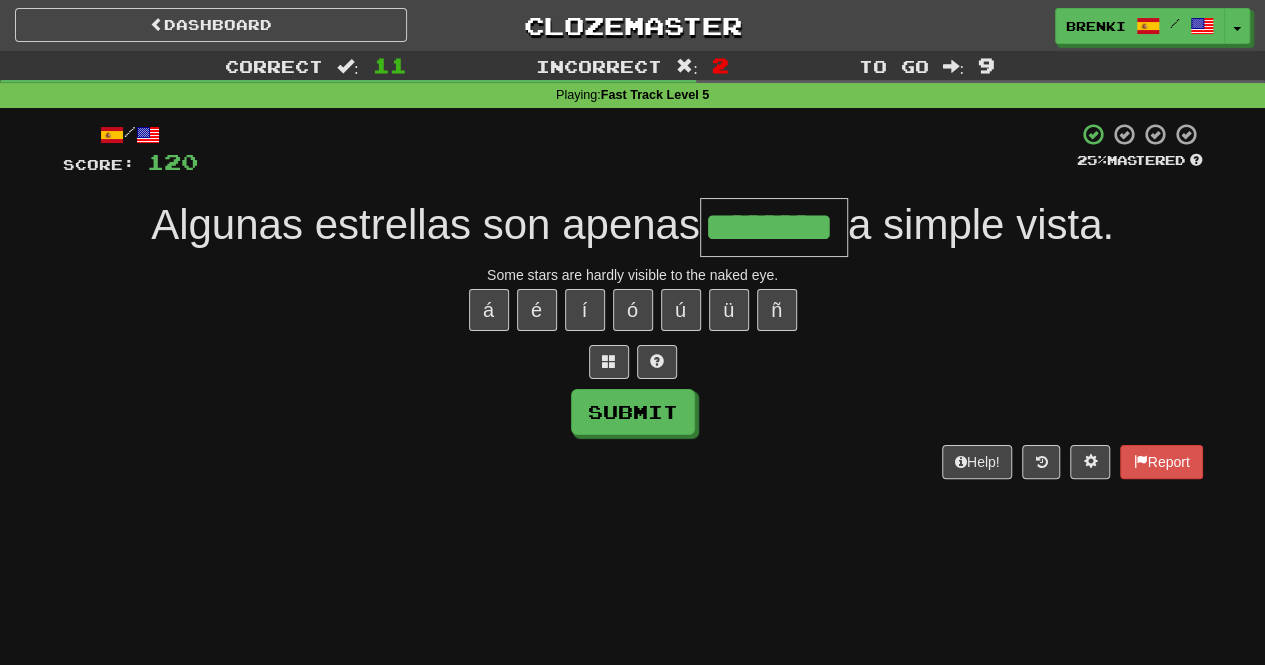 type on "********" 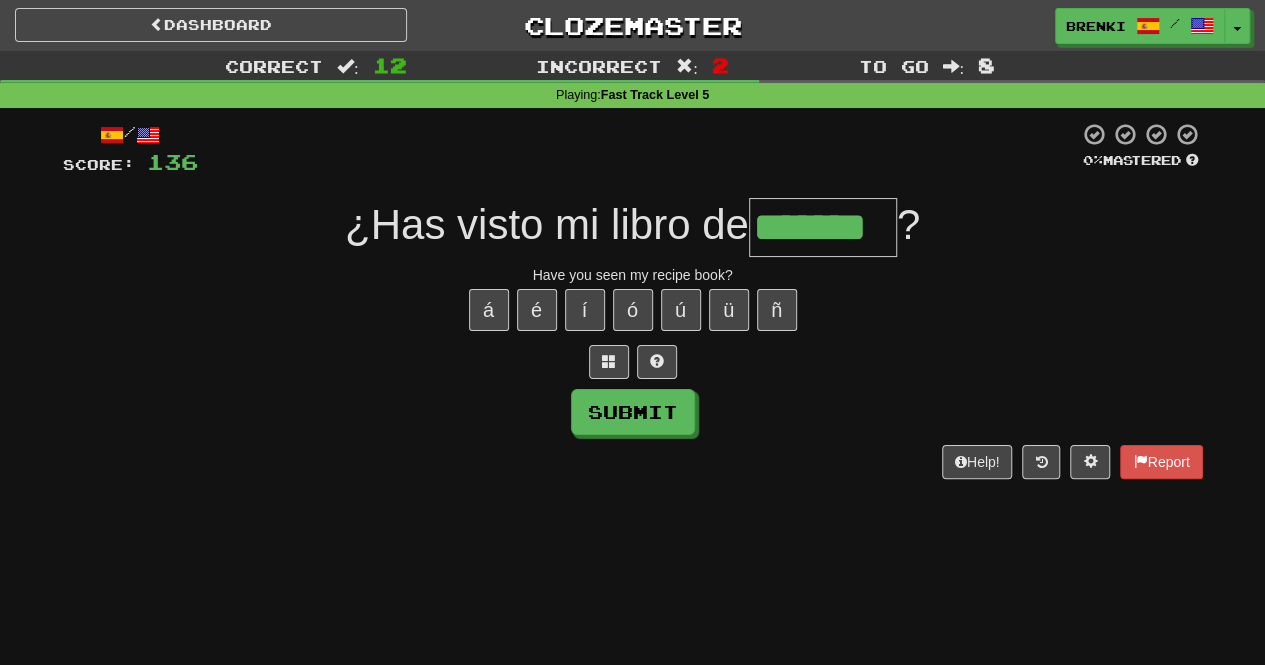 type on "*******" 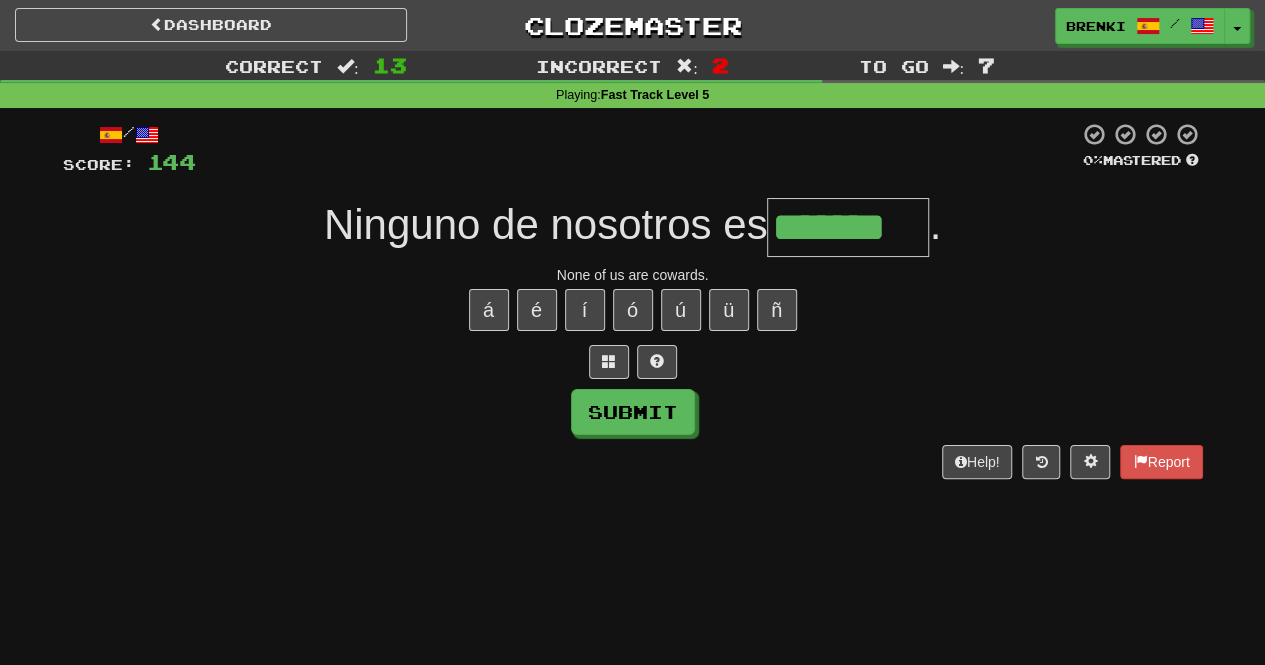 type on "*******" 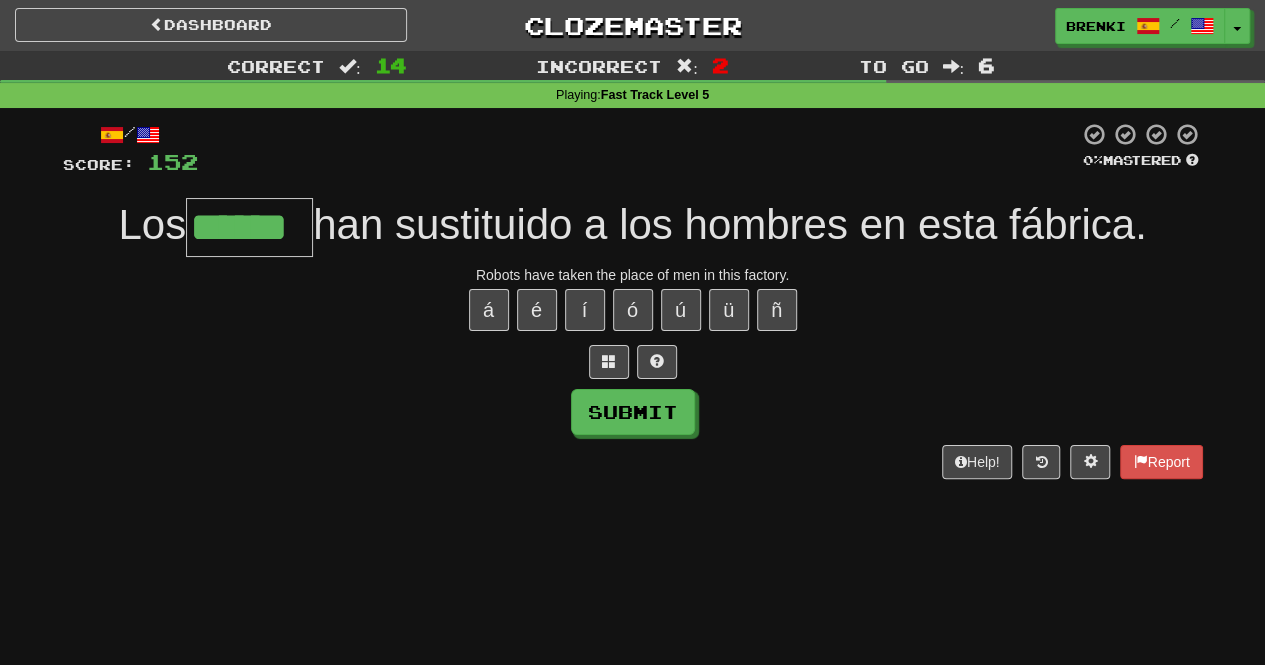 type on "******" 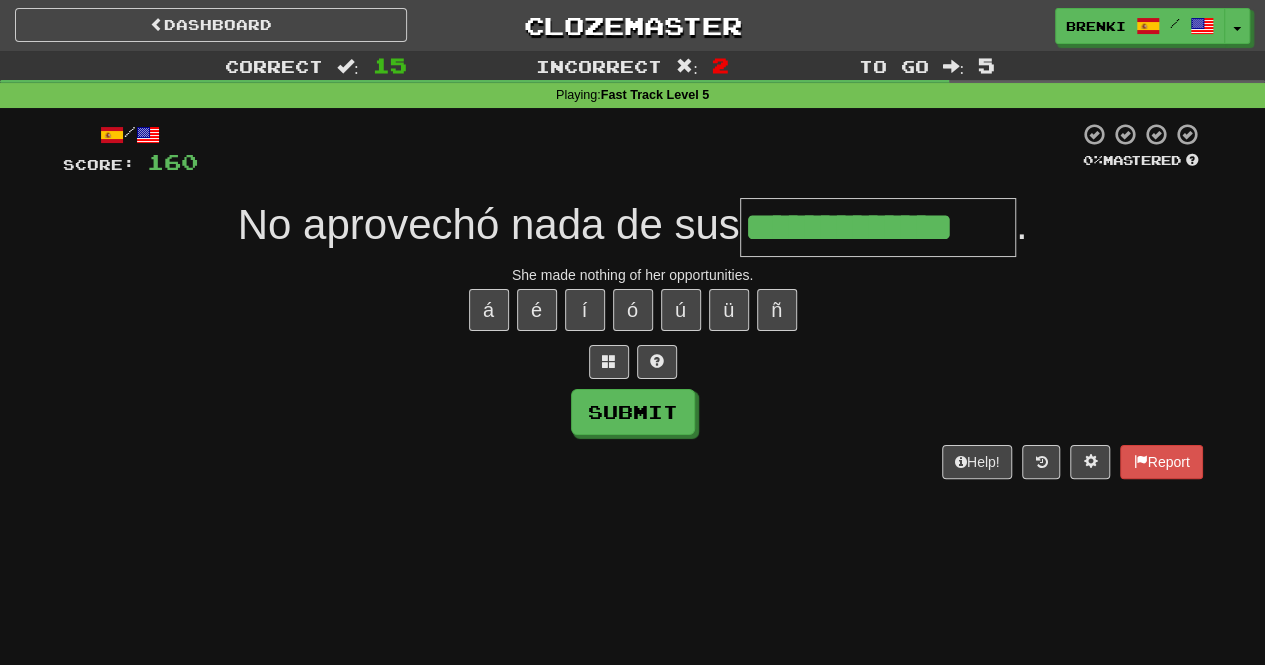 type on "**********" 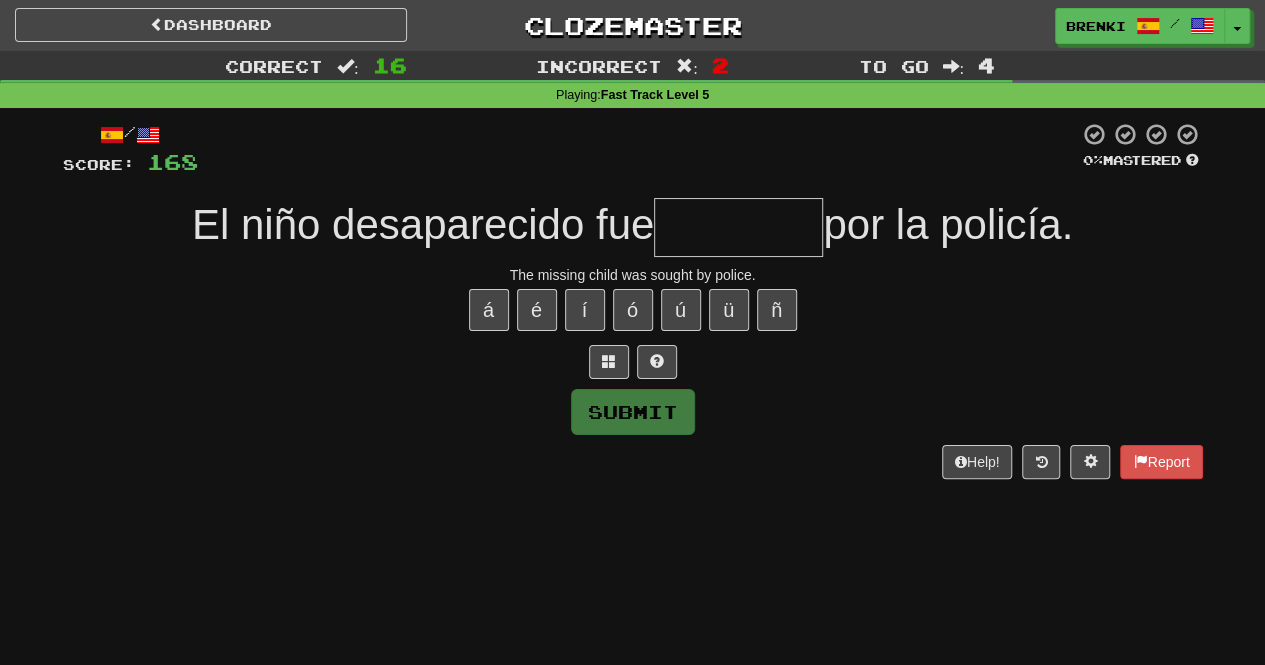 type on "*" 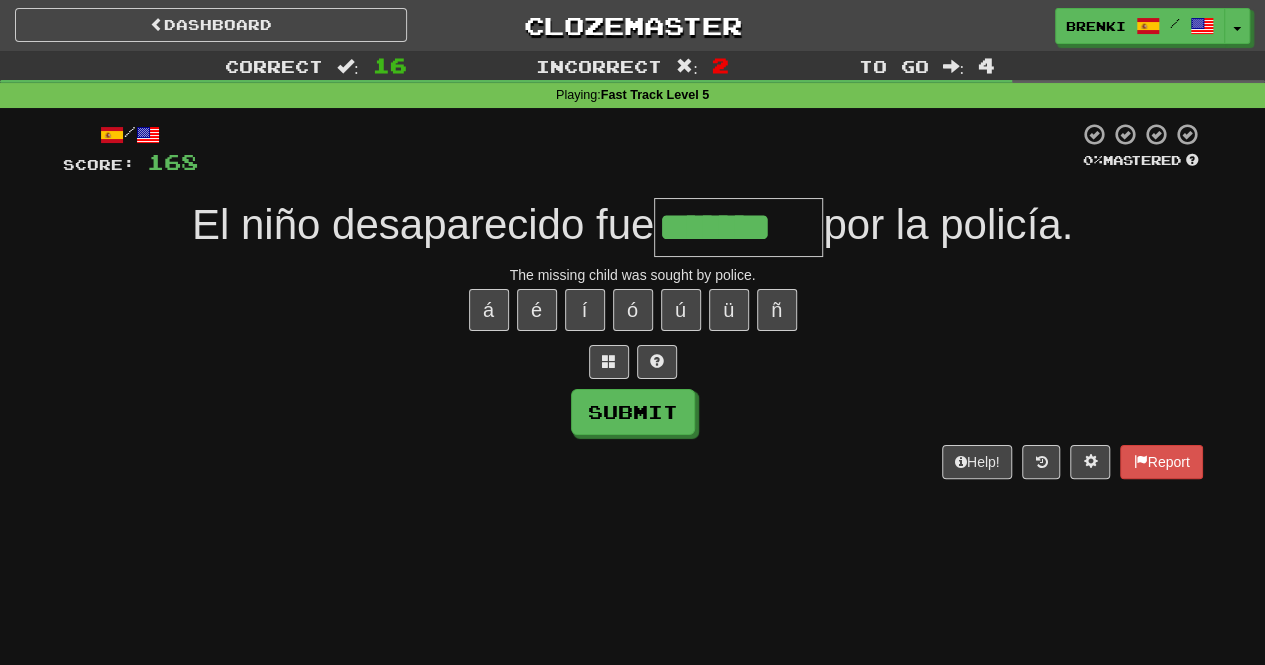 type on "*******" 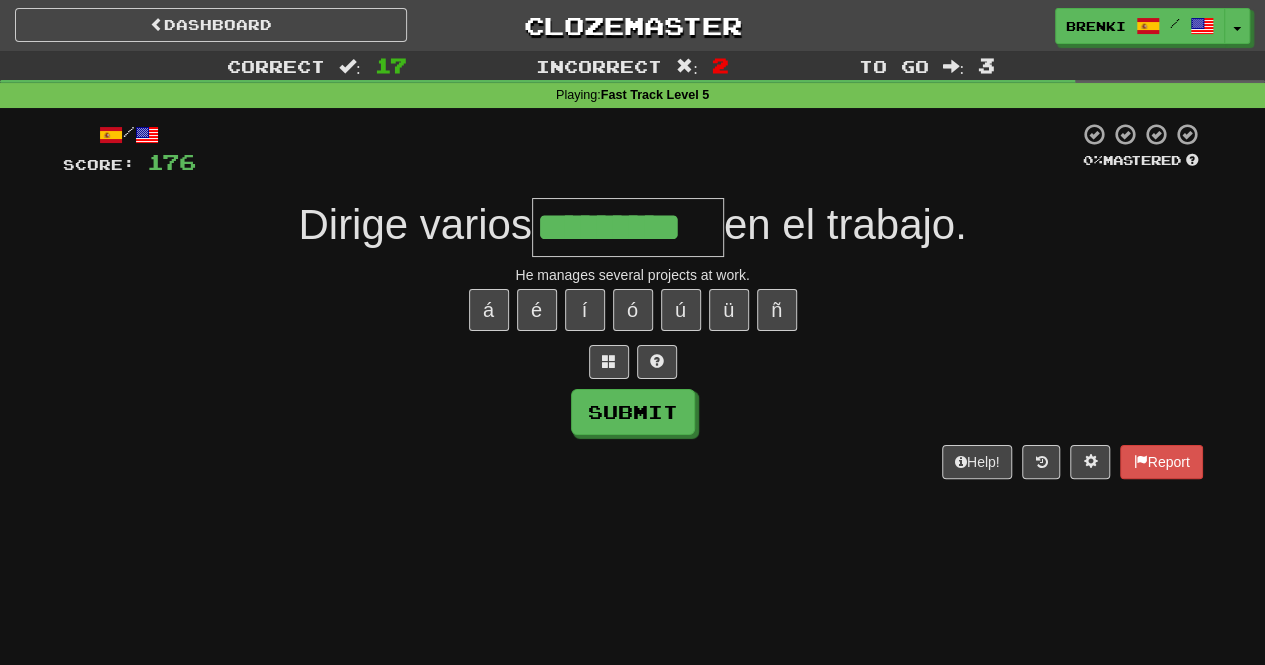 type on "*********" 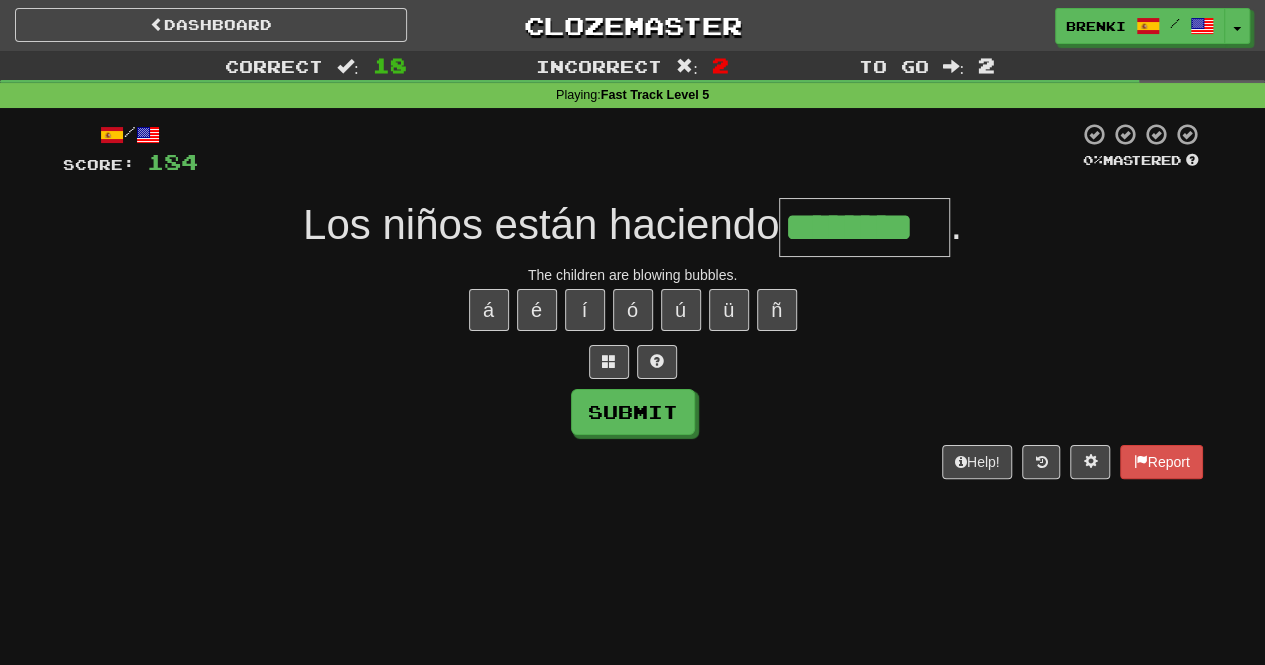 type on "********" 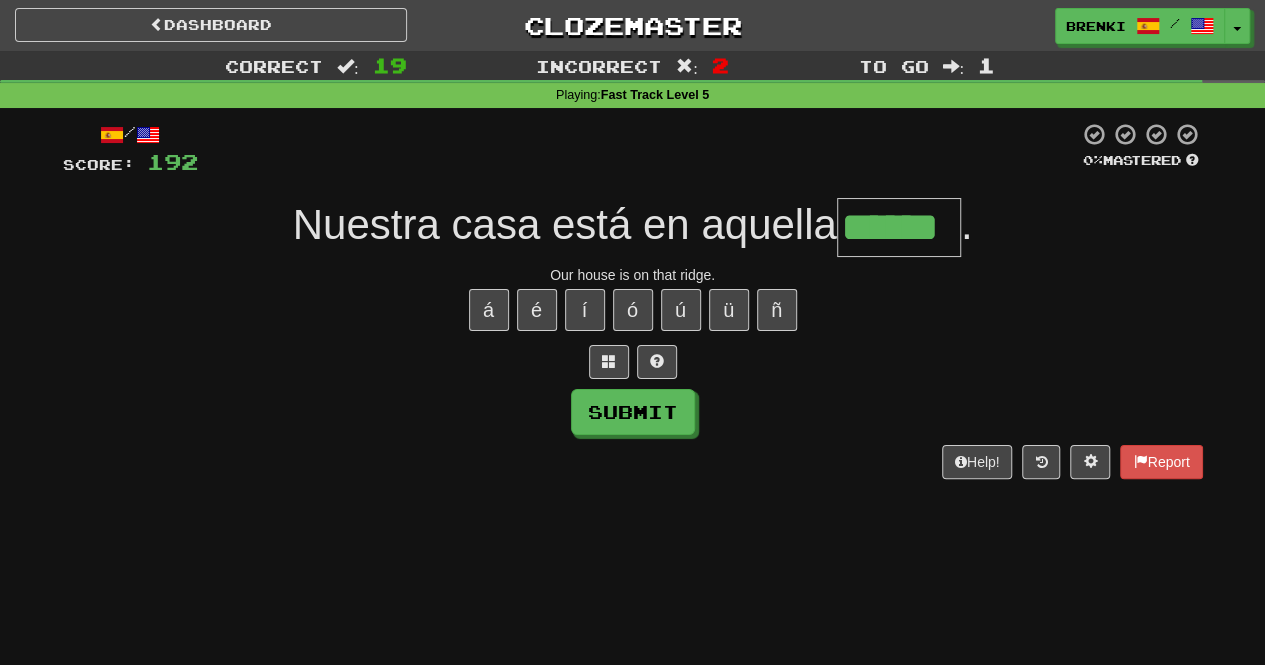 type on "******" 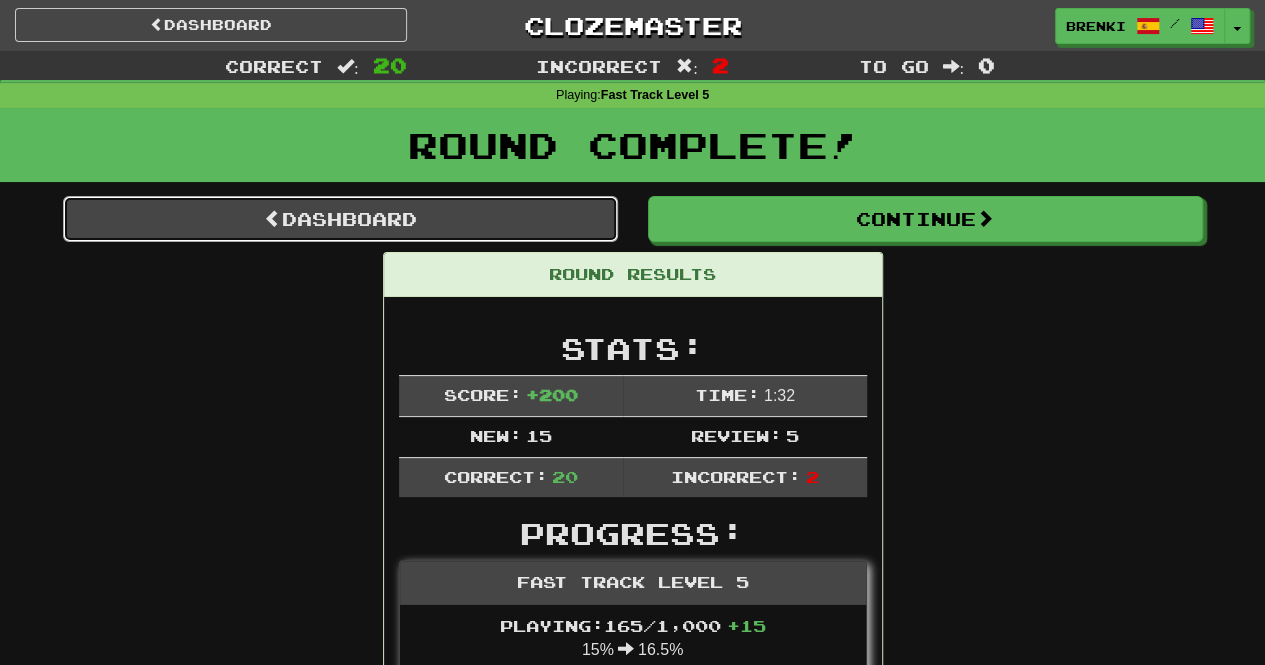 click on "Dashboard" at bounding box center [340, 219] 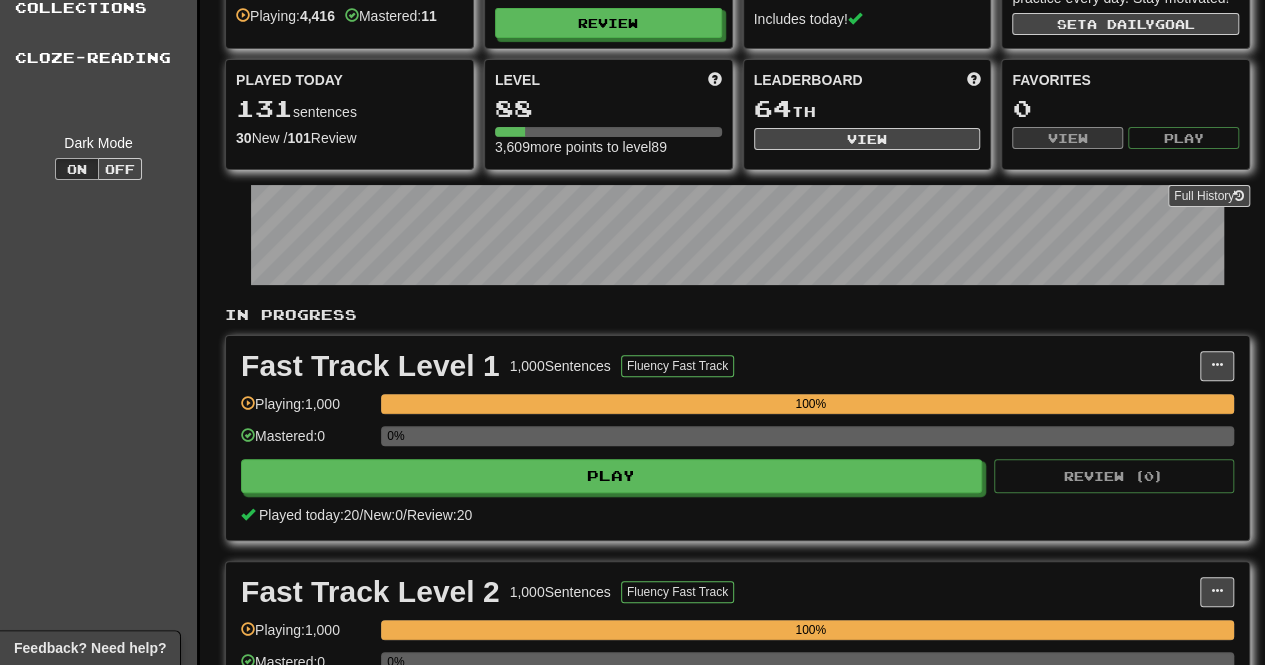 scroll, scrollTop: 0, scrollLeft: 0, axis: both 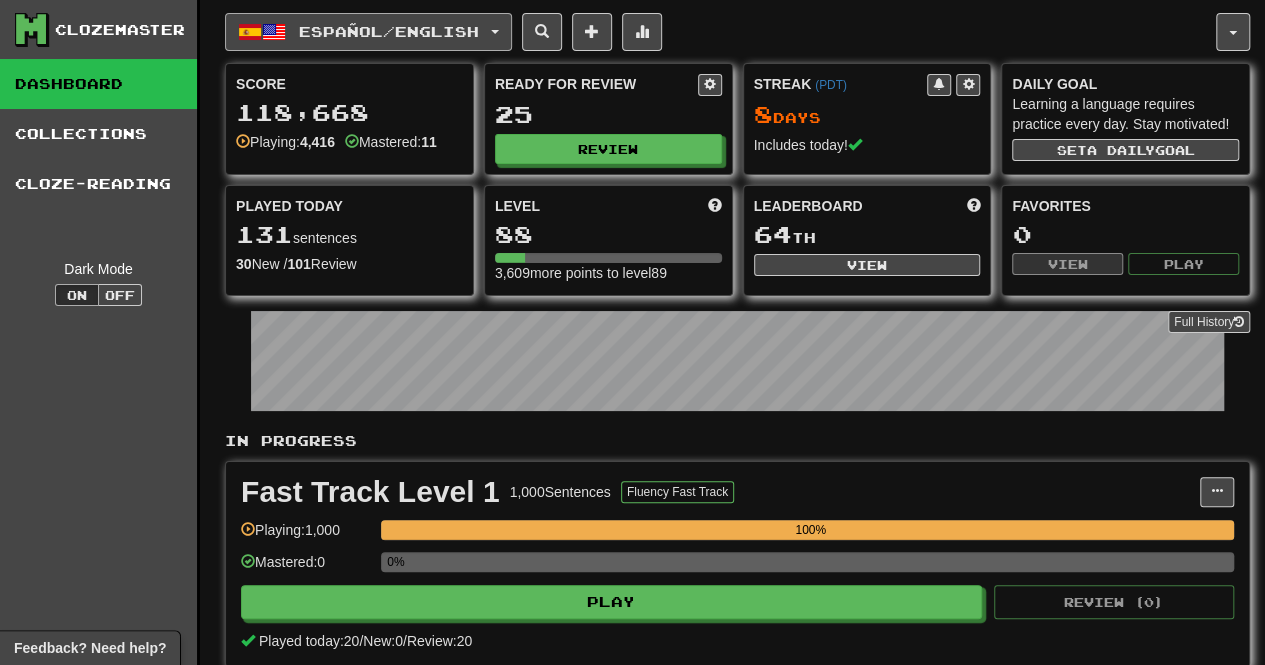 click on "Español  /  English" at bounding box center (389, 31) 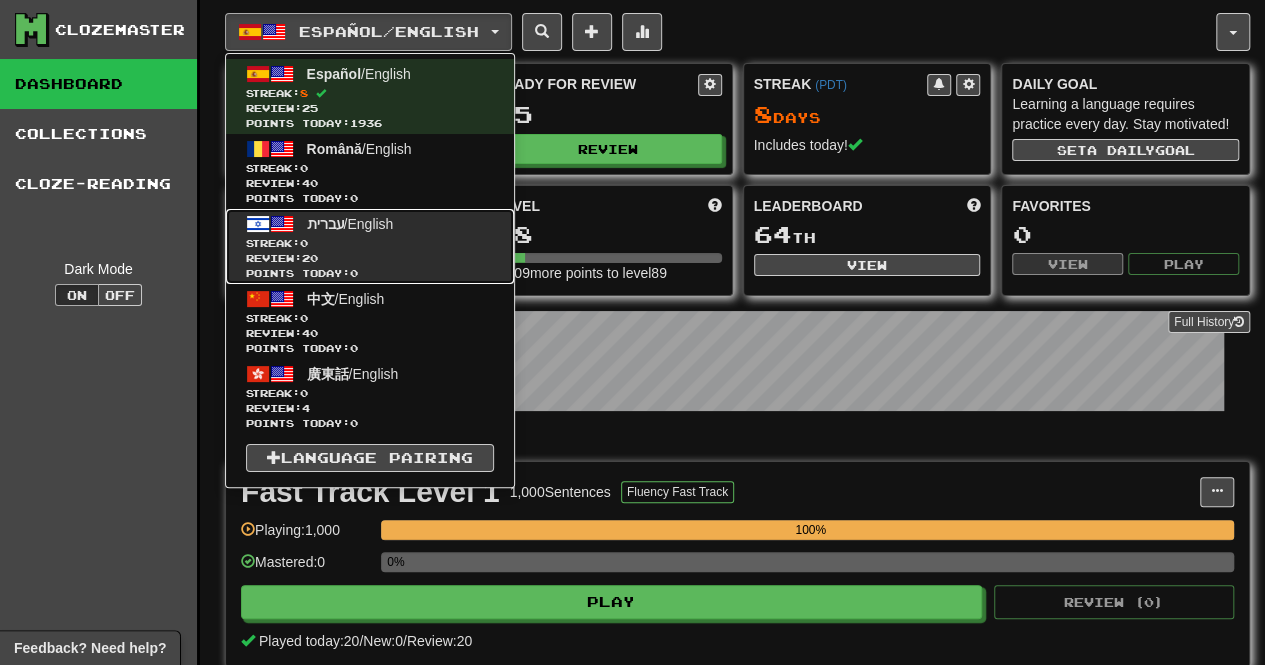 click on "Points today:  0" at bounding box center [370, 273] 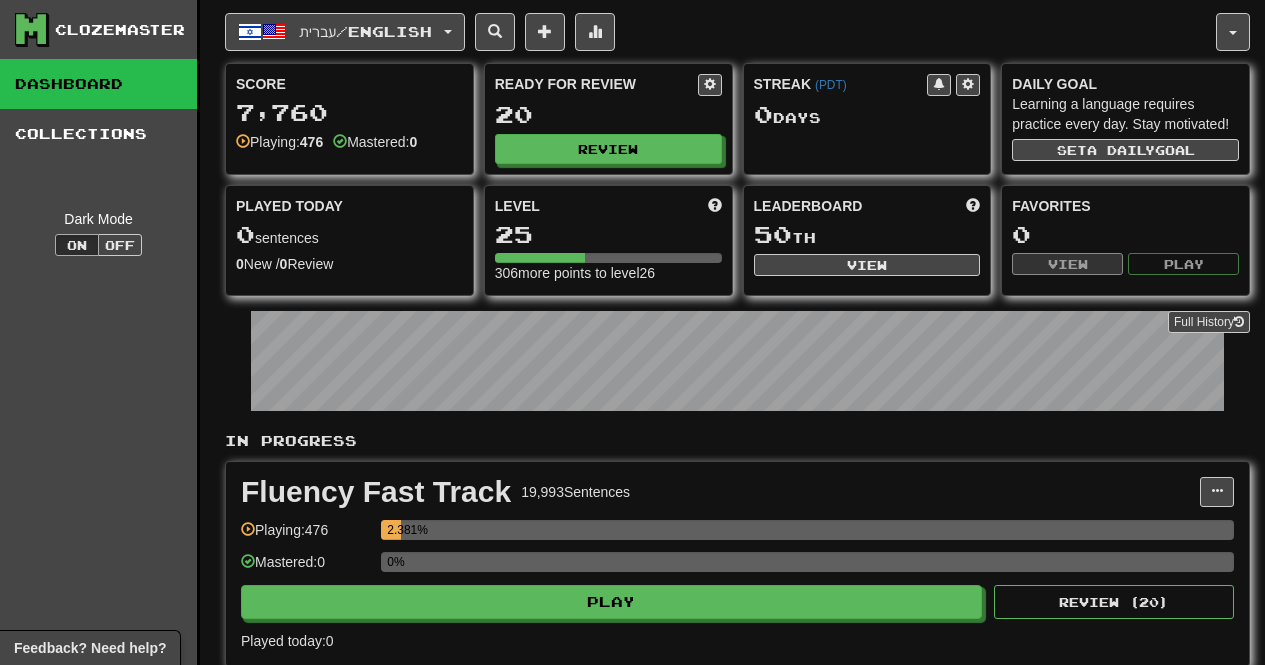 scroll, scrollTop: 0, scrollLeft: 0, axis: both 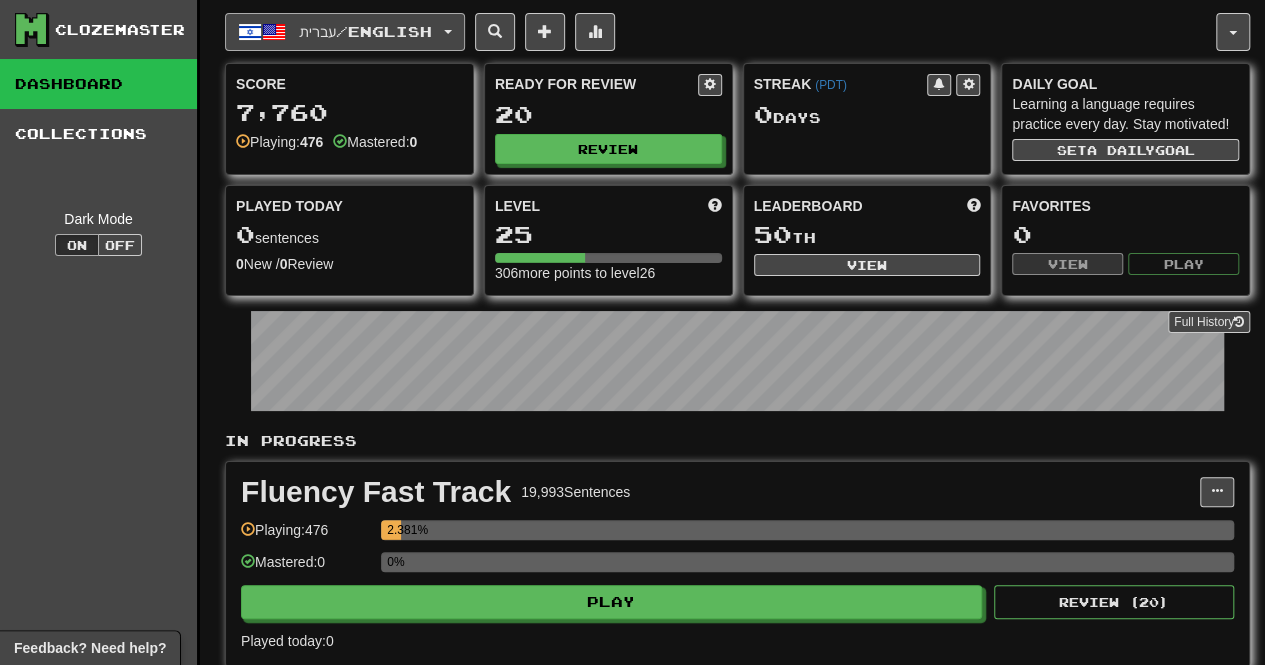 click at bounding box center (274, 32) 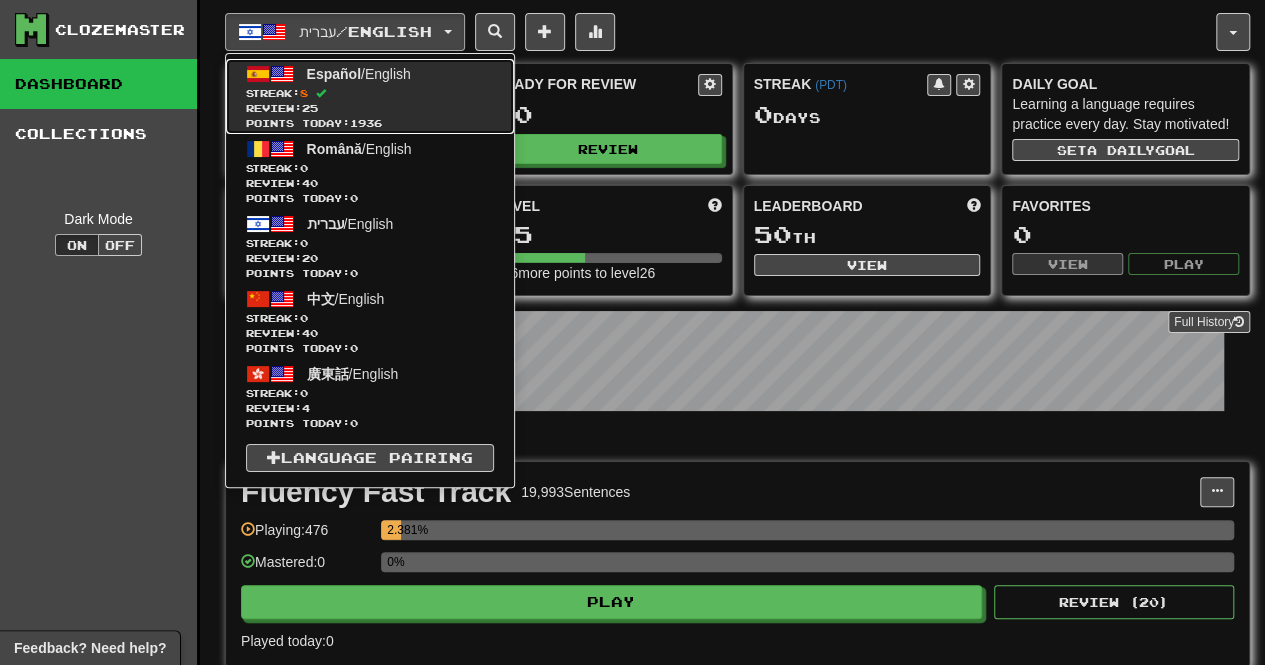 click on "Streak:  8" at bounding box center (370, 93) 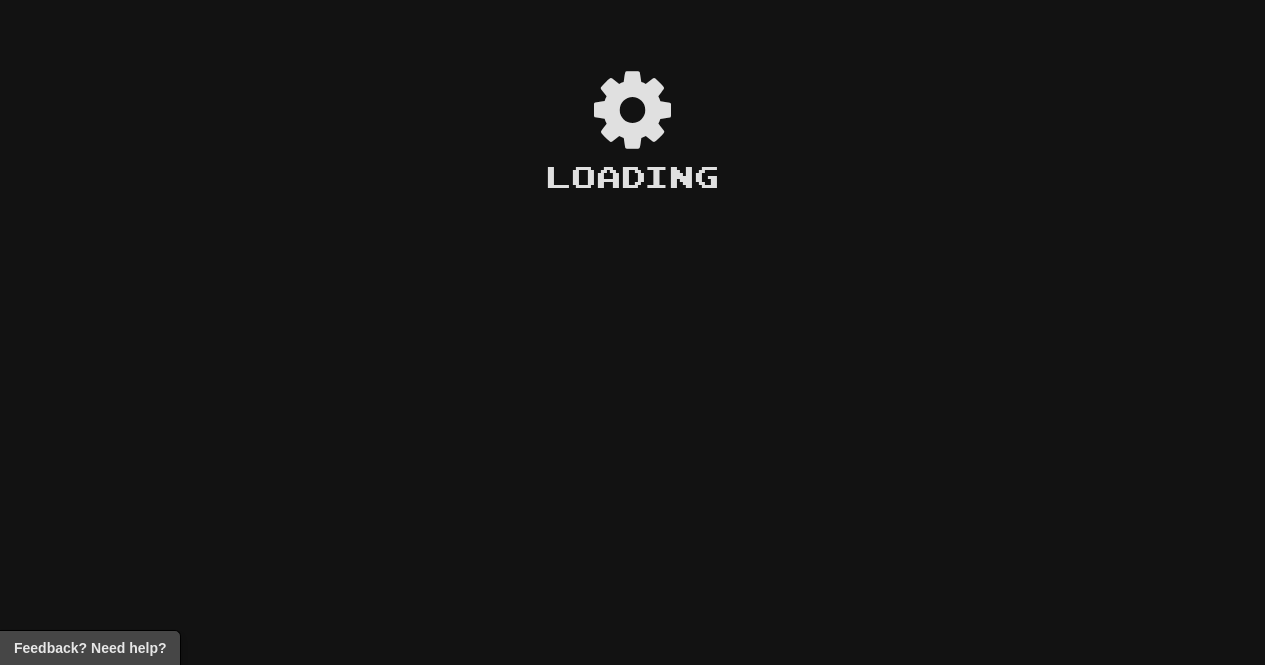 scroll, scrollTop: 0, scrollLeft: 0, axis: both 